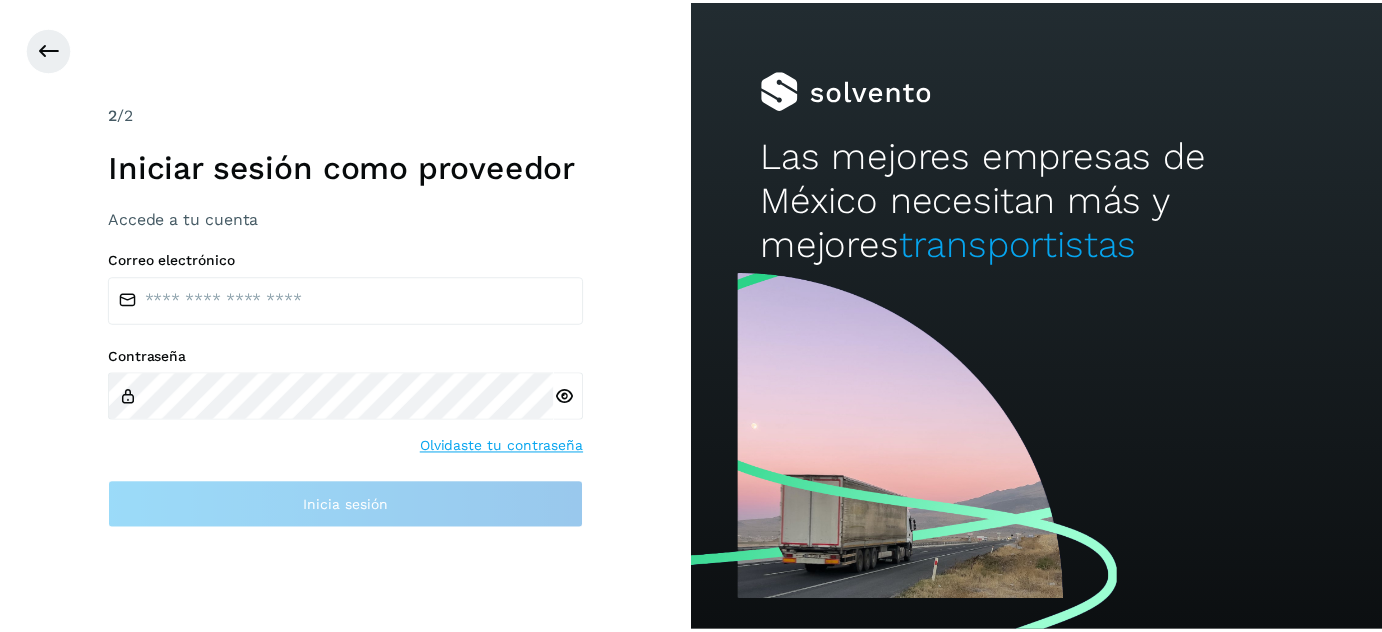scroll, scrollTop: 0, scrollLeft: 0, axis: both 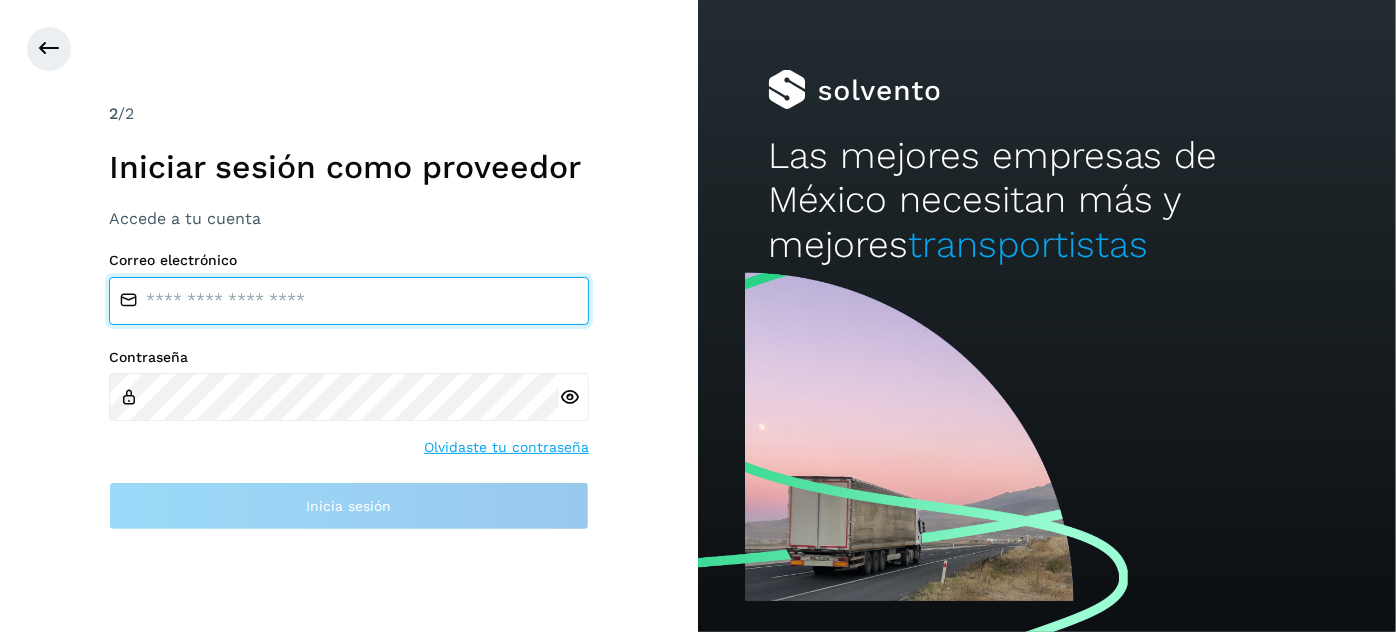 type on "**********" 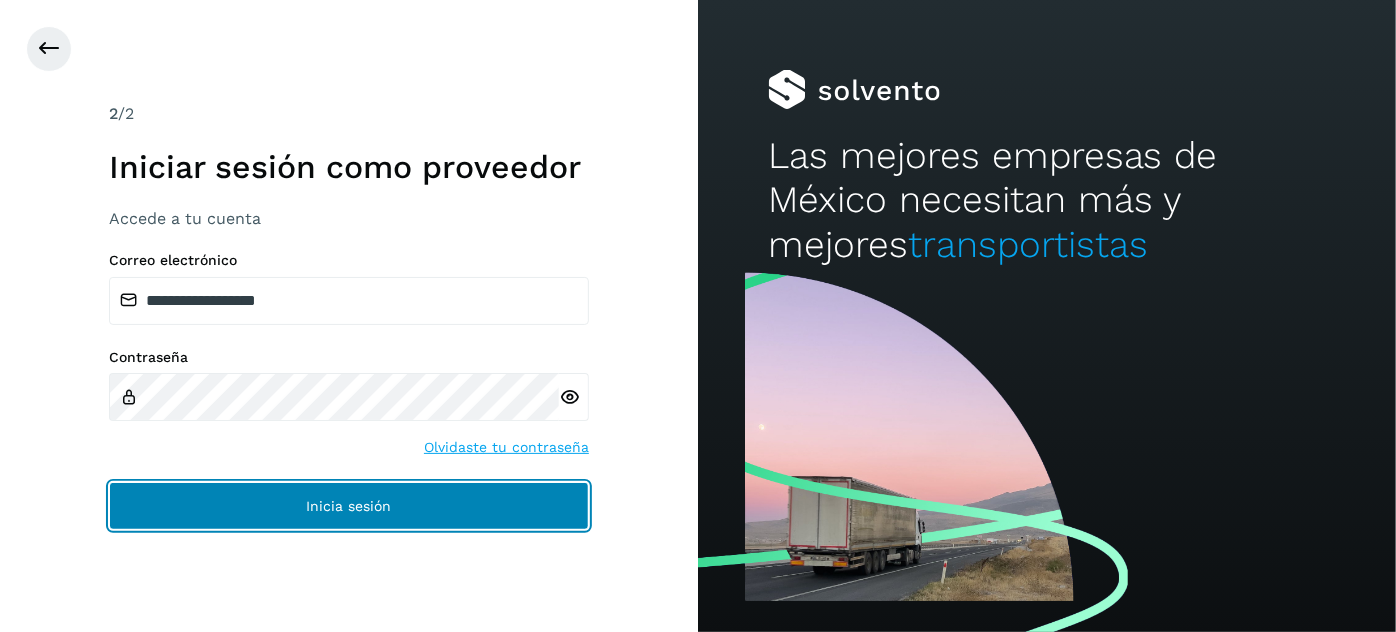 click on "Inicia sesión" at bounding box center [349, 506] 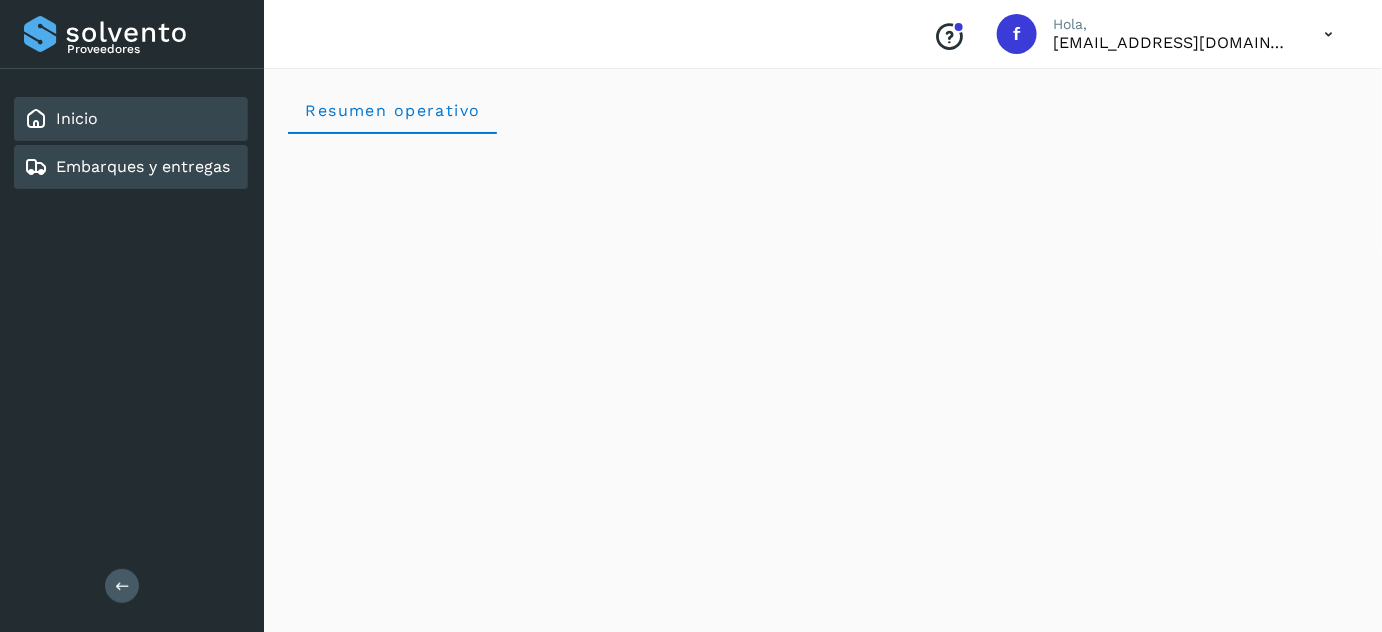 click on "Embarques y entregas" at bounding box center (143, 166) 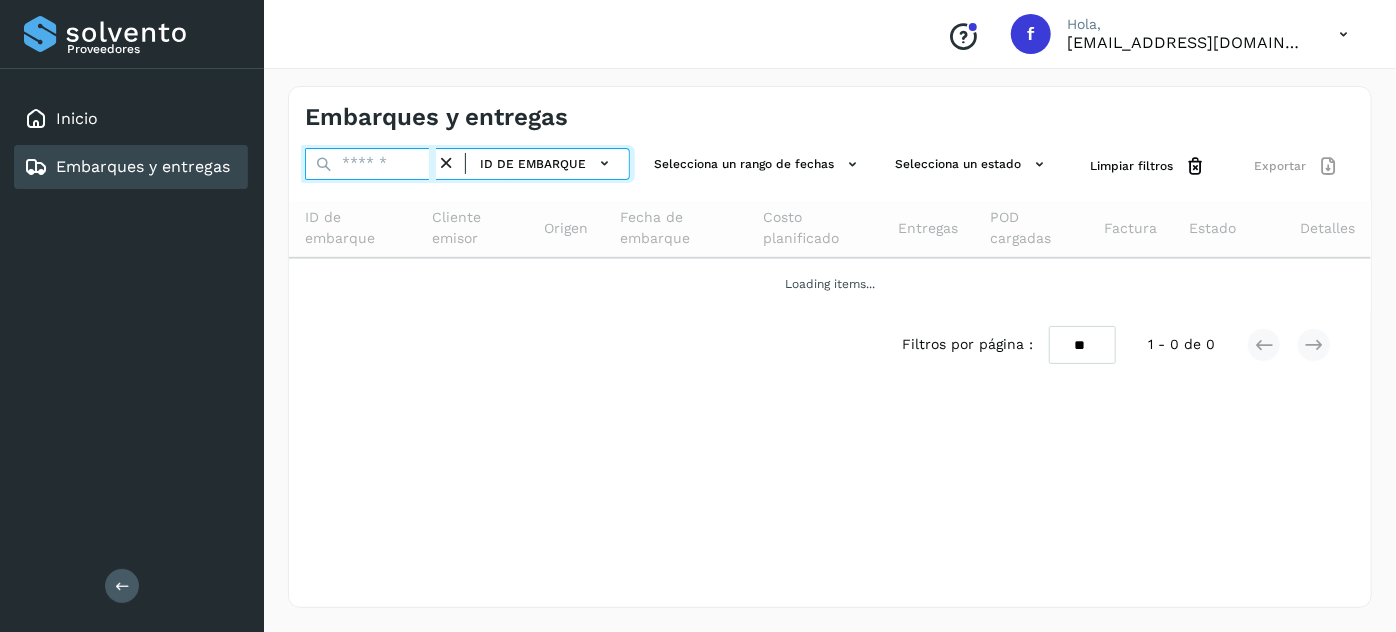 click at bounding box center [370, 164] 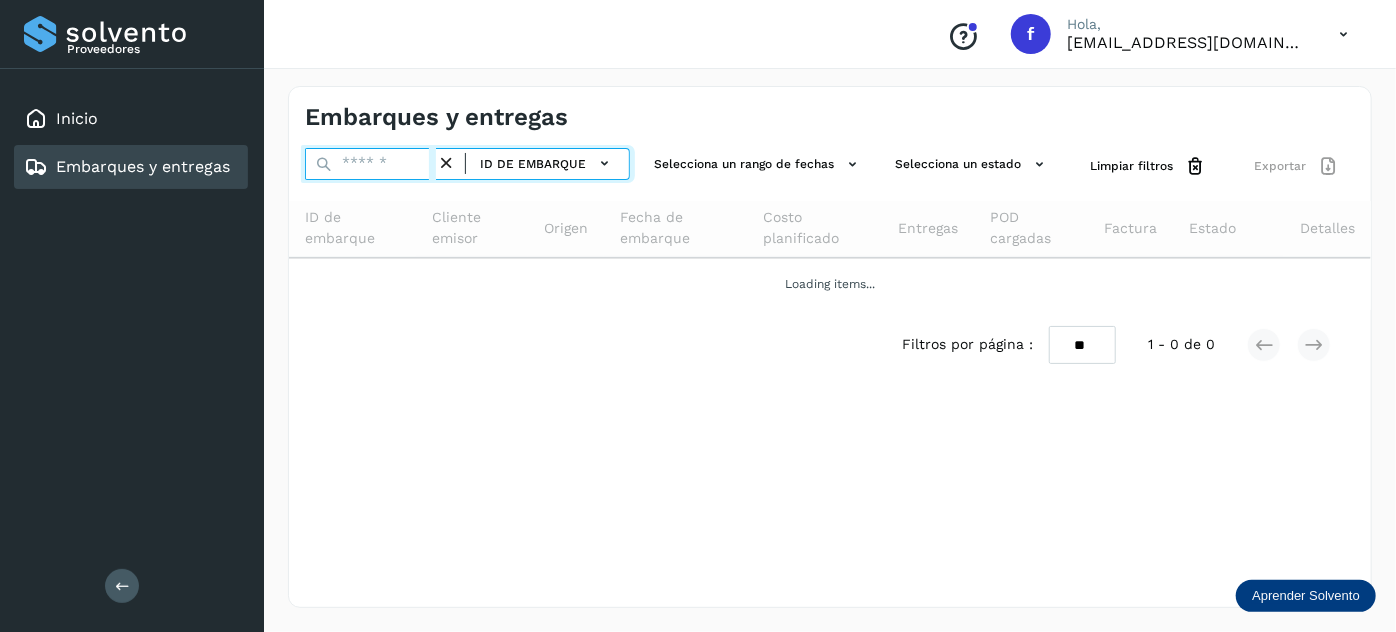 paste on "**********" 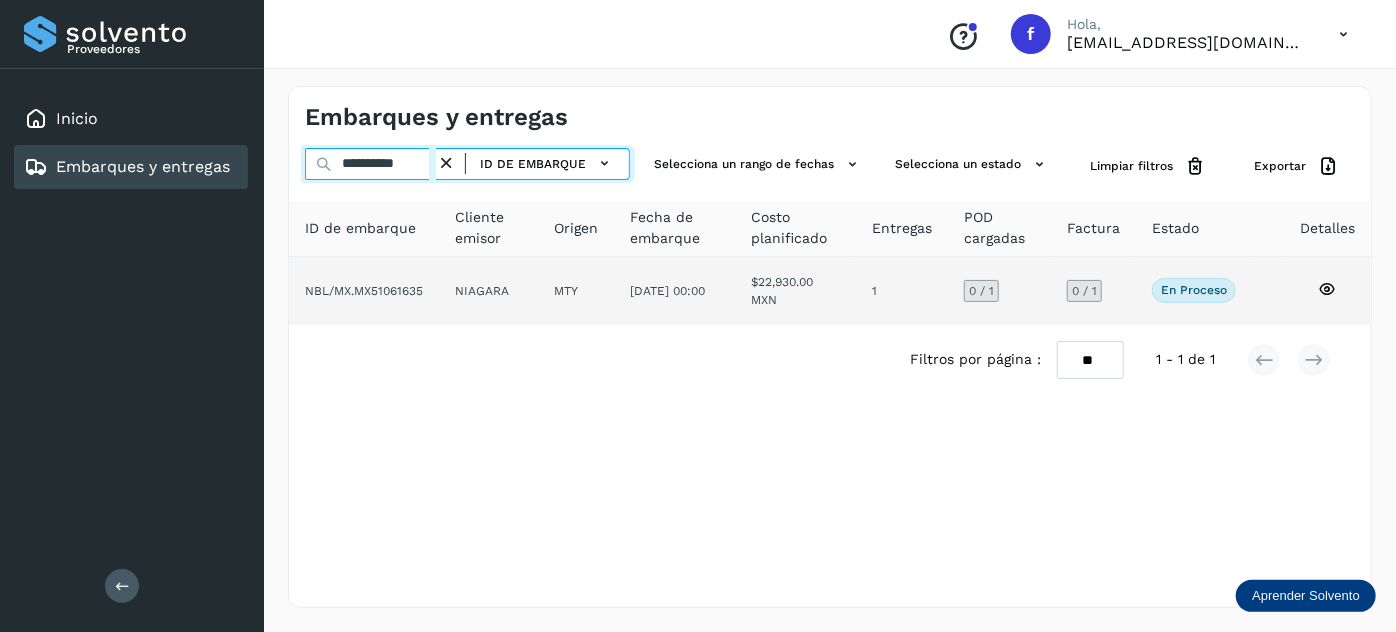 type on "**********" 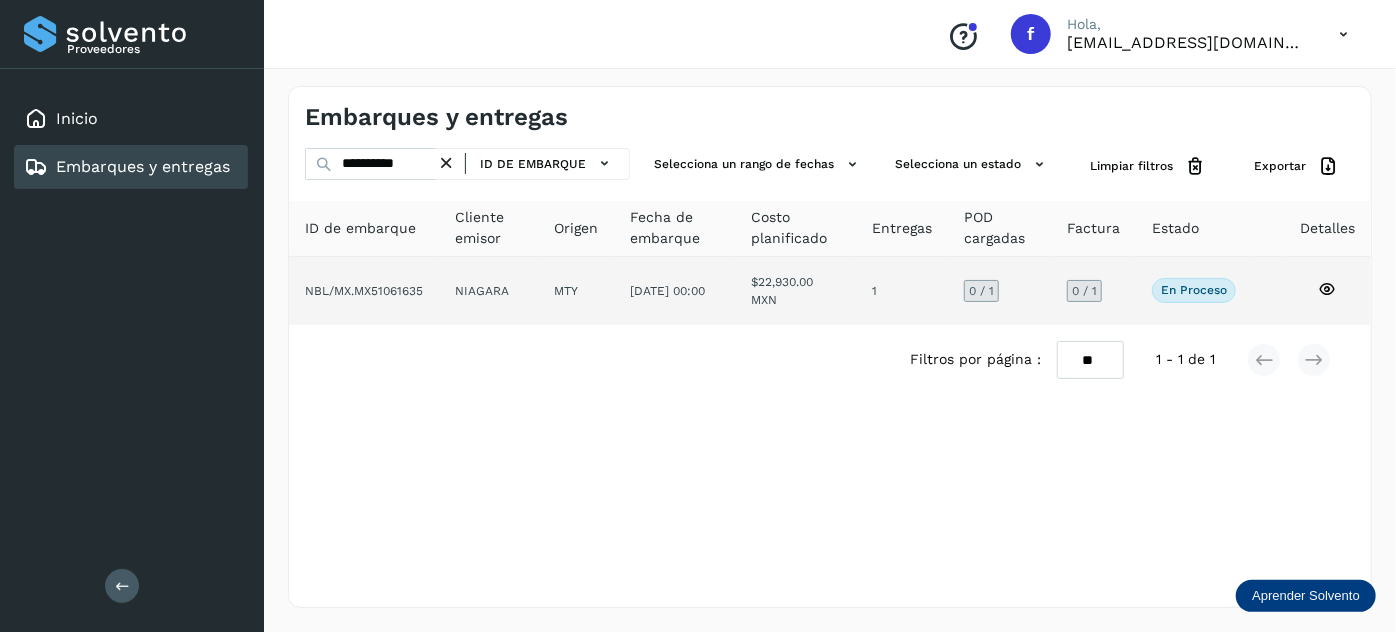 click on "05/jul/2025 00:00" 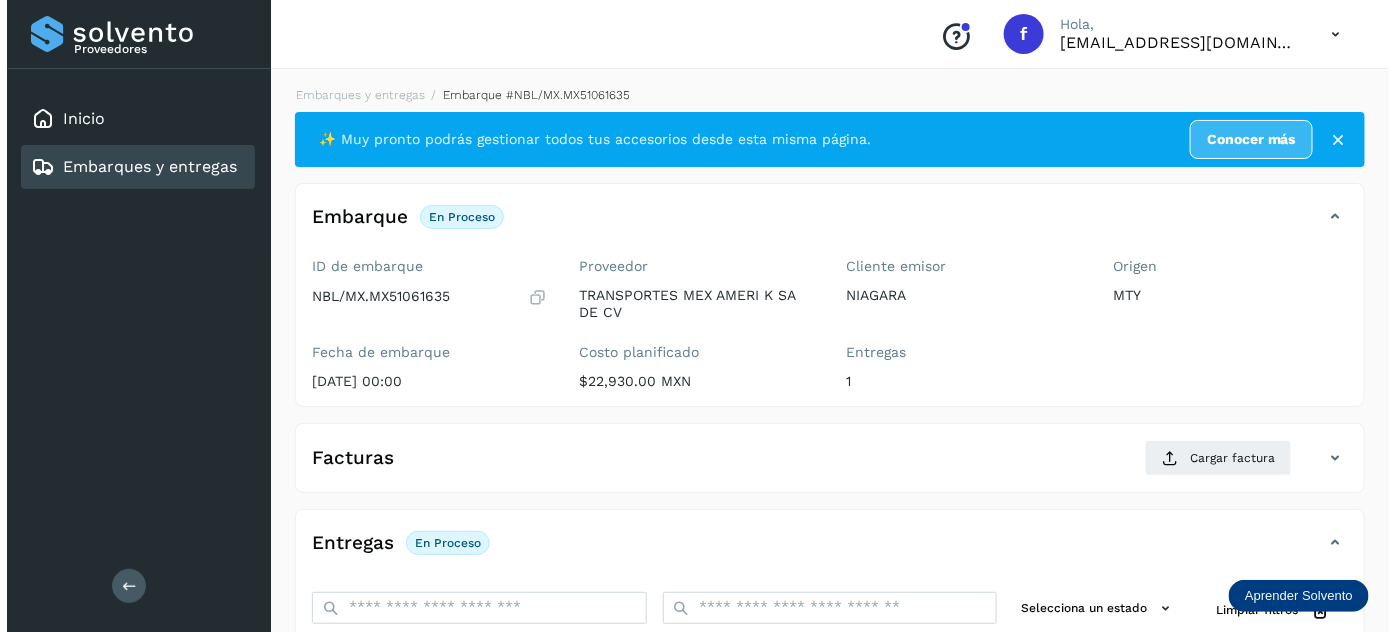 scroll, scrollTop: 327, scrollLeft: 0, axis: vertical 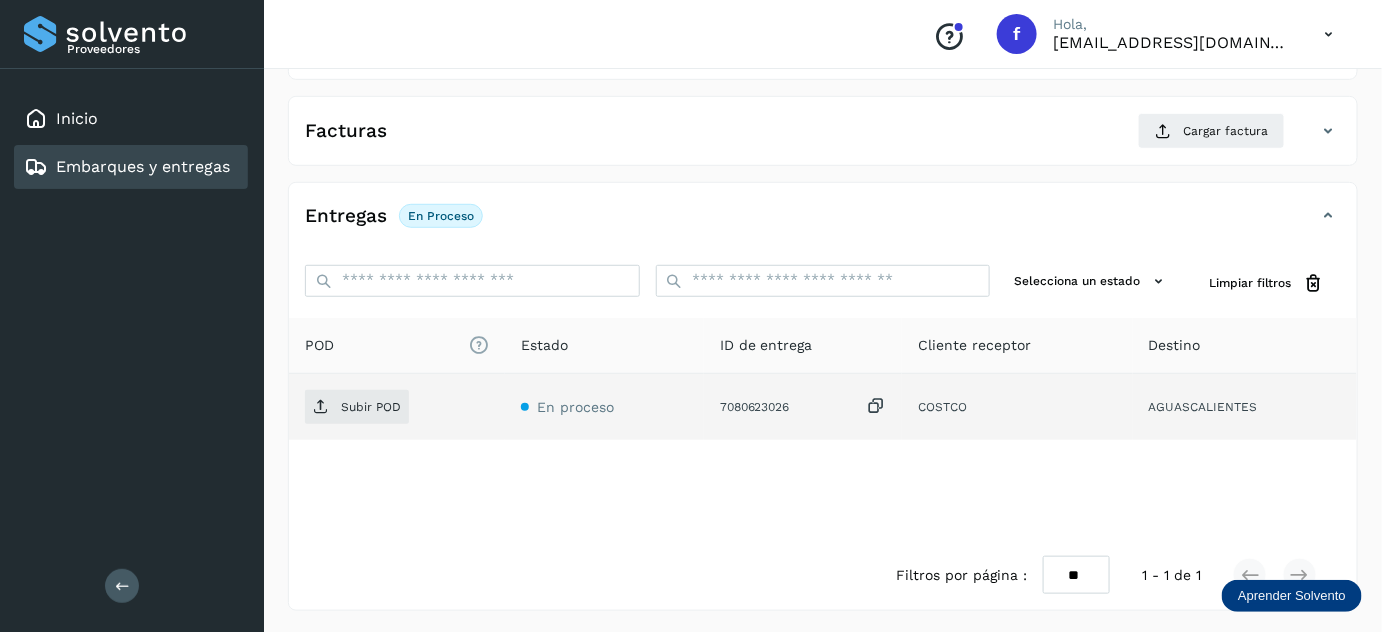 click at bounding box center [876, 406] 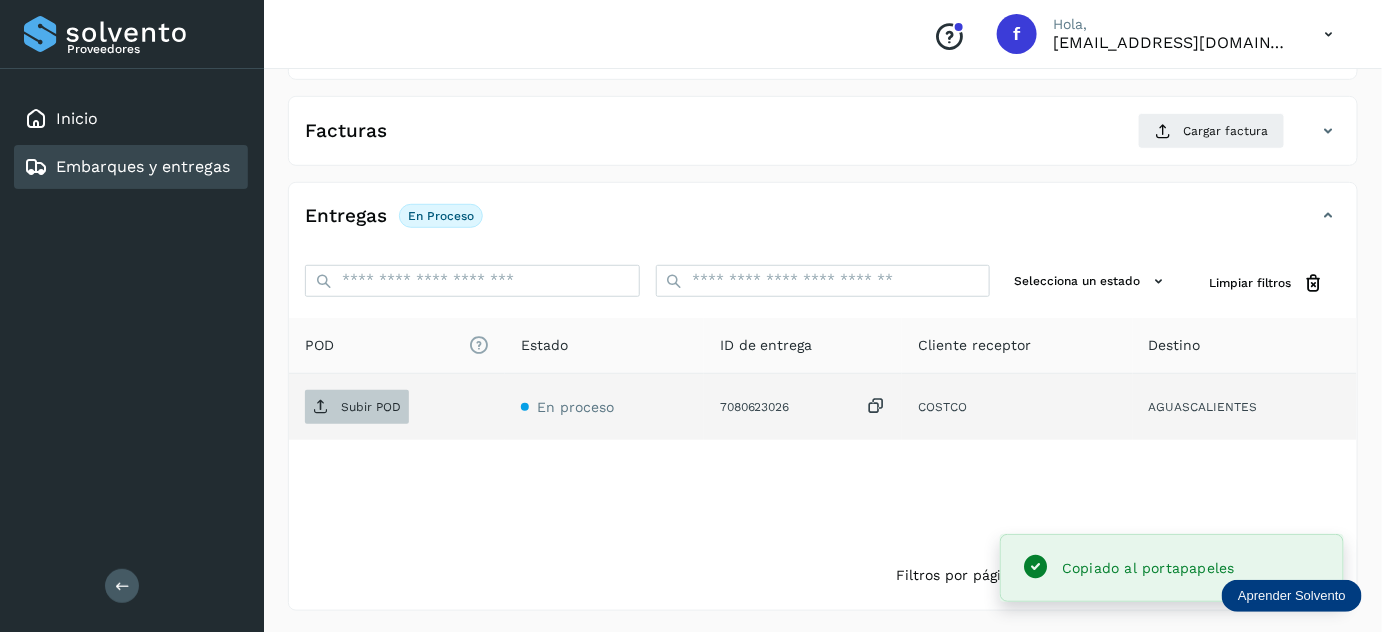 click on "Subir POD" at bounding box center (371, 407) 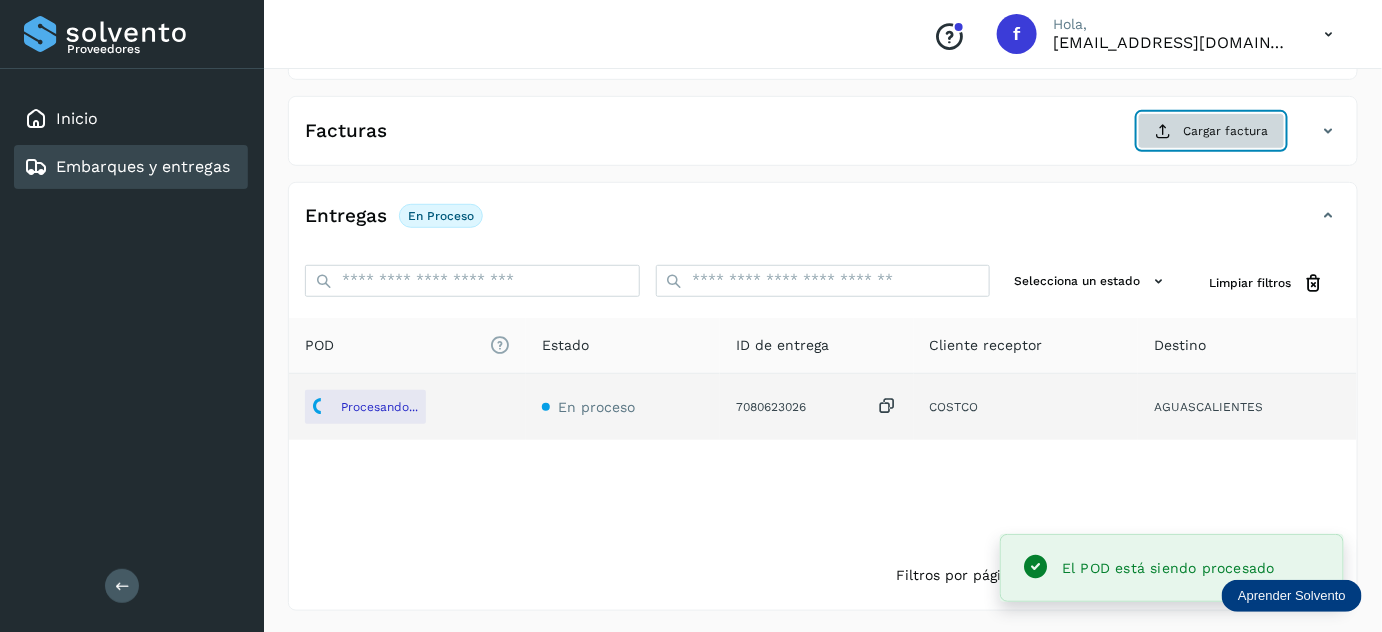 click on "Cargar factura" 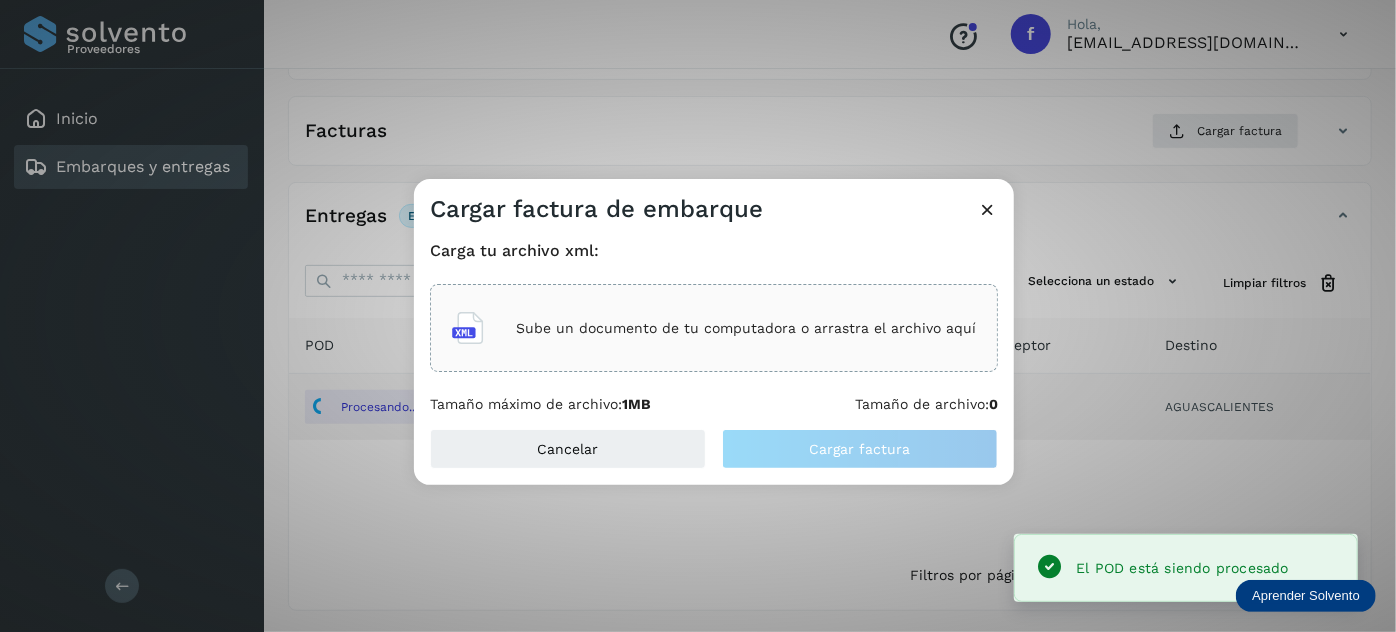 click on "Proveedores Inicio Embarques y entregas Salir
Conoce nuestros beneficios
f Hola, fyc3@mexamerik.com Embarques y entregas Embarque #NBL/MX.MX51061635  ✨ Muy pronto podrás gestionar todos tus accesorios desde esta misma página. Conocer más Embarque En proceso
Verifica el estado de la factura o entregas asociadas a este embarque
ID de embarque NBL/MX.MX51061635 Fecha de embarque 05/jul/2025 00:00 Proveedor TRANSPORTES MEX AMERI K SA DE CV Costo planificado  $22,930.00 MXN  Cliente emisor NIAGARA Entregas 1 Origen MTY Facturas Cargar factura Aún no has subido ninguna factura Cargar factura de embarque Carga tu archivo xml: Sube un documento de tu computadora o arrastra el archivo aquí Tamaño máximo de archivo:  1MB Tamaño de archivo:  0 Cancelar Cargar factura Entregas En proceso Selecciona un estado Limpiar filtros POD
El tamaño máximo de archivo es de 20 Mb." 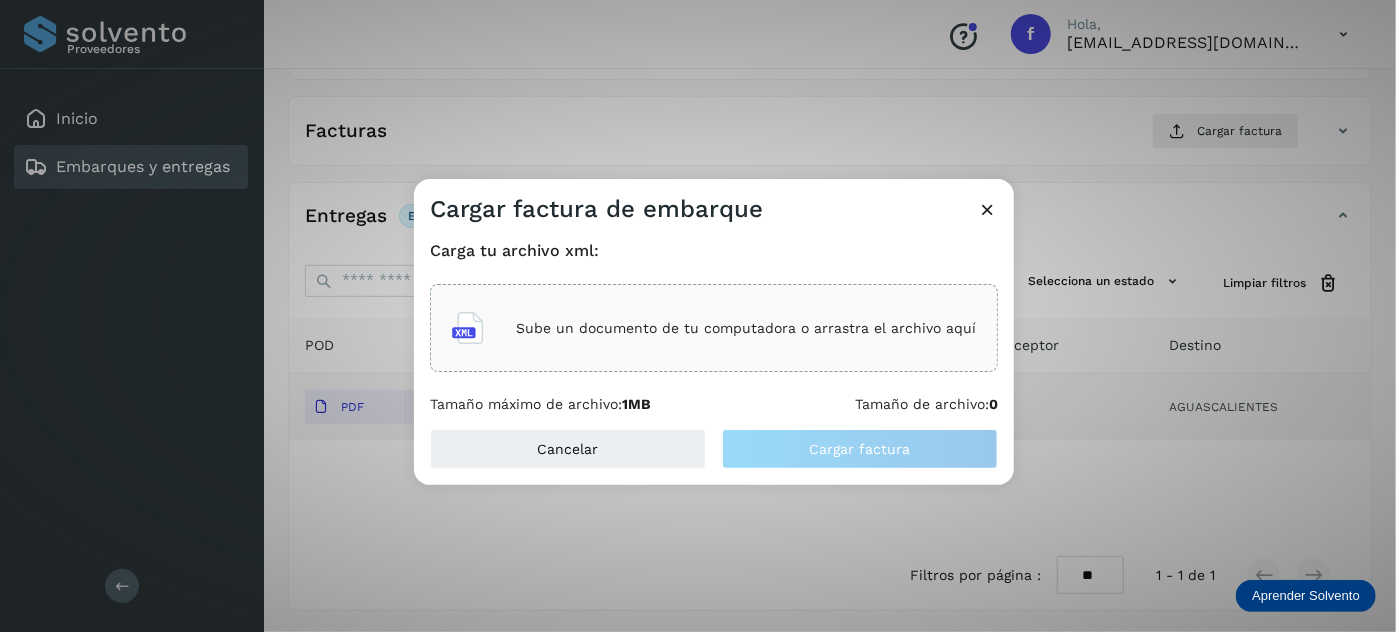 click on "Sube un documento de tu computadora o arrastra el archivo aquí" 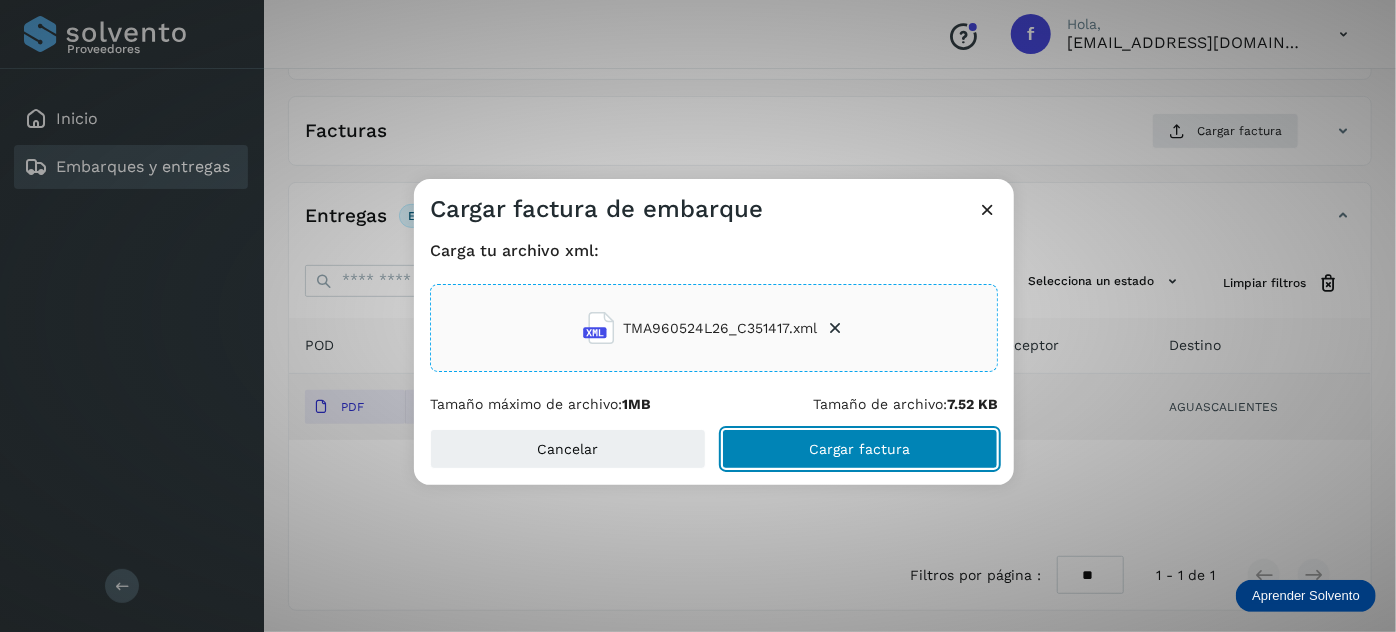 click on "Cargar factura" 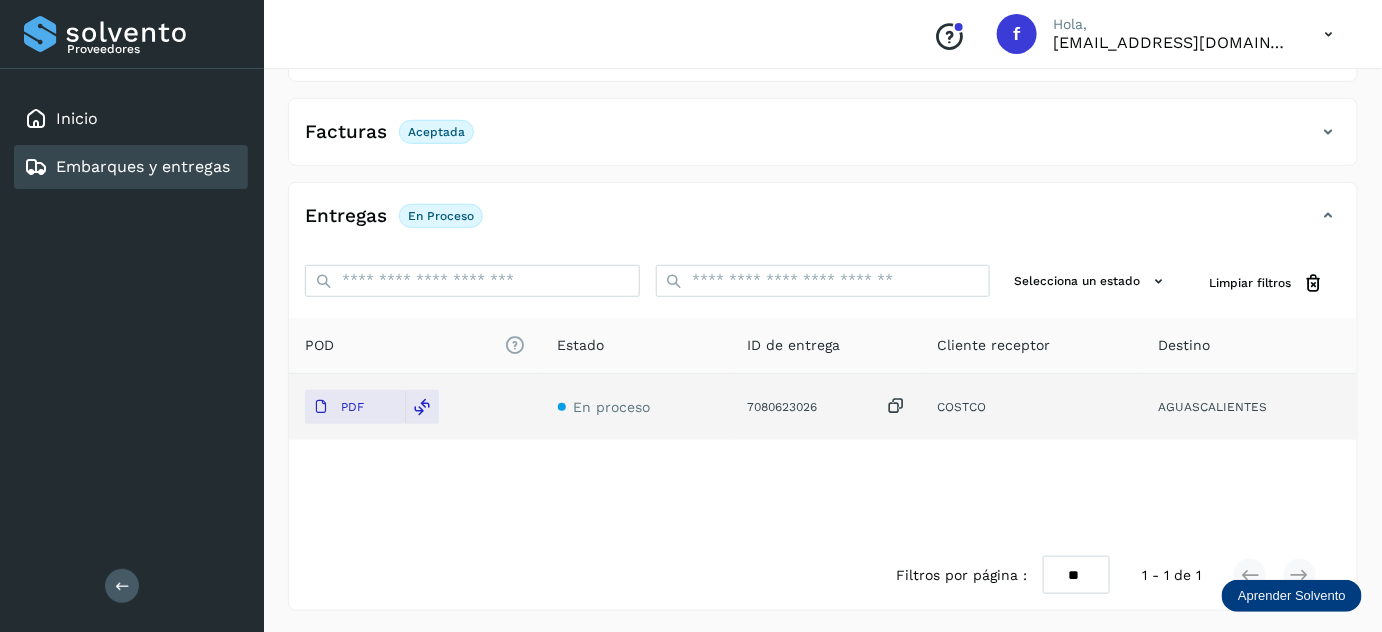 scroll, scrollTop: 0, scrollLeft: 0, axis: both 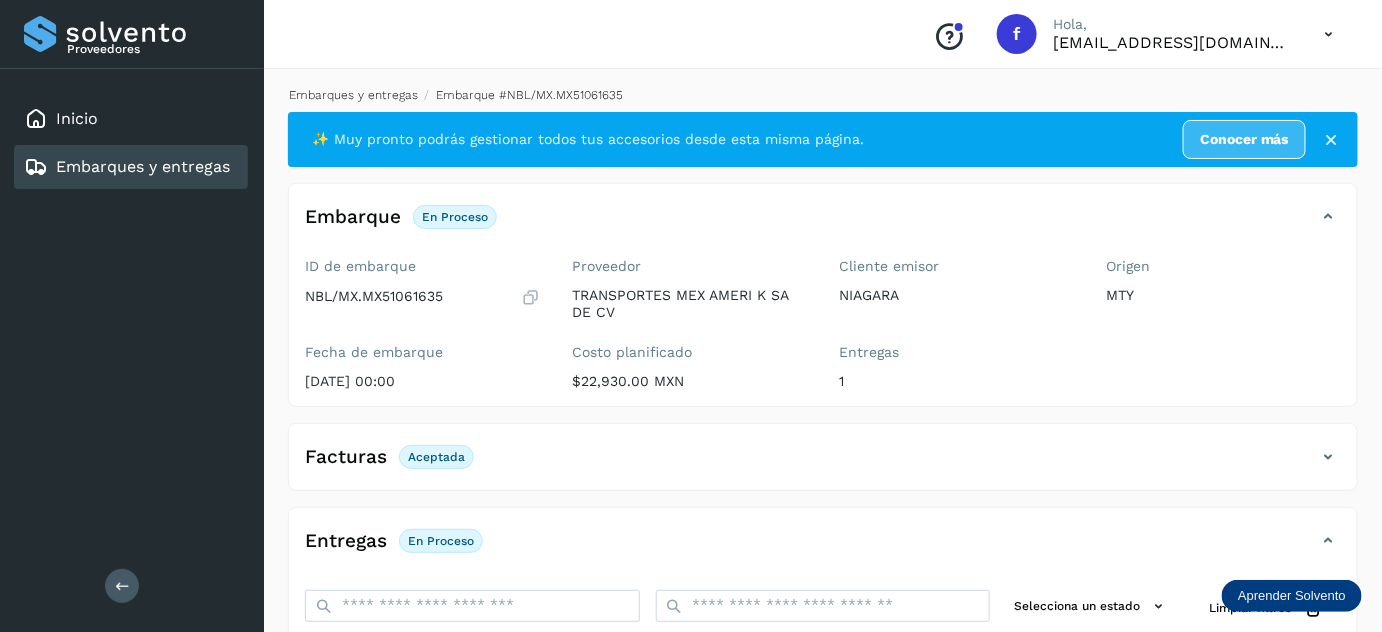 click on "Embarques y entregas" at bounding box center (353, 95) 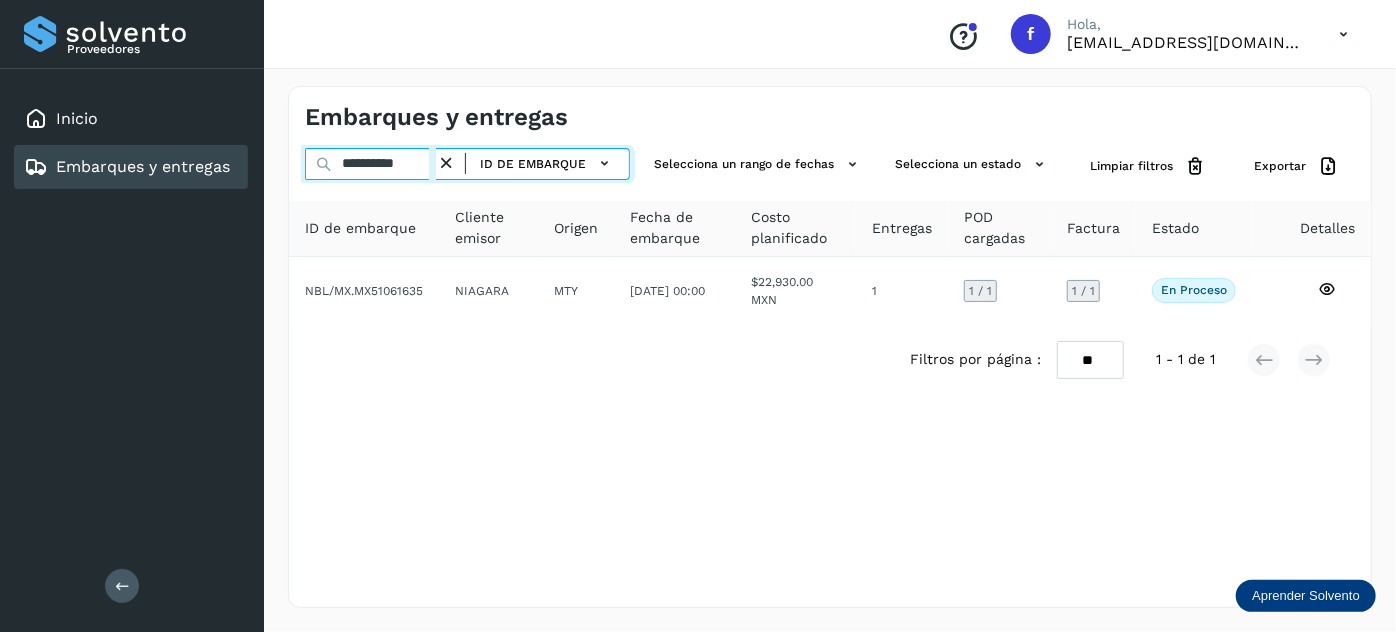 click on "**********" at bounding box center [370, 164] 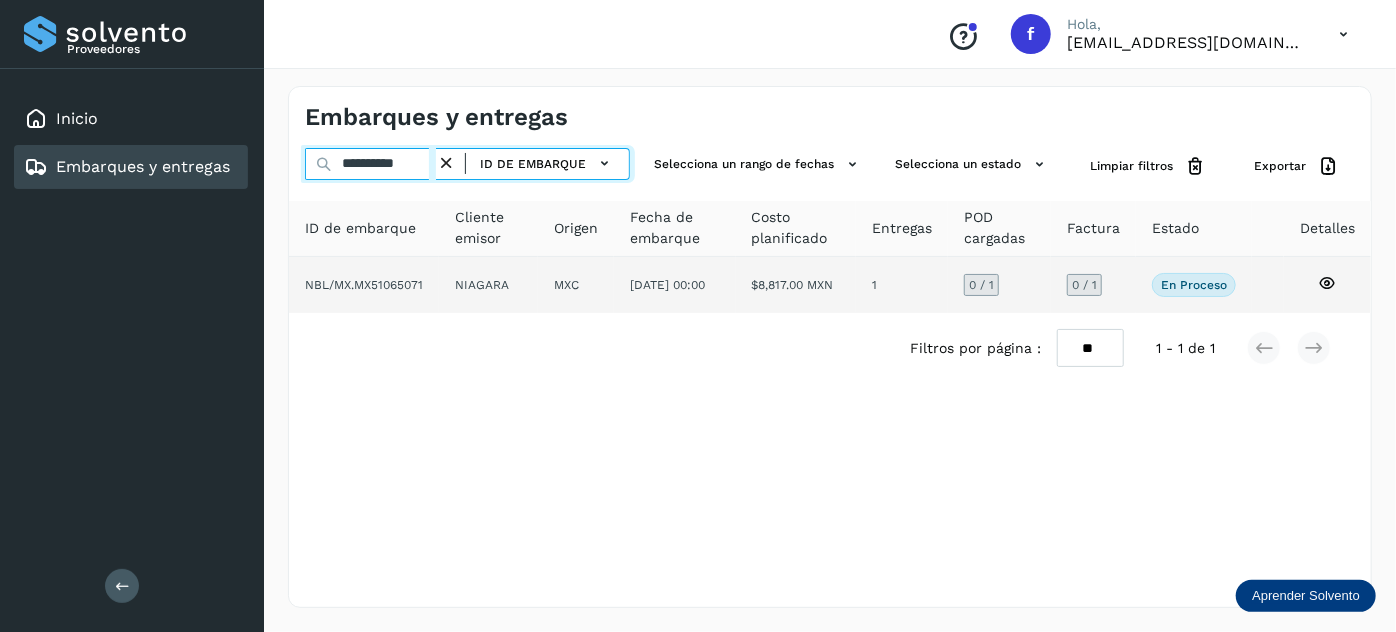 type on "**********" 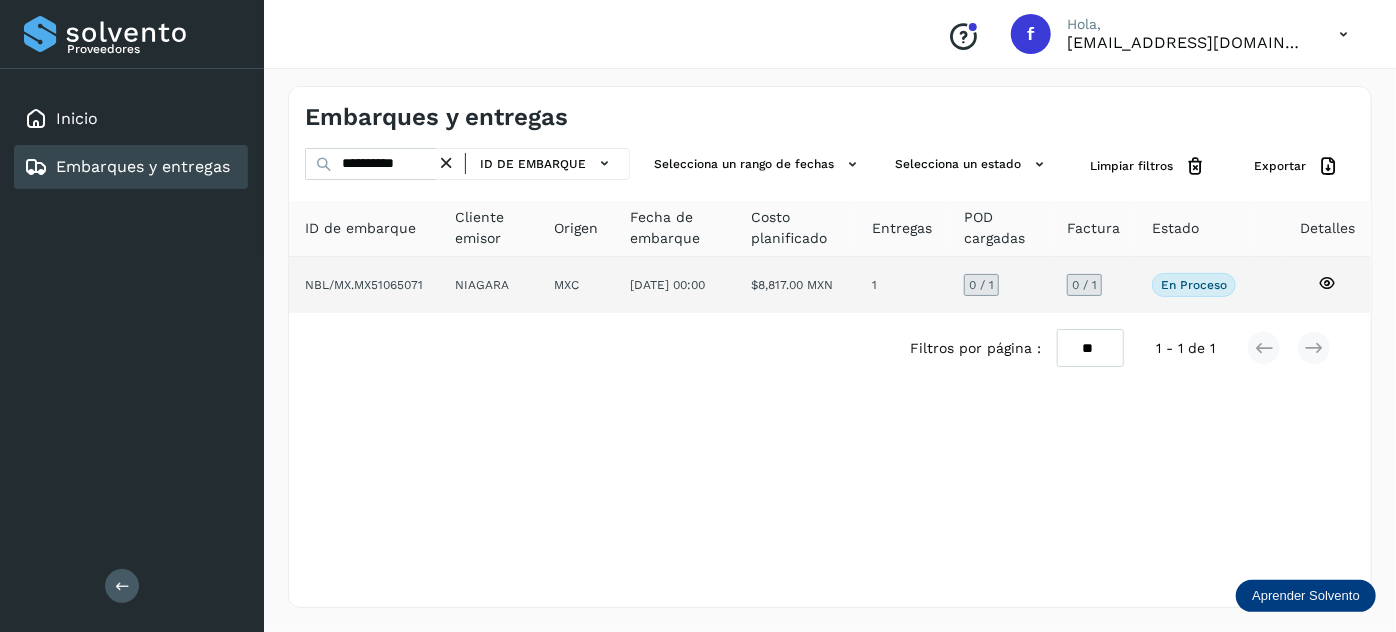 click on "MXC" 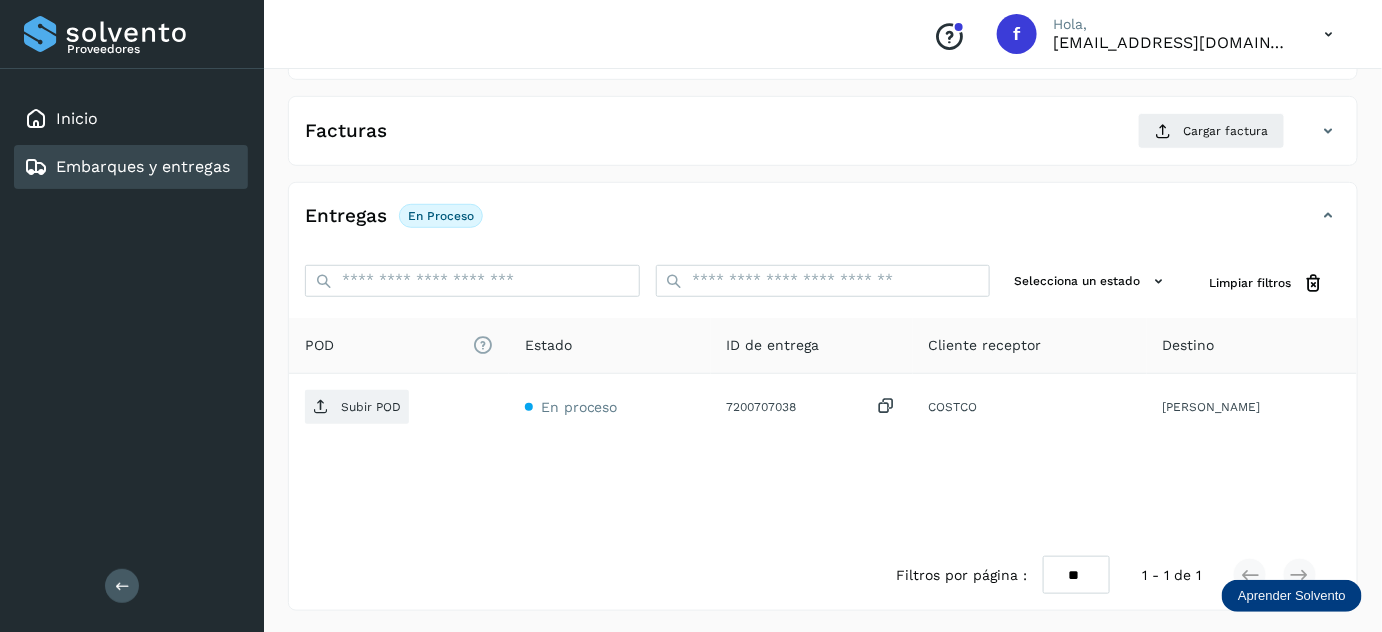 scroll, scrollTop: 0, scrollLeft: 0, axis: both 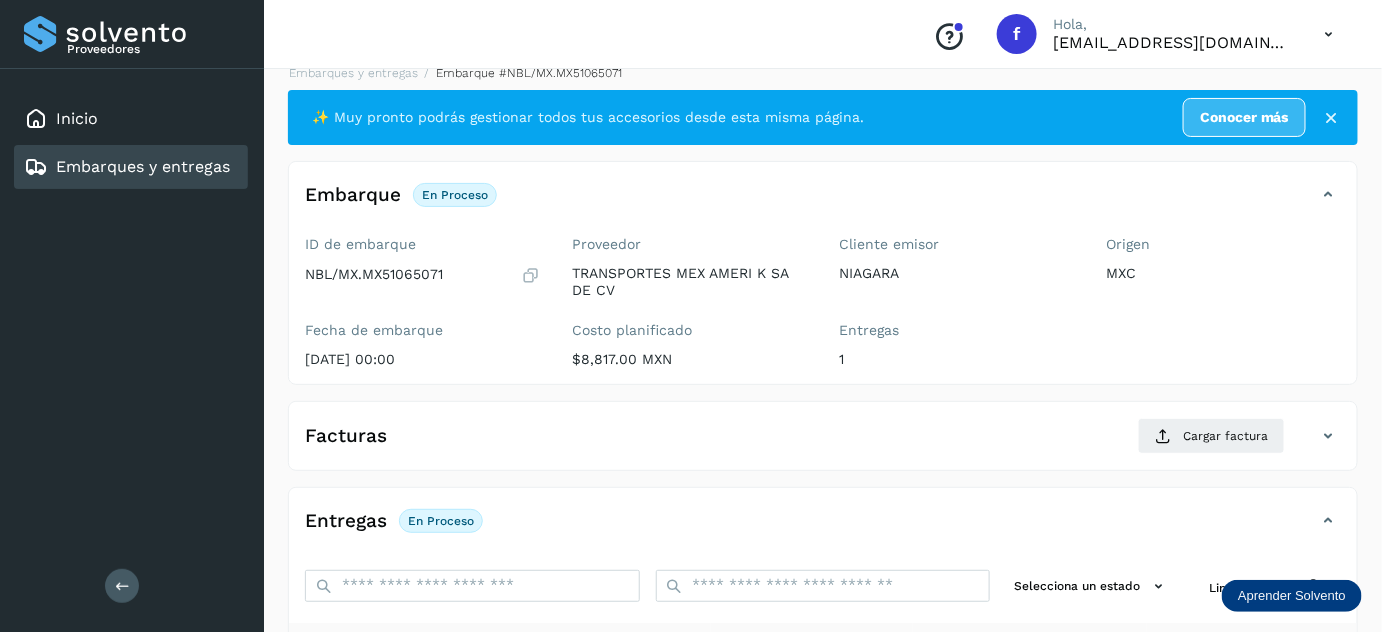 drag, startPoint x: 881, startPoint y: 401, endPoint x: 739, endPoint y: 429, distance: 144.73424 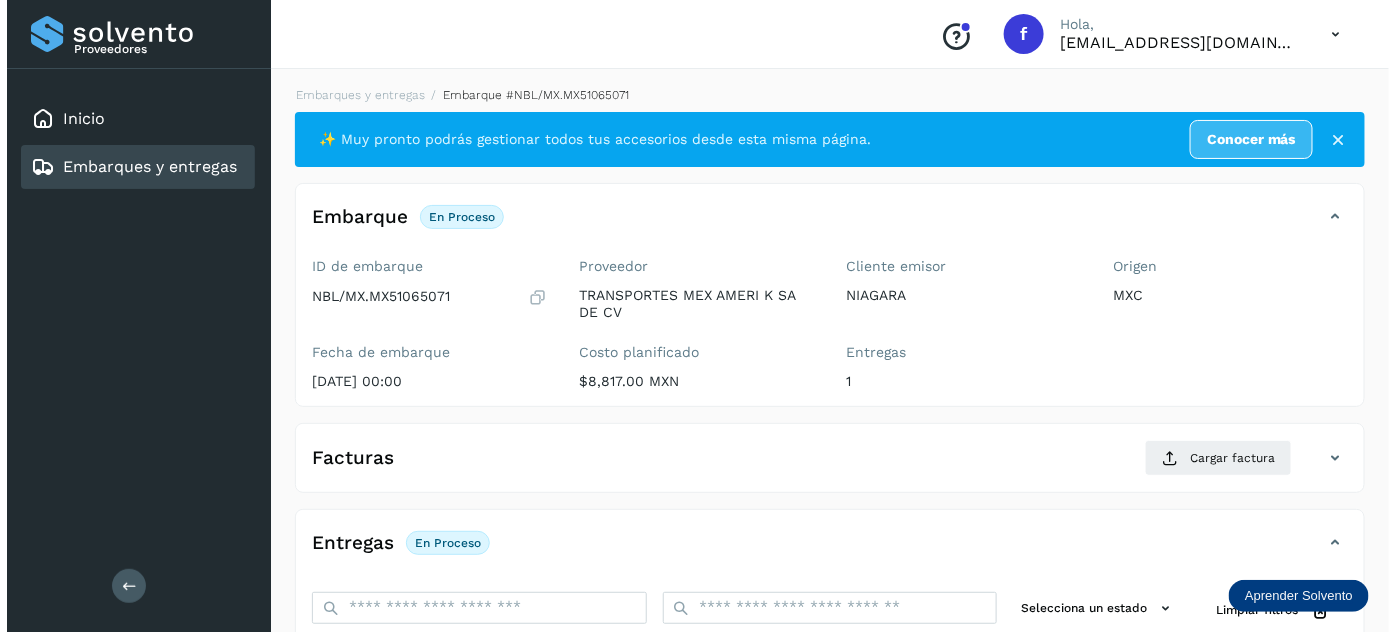 scroll, scrollTop: 327, scrollLeft: 0, axis: vertical 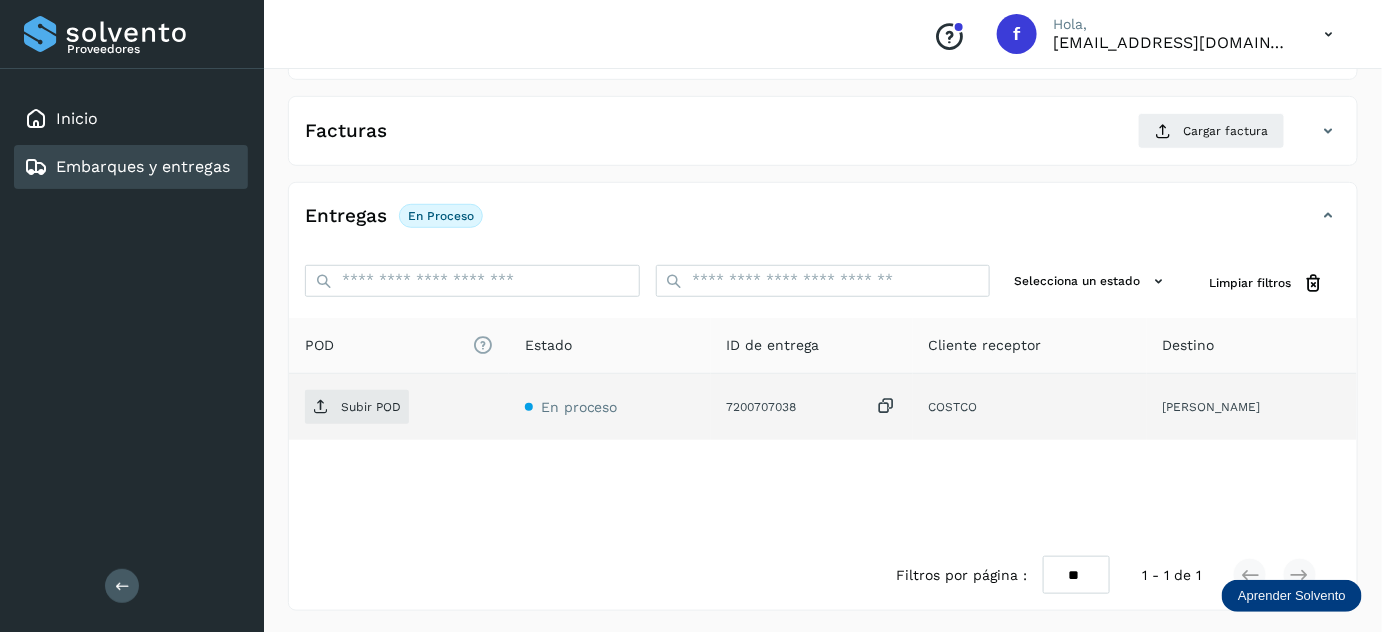 click at bounding box center (887, 406) 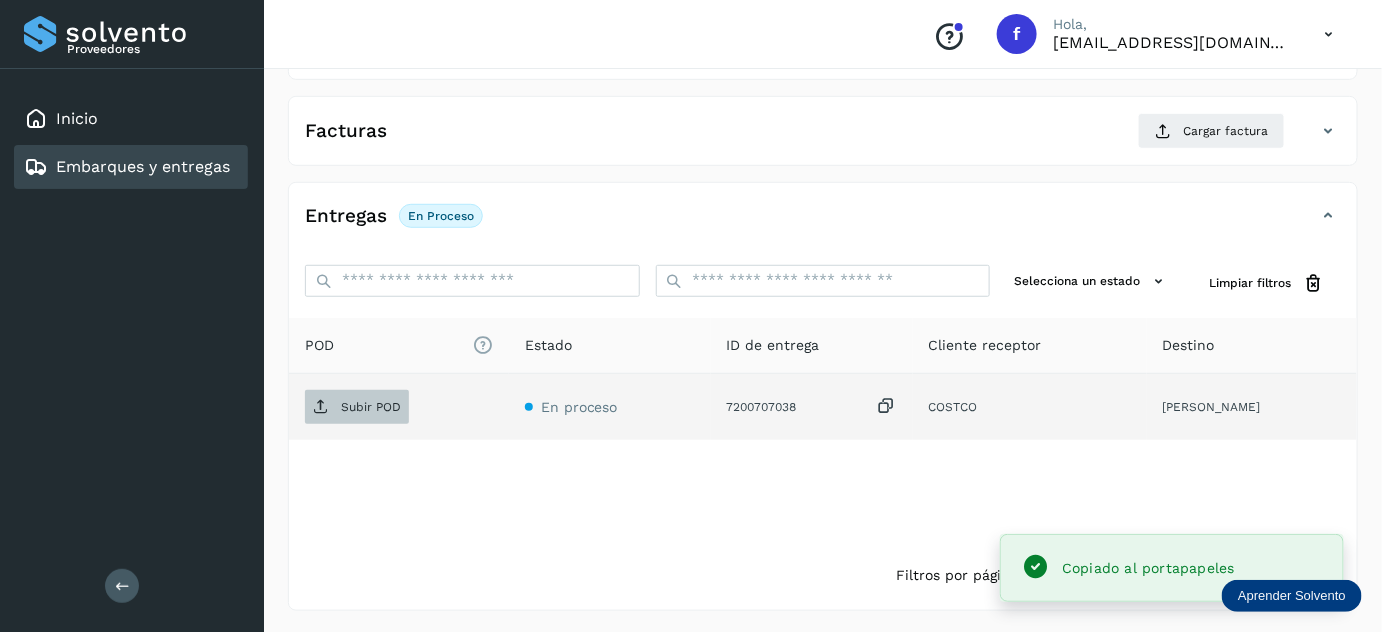 click on "Subir POD" at bounding box center [371, 407] 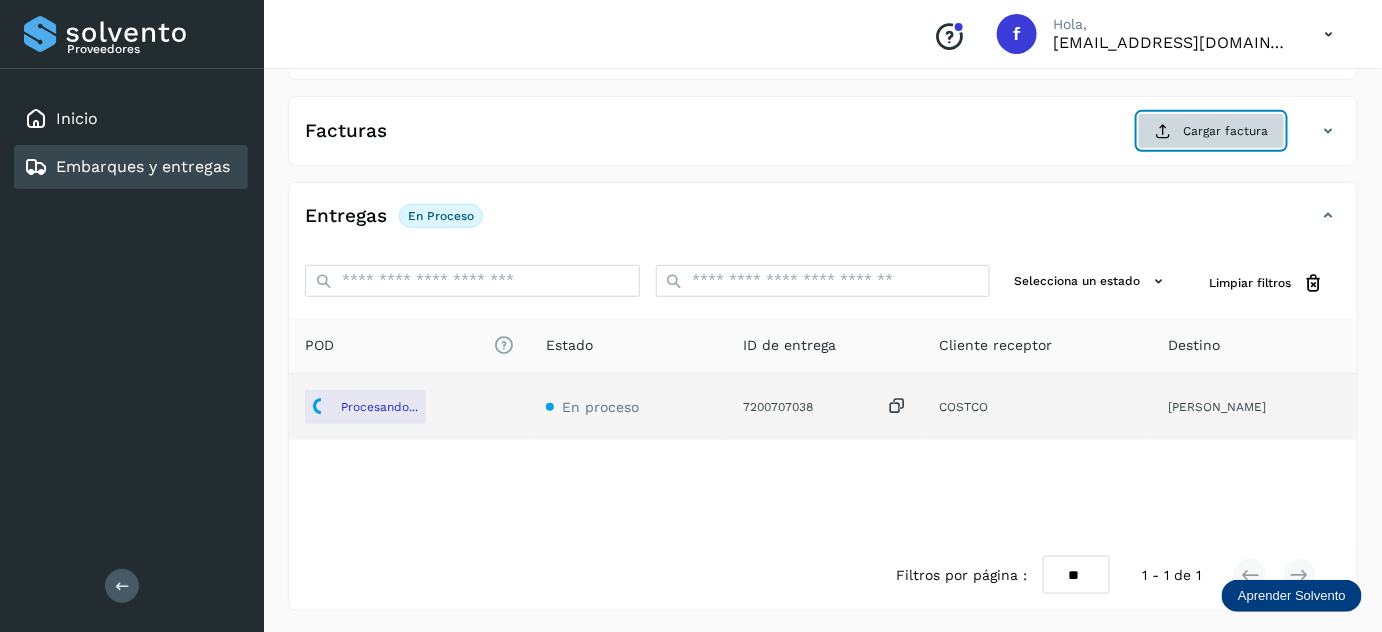 click on "Cargar factura" 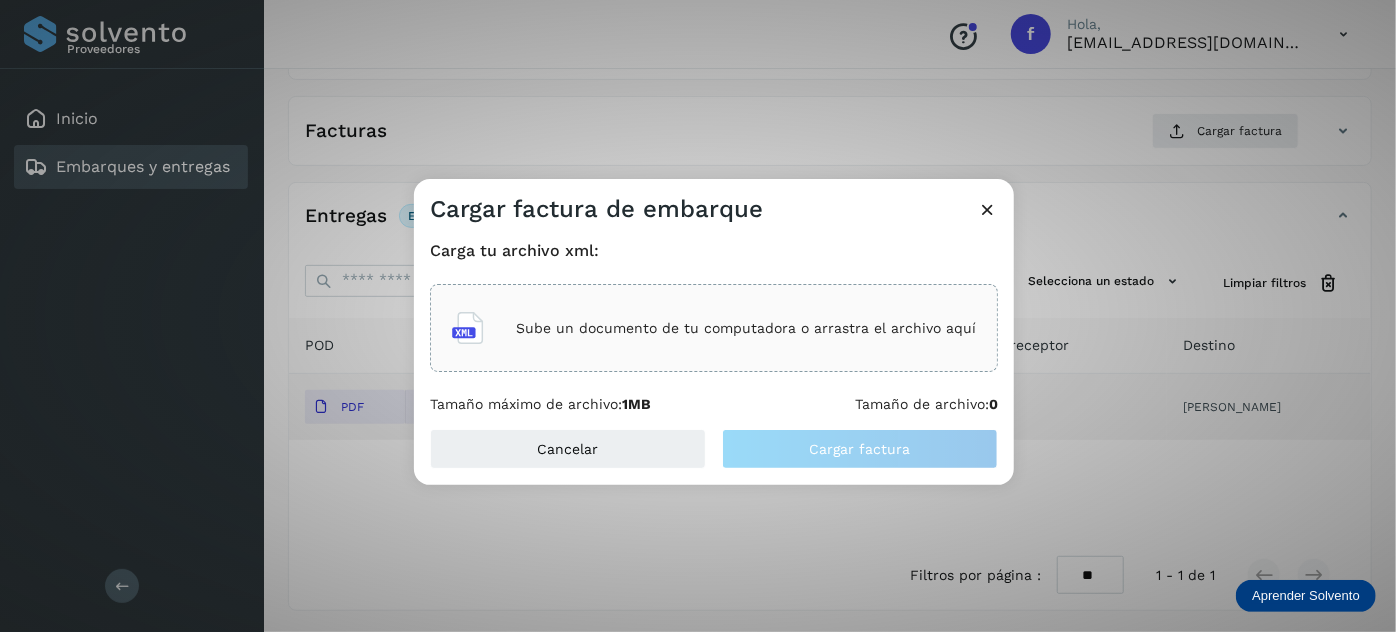 click on "Sube un documento de tu computadora o arrastra el archivo aquí" at bounding box center (714, 328) 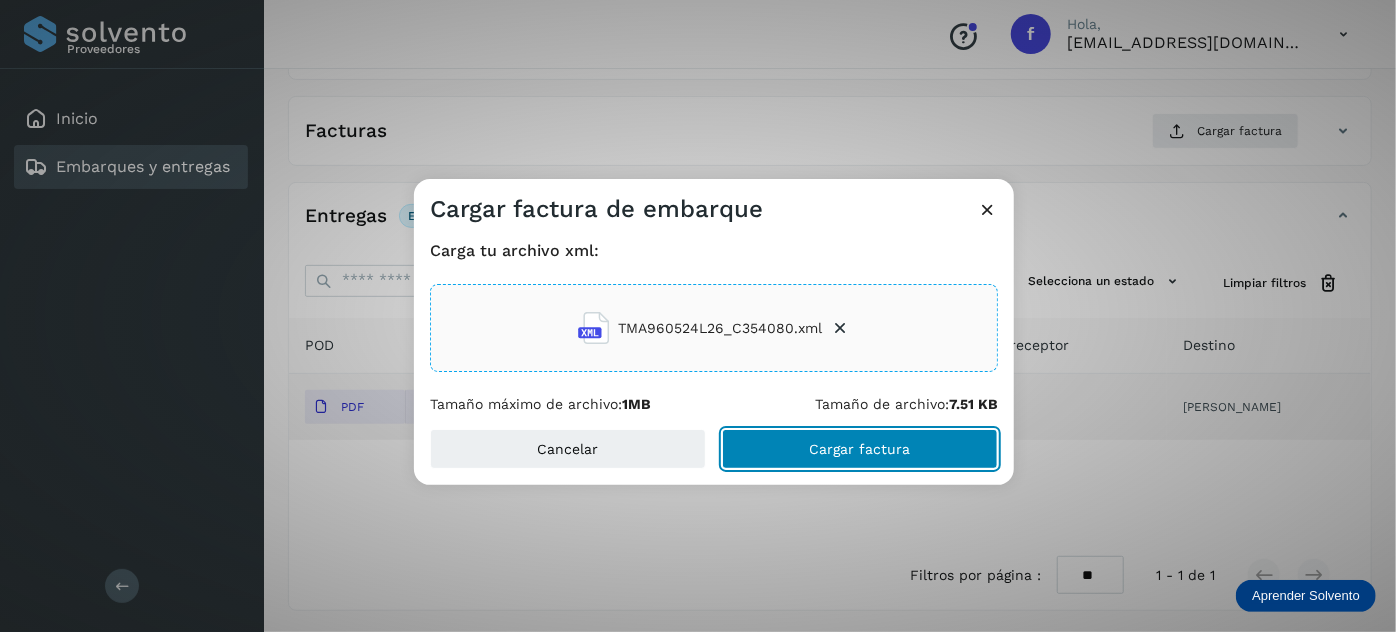click on "Cargar factura" 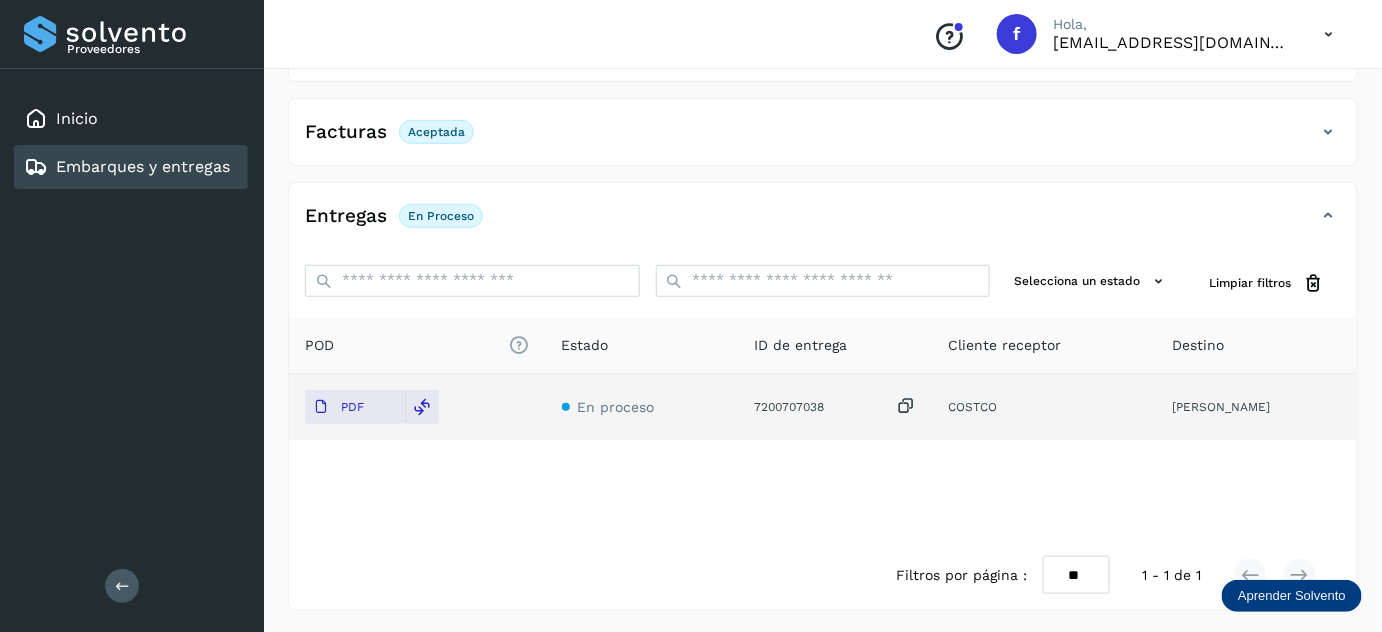 scroll, scrollTop: 0, scrollLeft: 0, axis: both 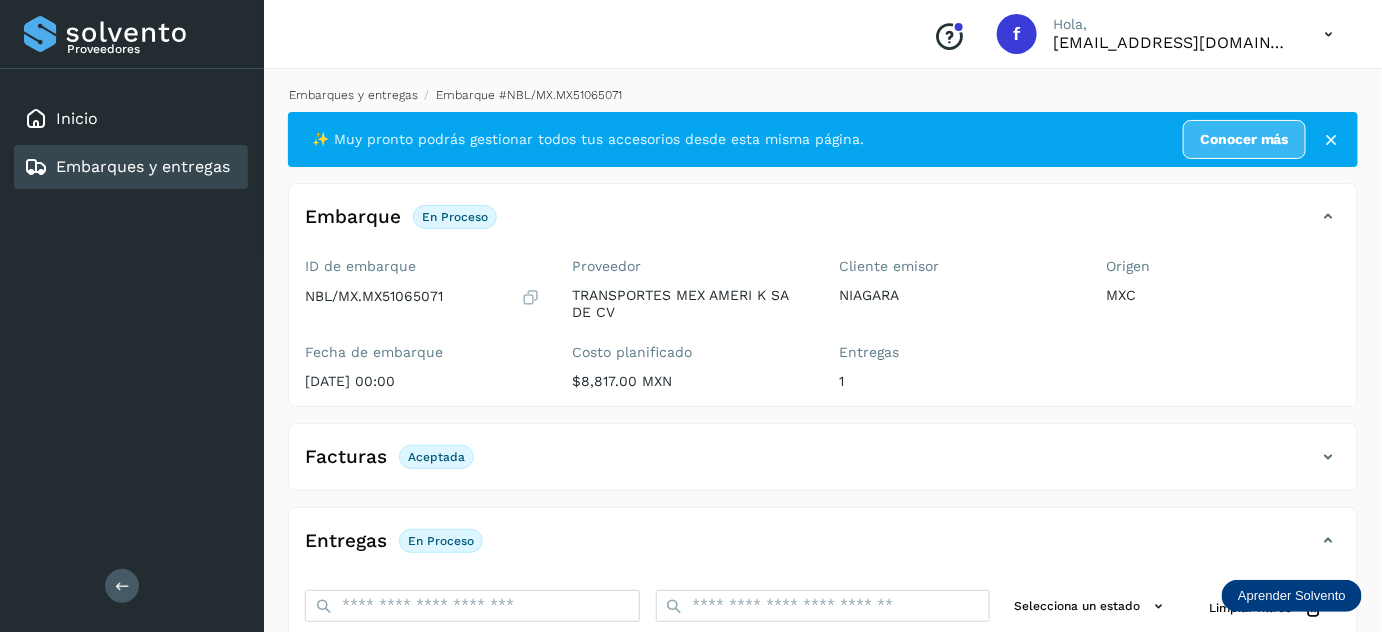 click on "Embarques y entregas" at bounding box center (353, 95) 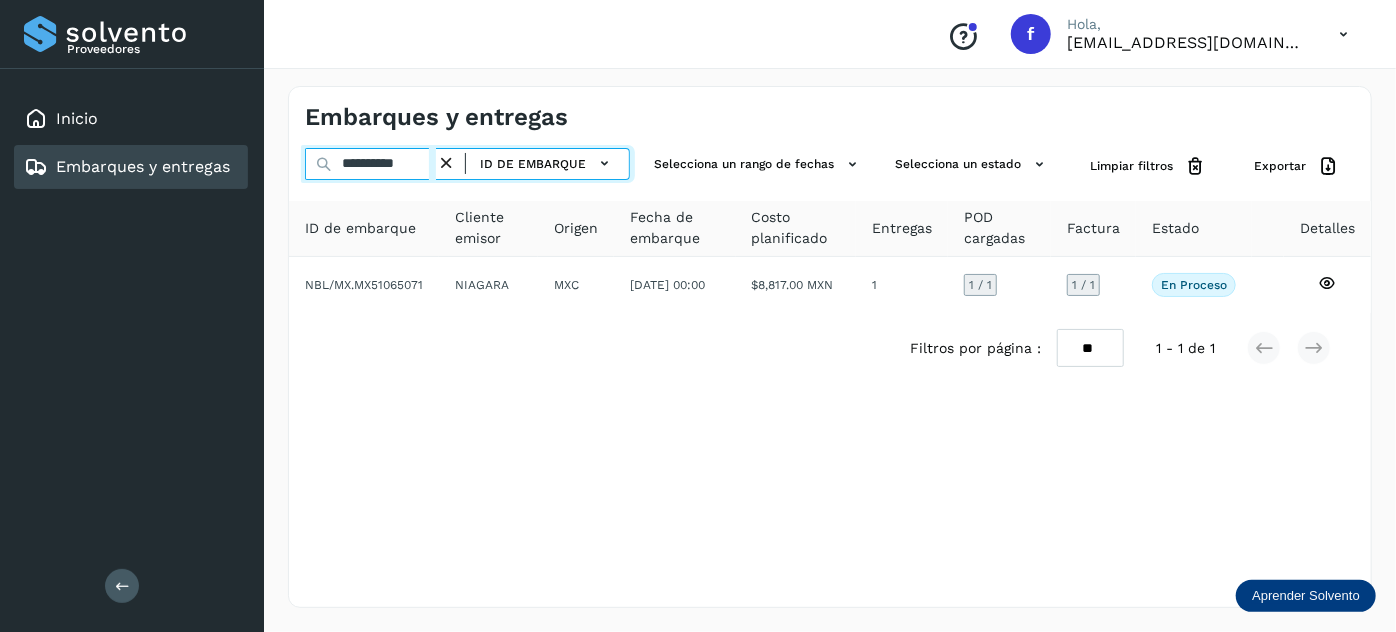 click on "**********" at bounding box center (370, 164) 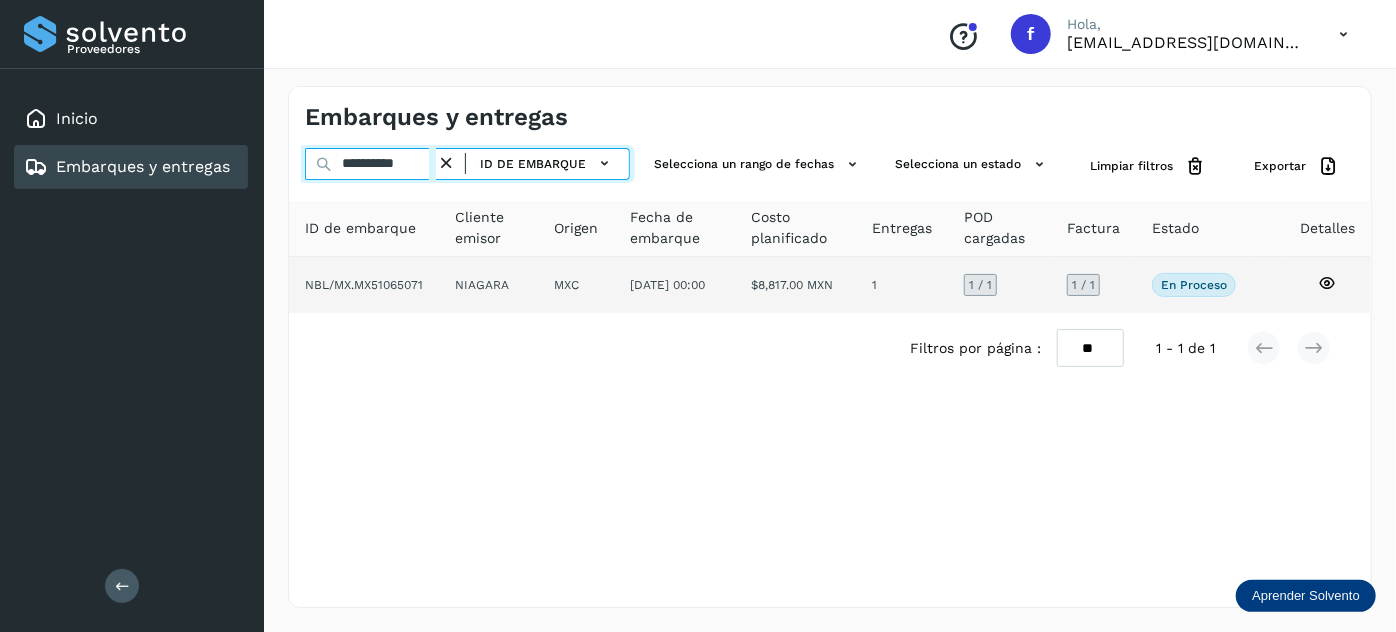 paste 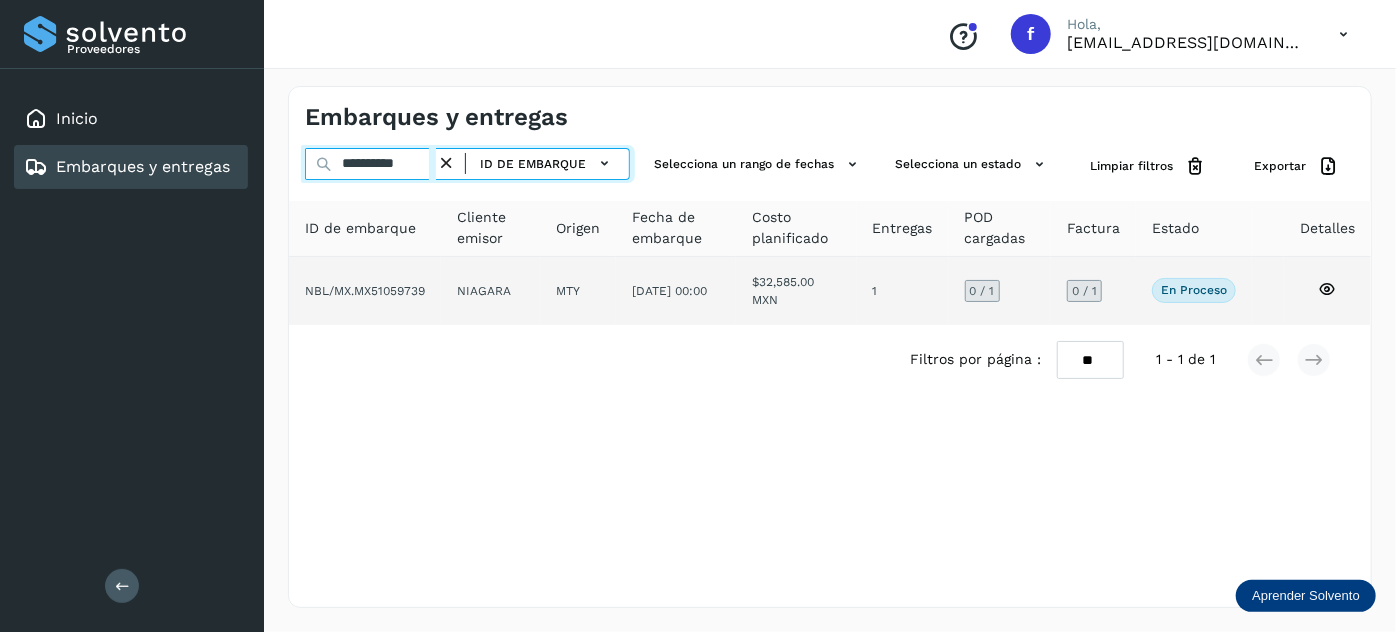 type on "**********" 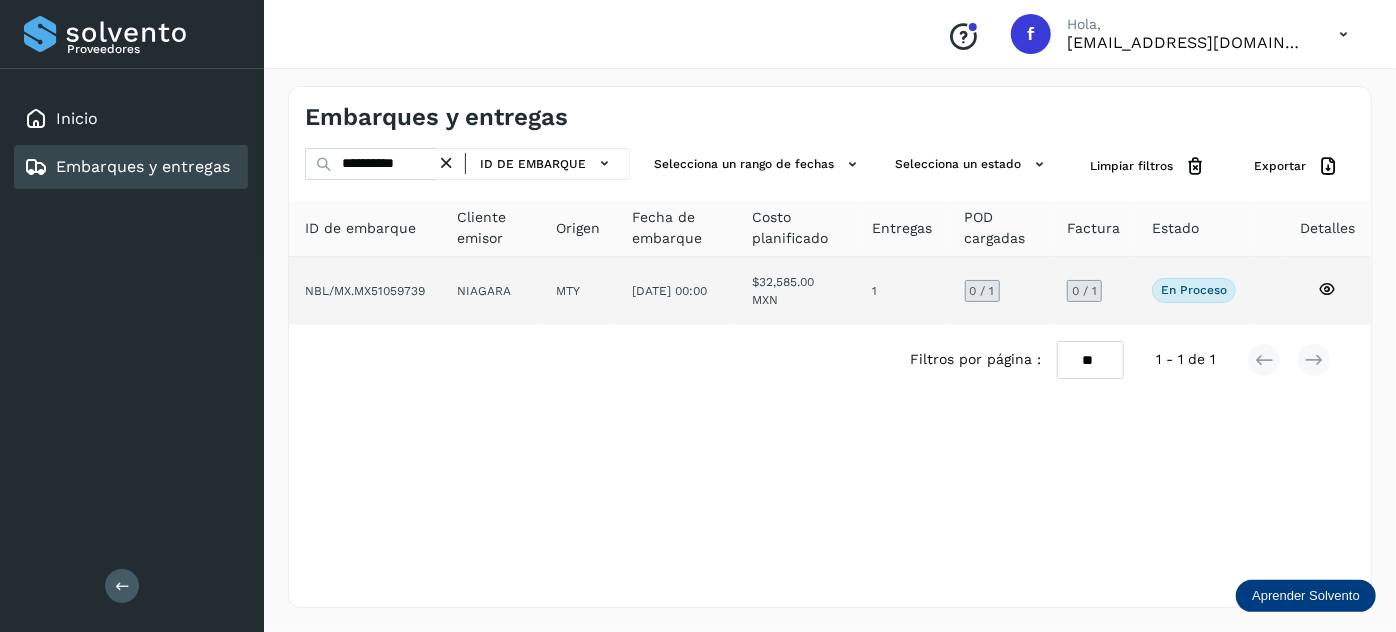 click on "MTY" 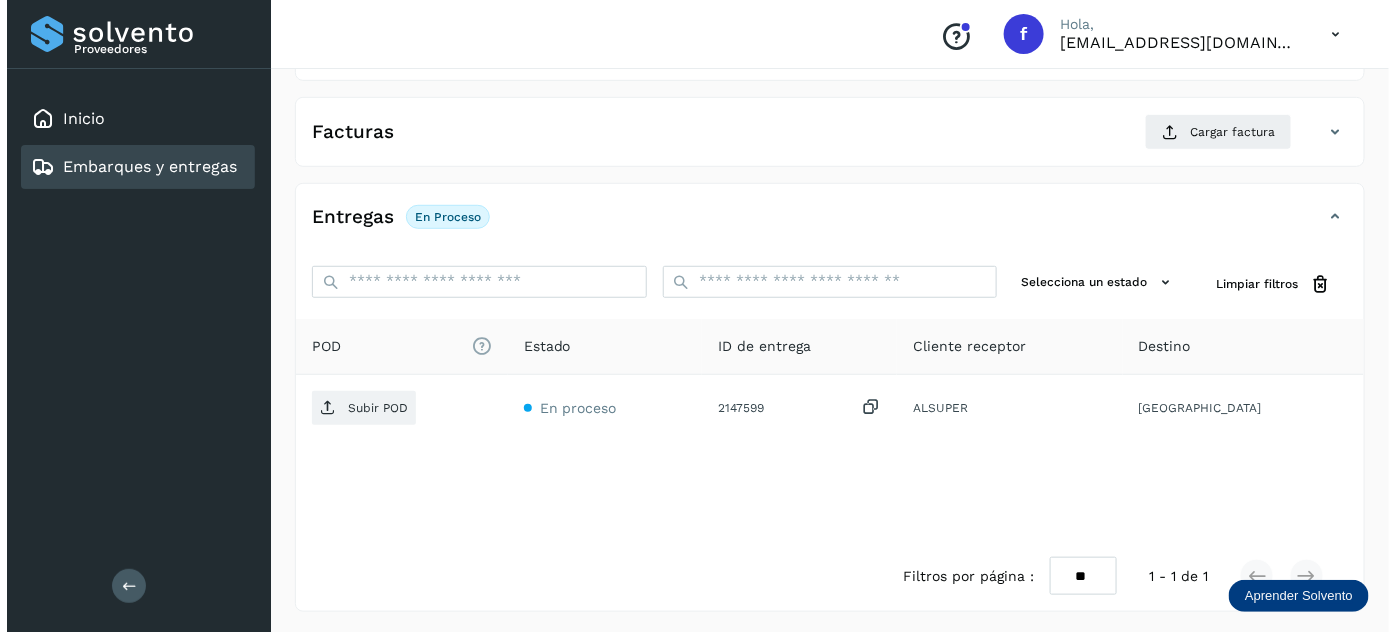 scroll, scrollTop: 327, scrollLeft: 0, axis: vertical 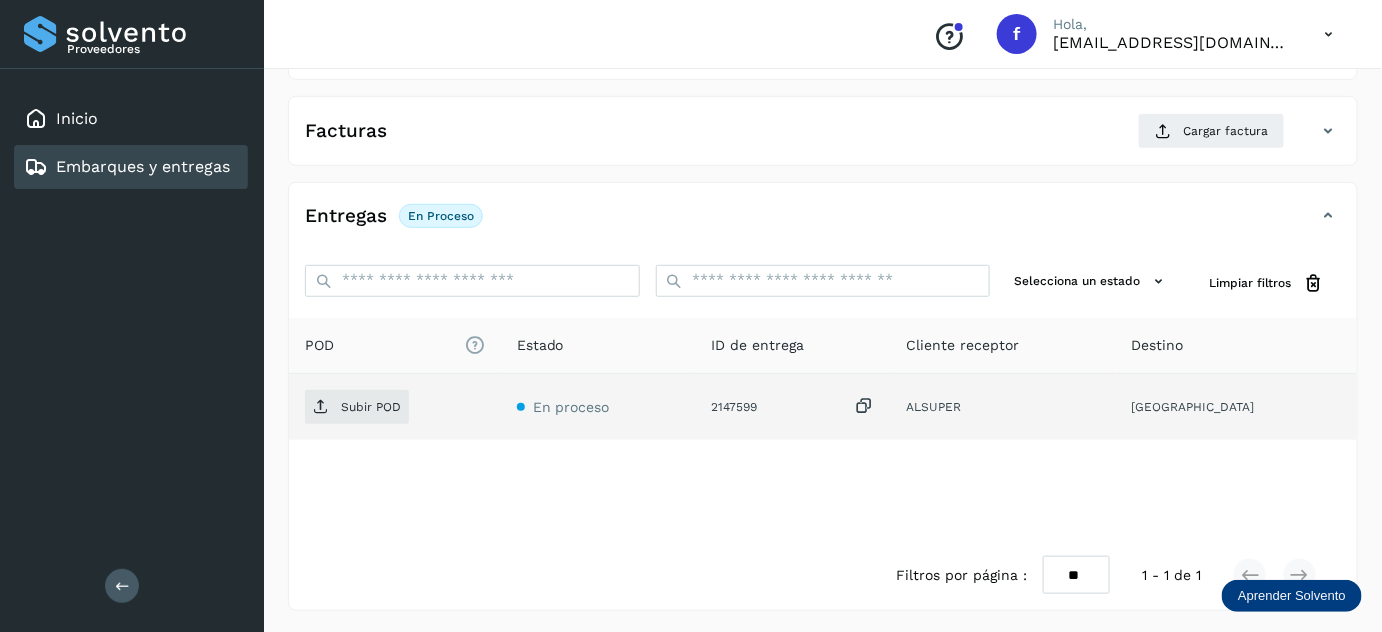 click at bounding box center [864, 406] 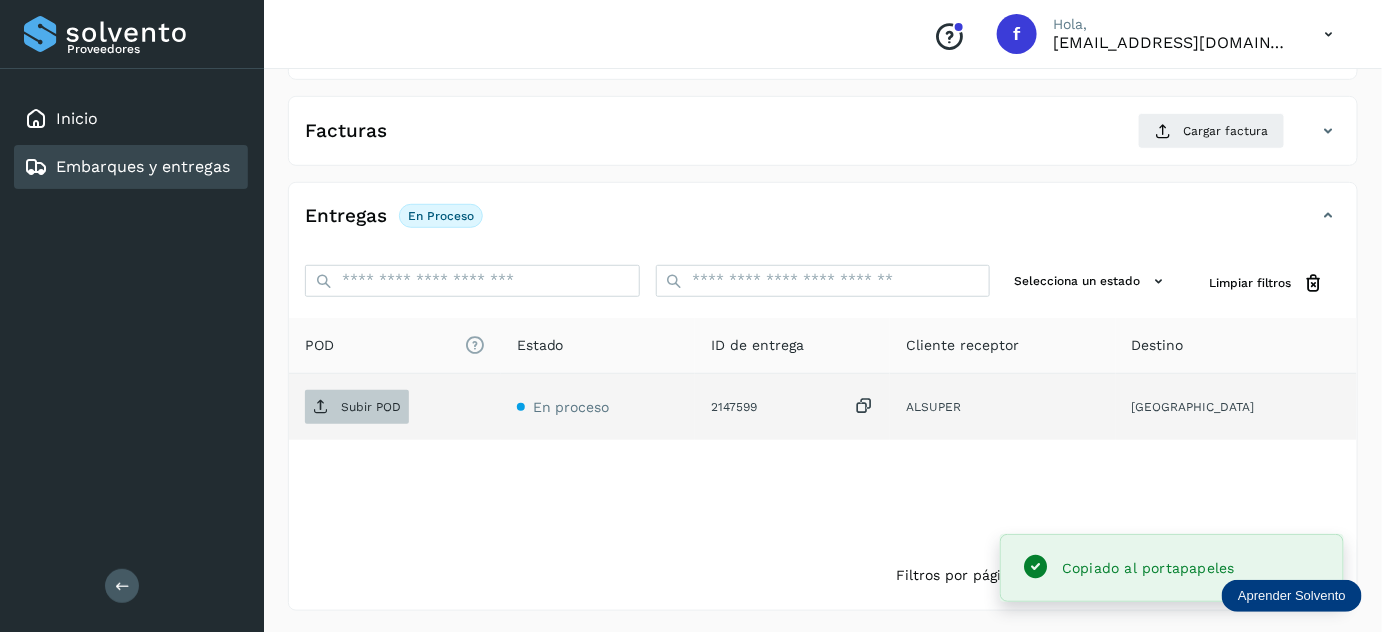 click on "Subir POD" at bounding box center (371, 407) 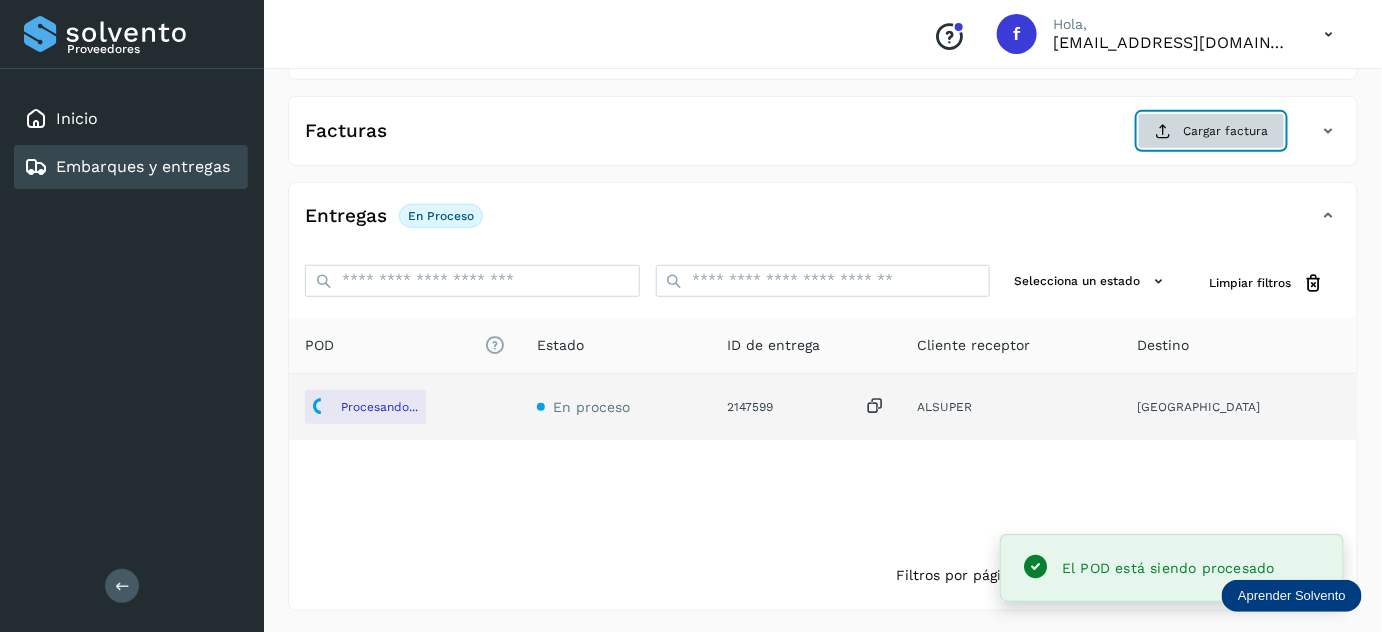 click on "Cargar factura" 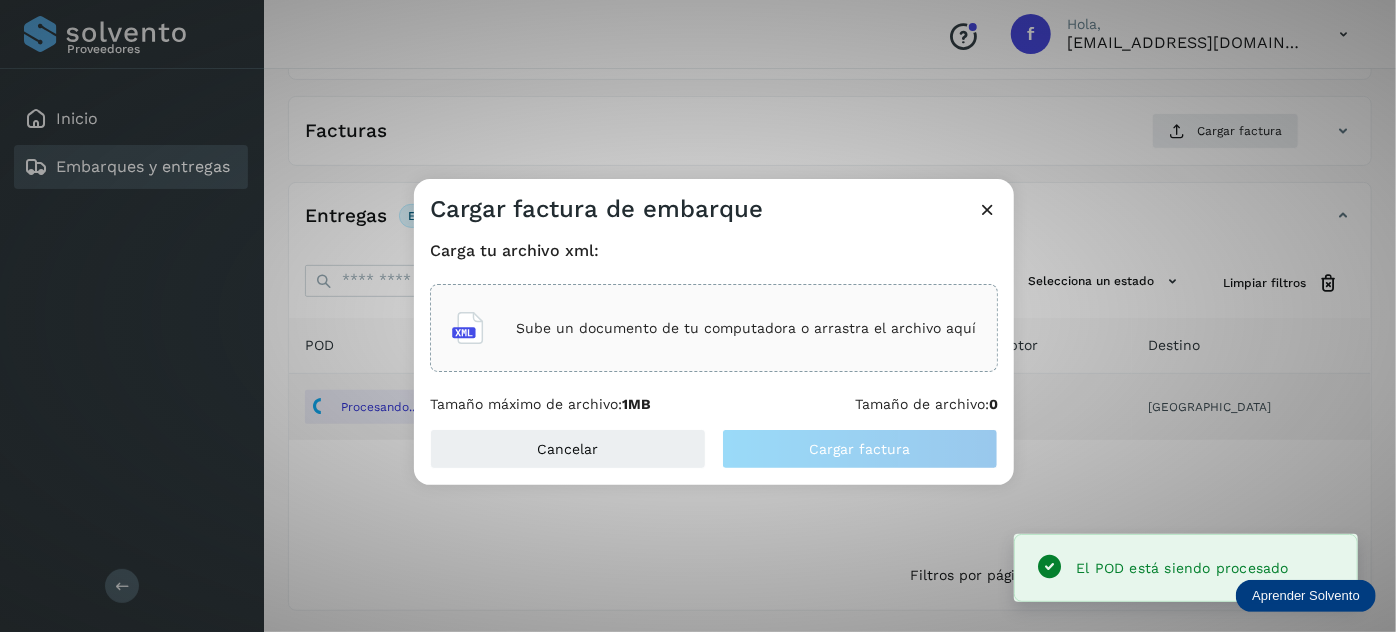 click on "Sube un documento de tu computadora o arrastra el archivo aquí" at bounding box center [746, 328] 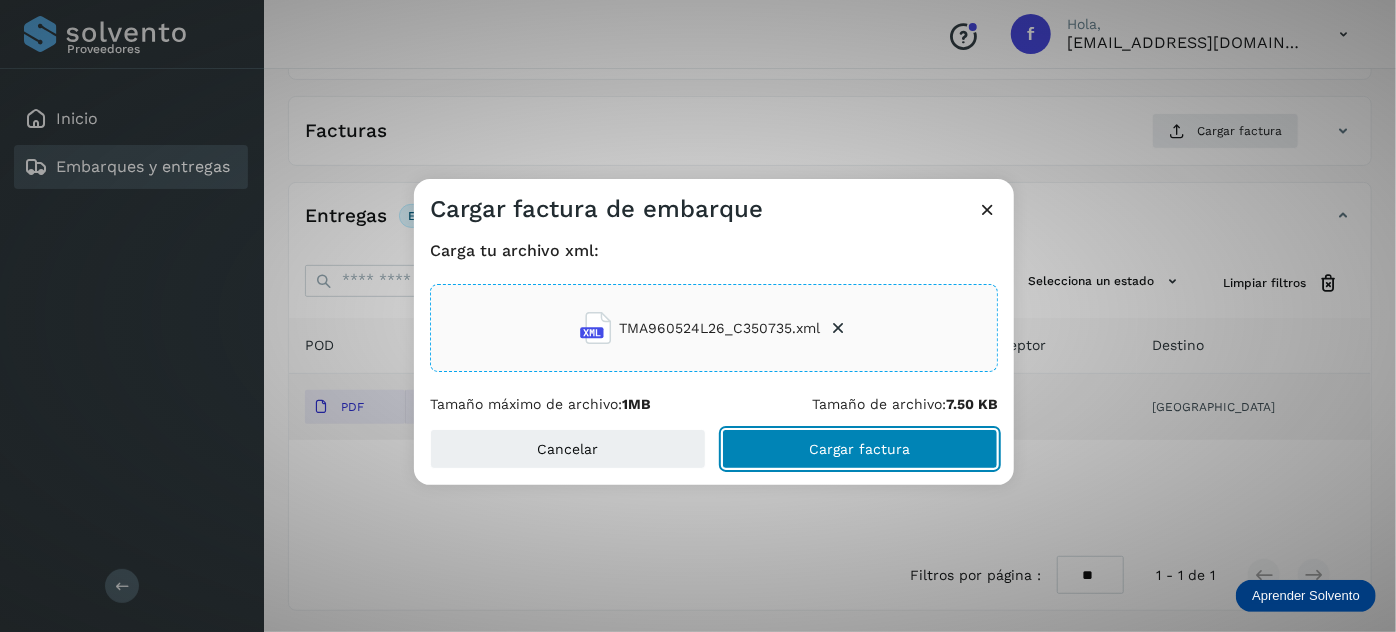 click on "Cargar factura" 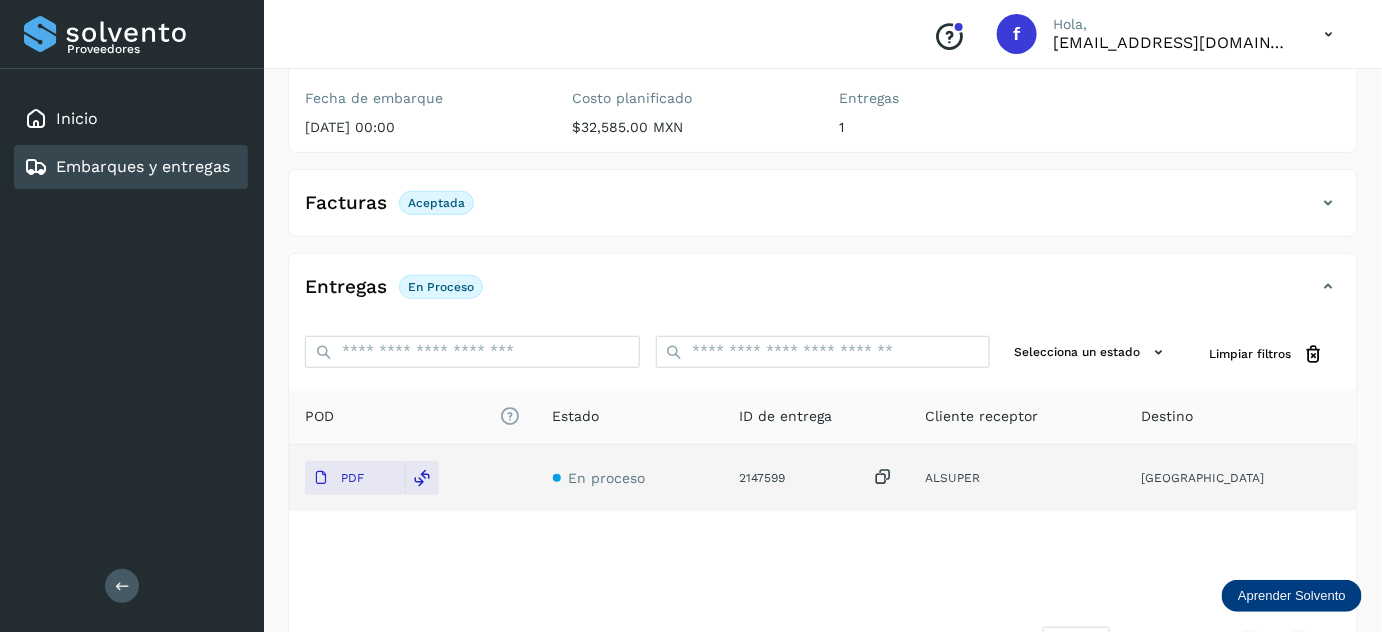 scroll, scrollTop: 0, scrollLeft: 0, axis: both 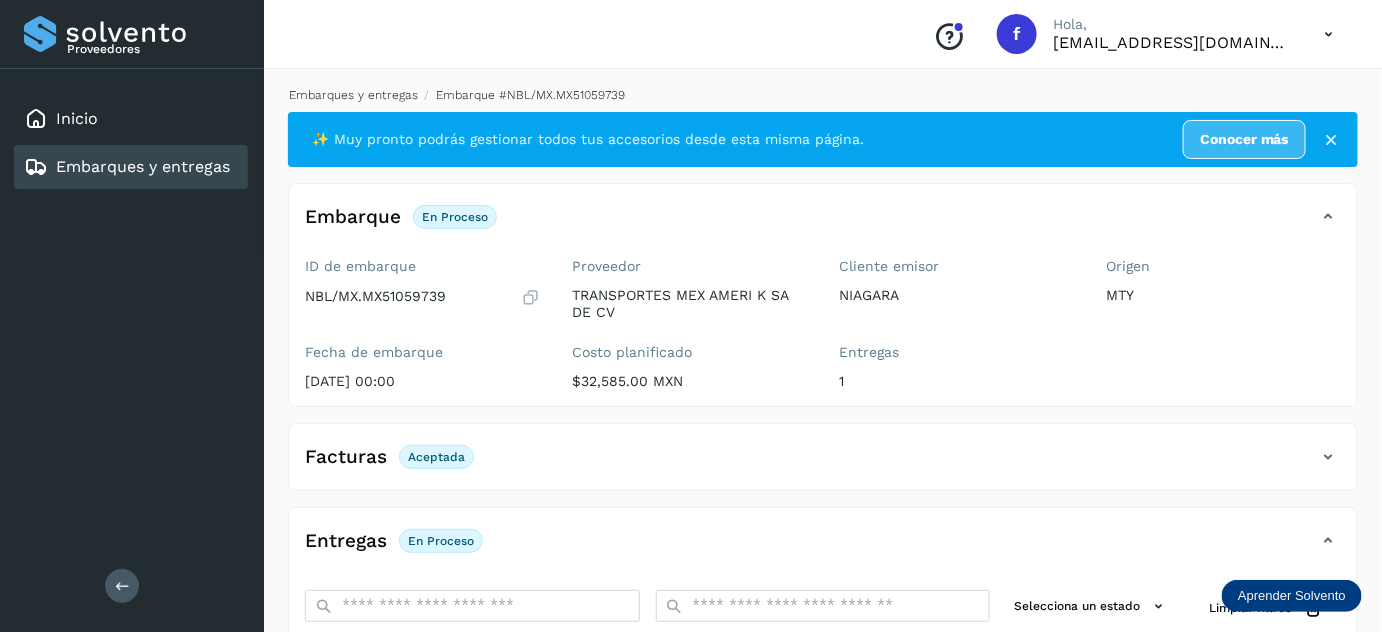 click on "Embarques y entregas" at bounding box center [353, 95] 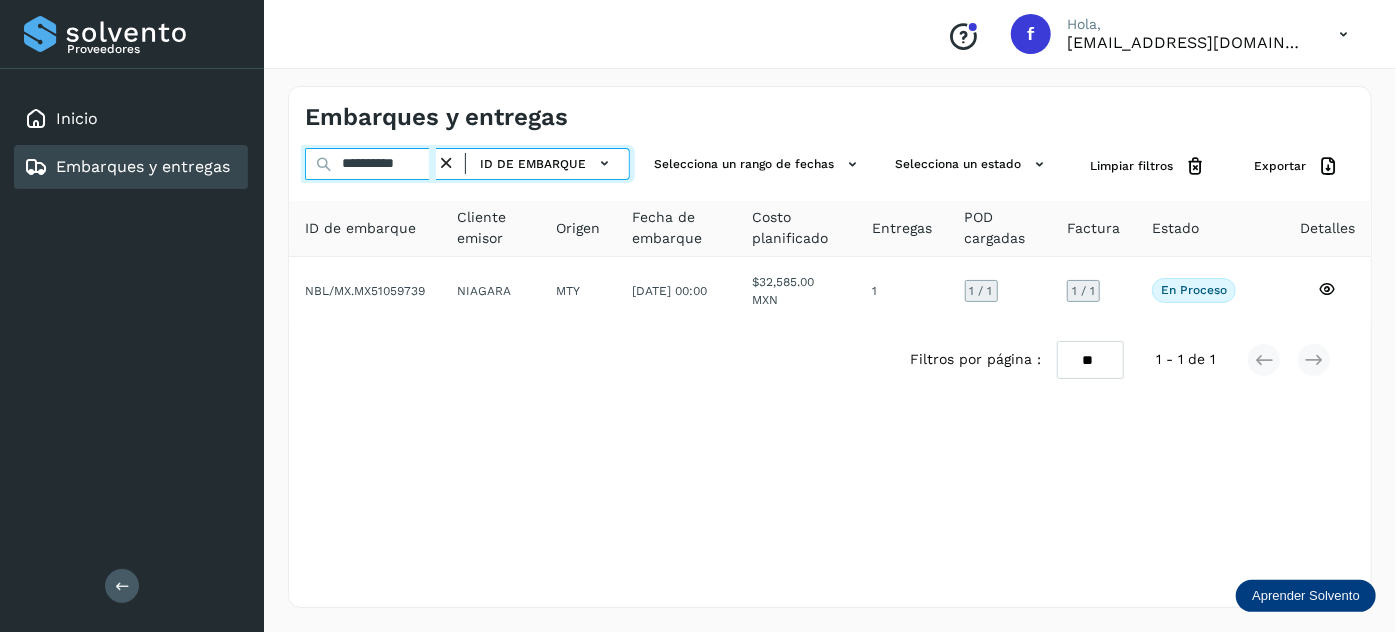 click on "**********" at bounding box center [370, 164] 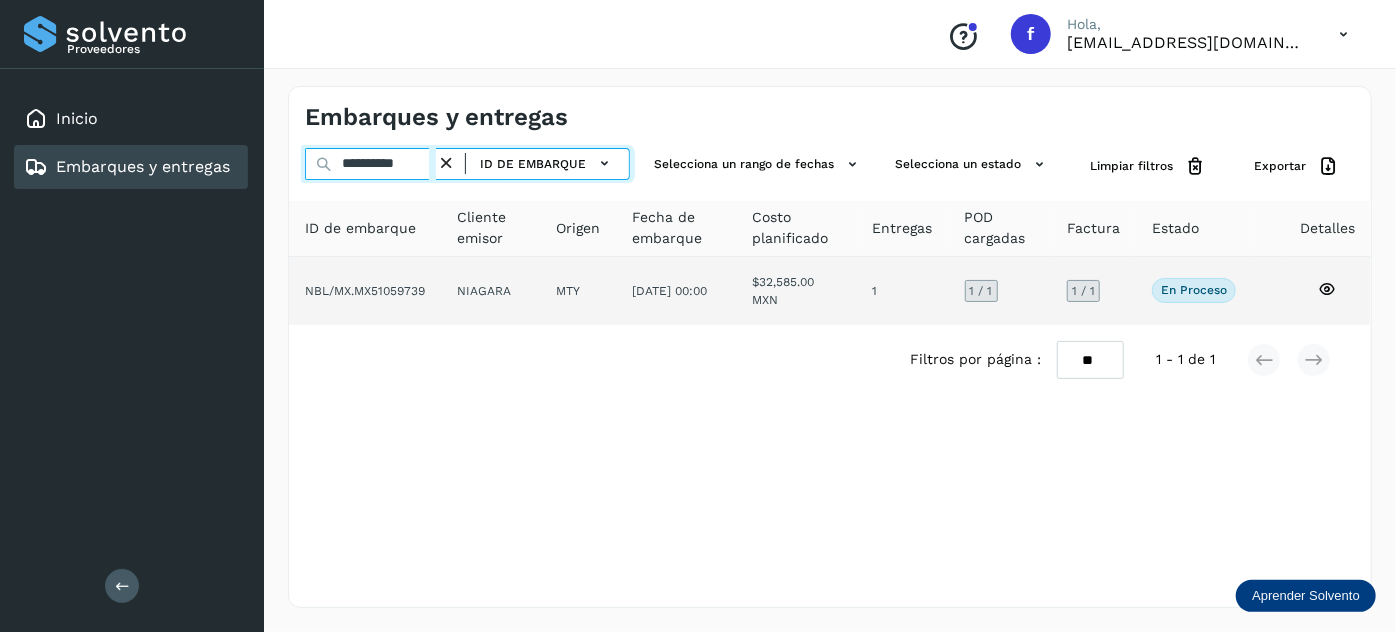 paste 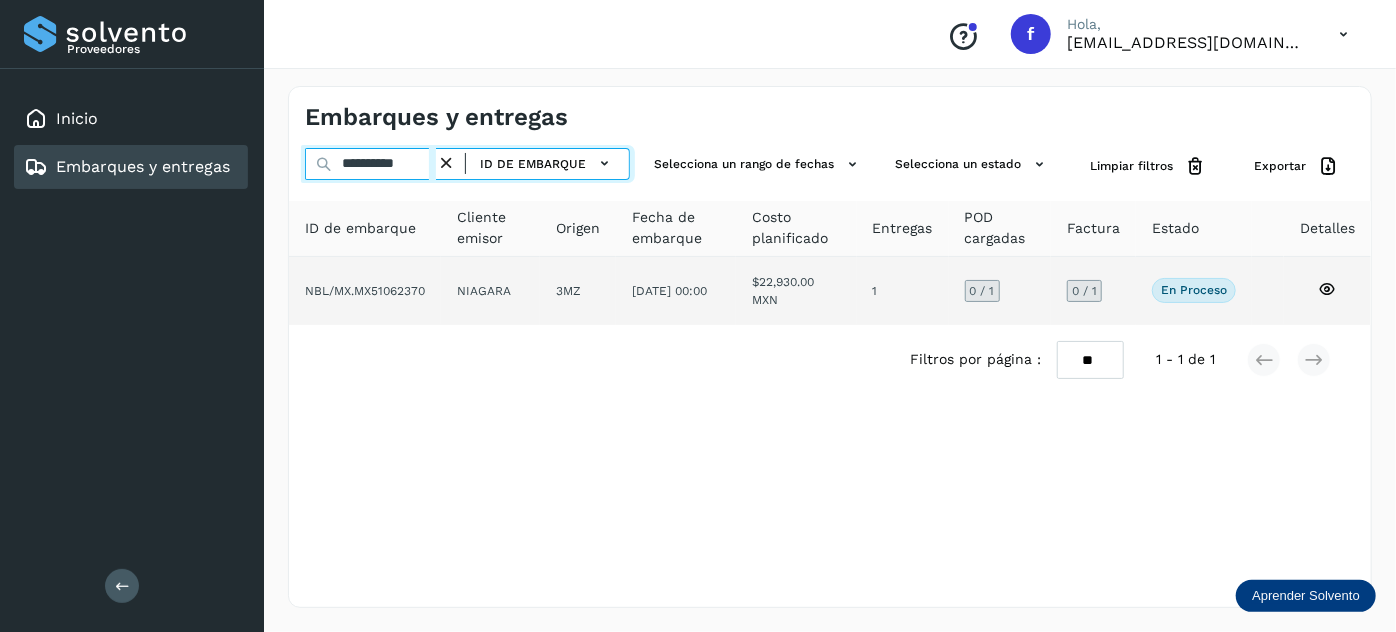 type on "**********" 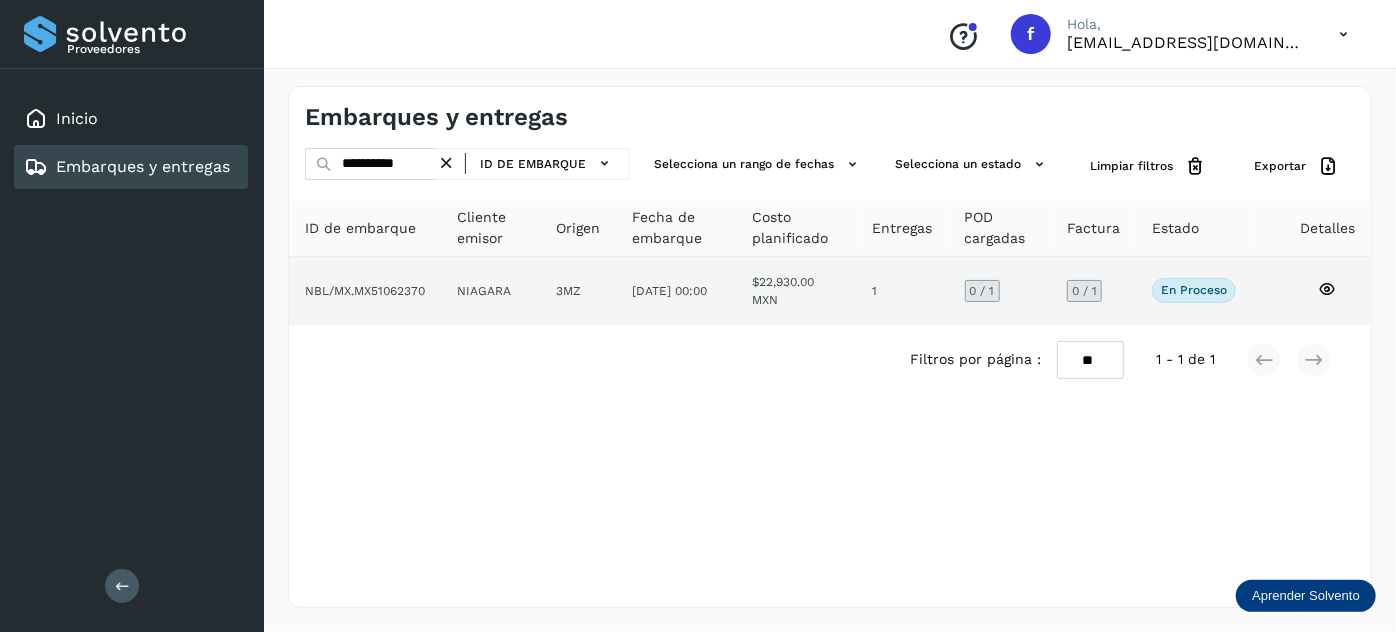 click on "07/jul/2025 00:00" 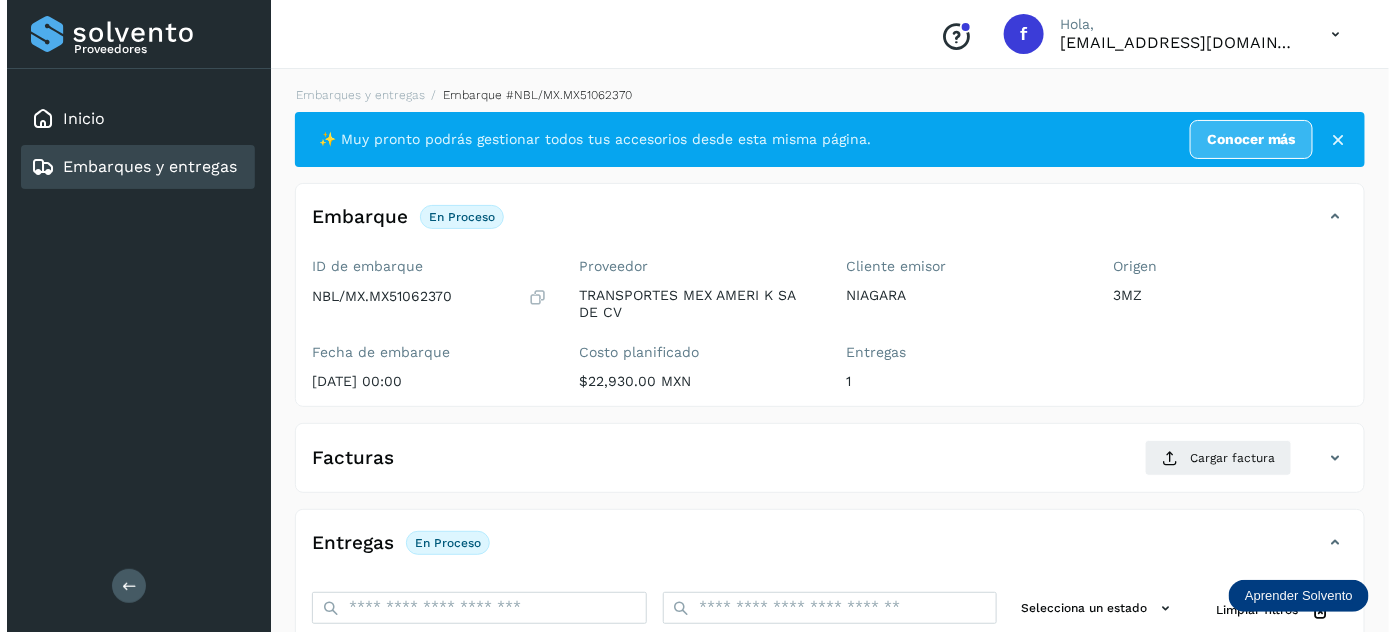 scroll, scrollTop: 327, scrollLeft: 0, axis: vertical 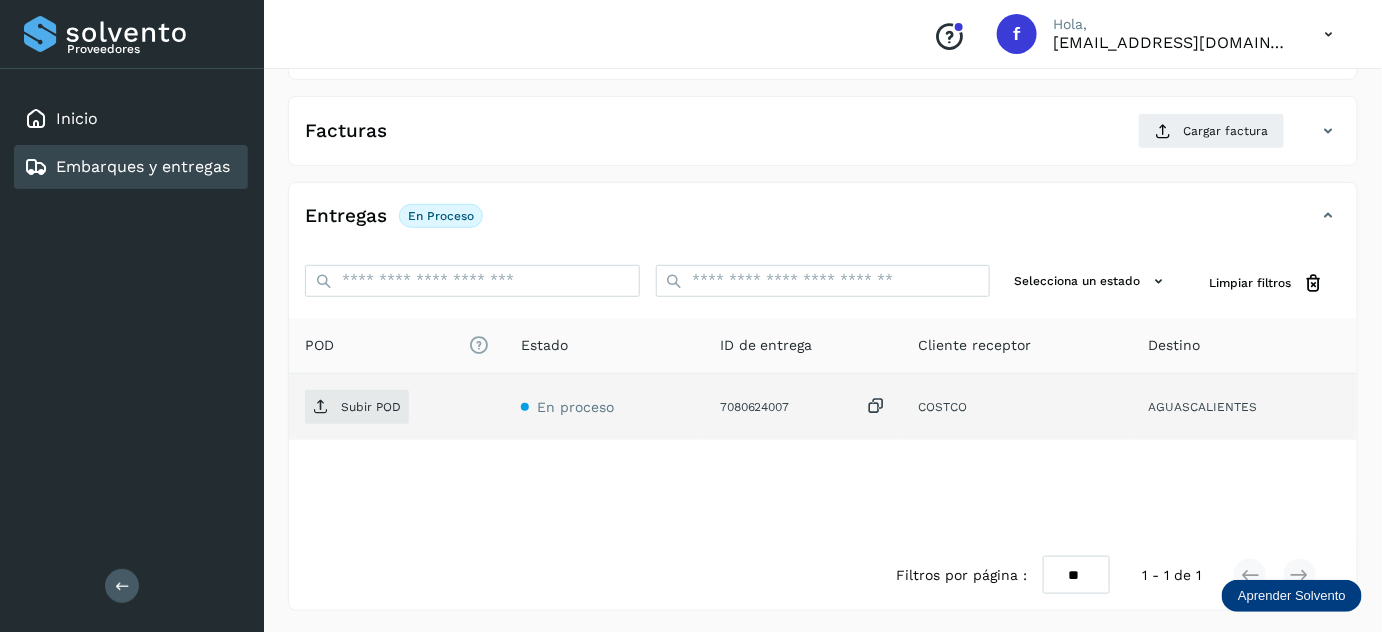 click at bounding box center [876, 406] 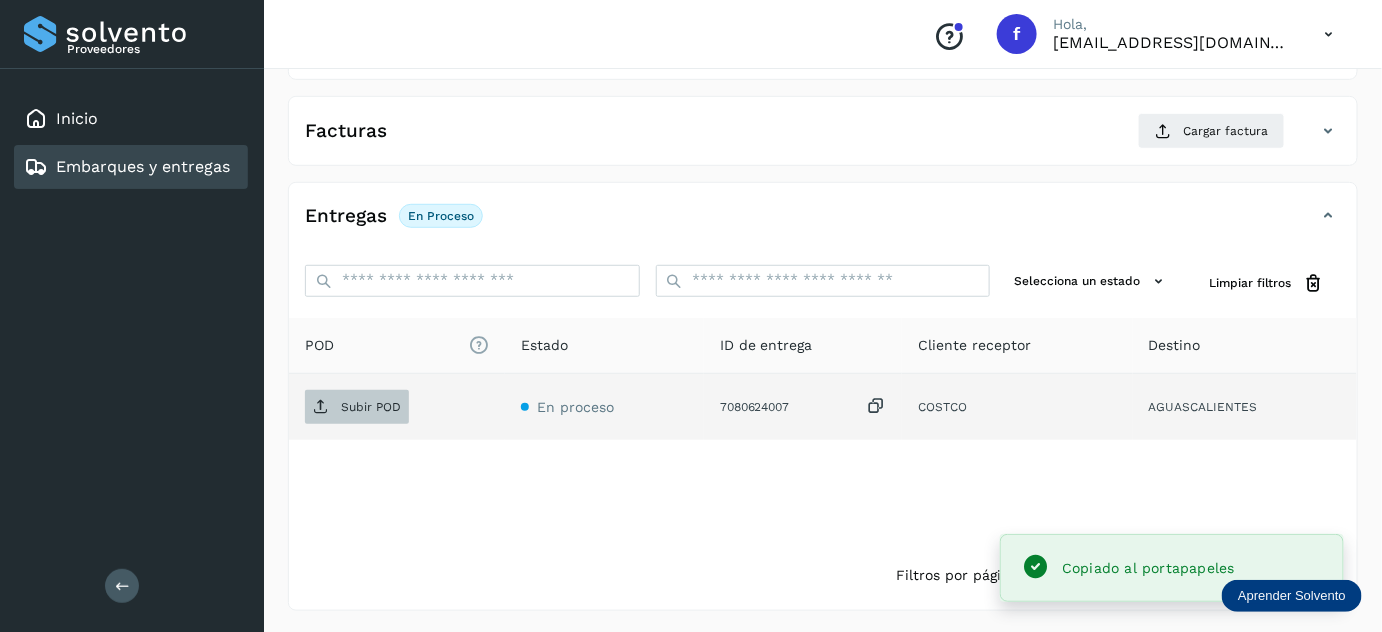 click on "Subir POD" at bounding box center [371, 407] 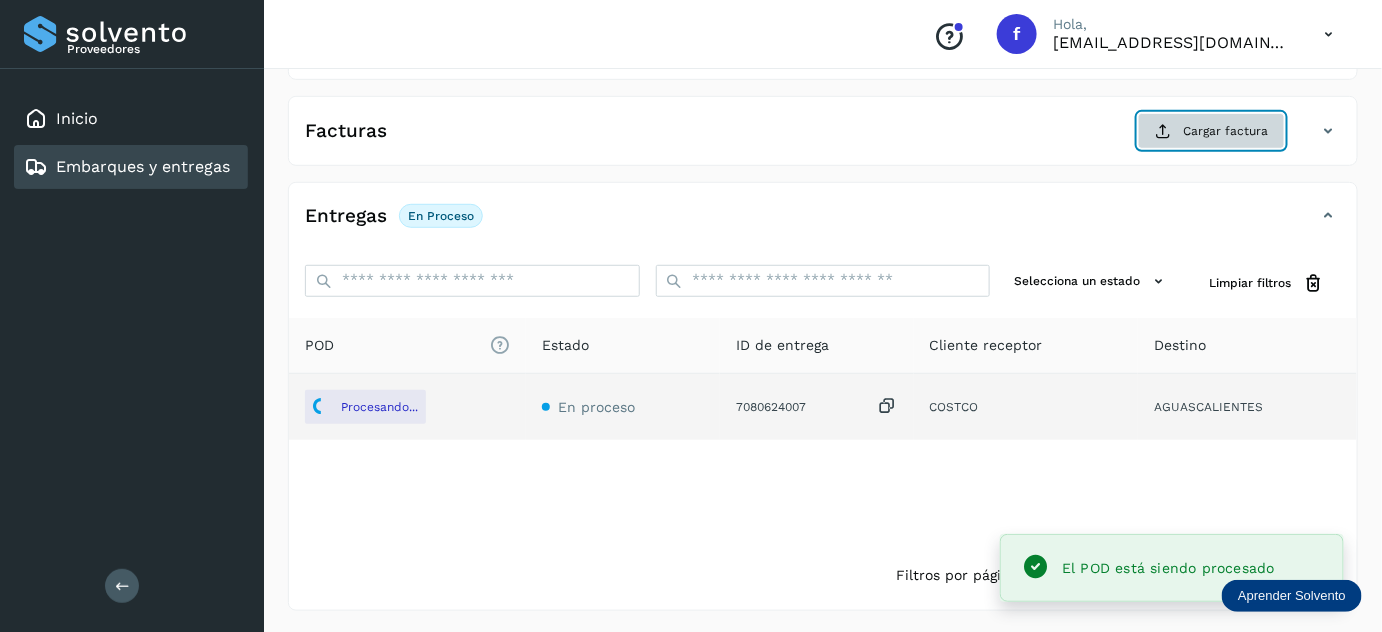click on "Cargar factura" 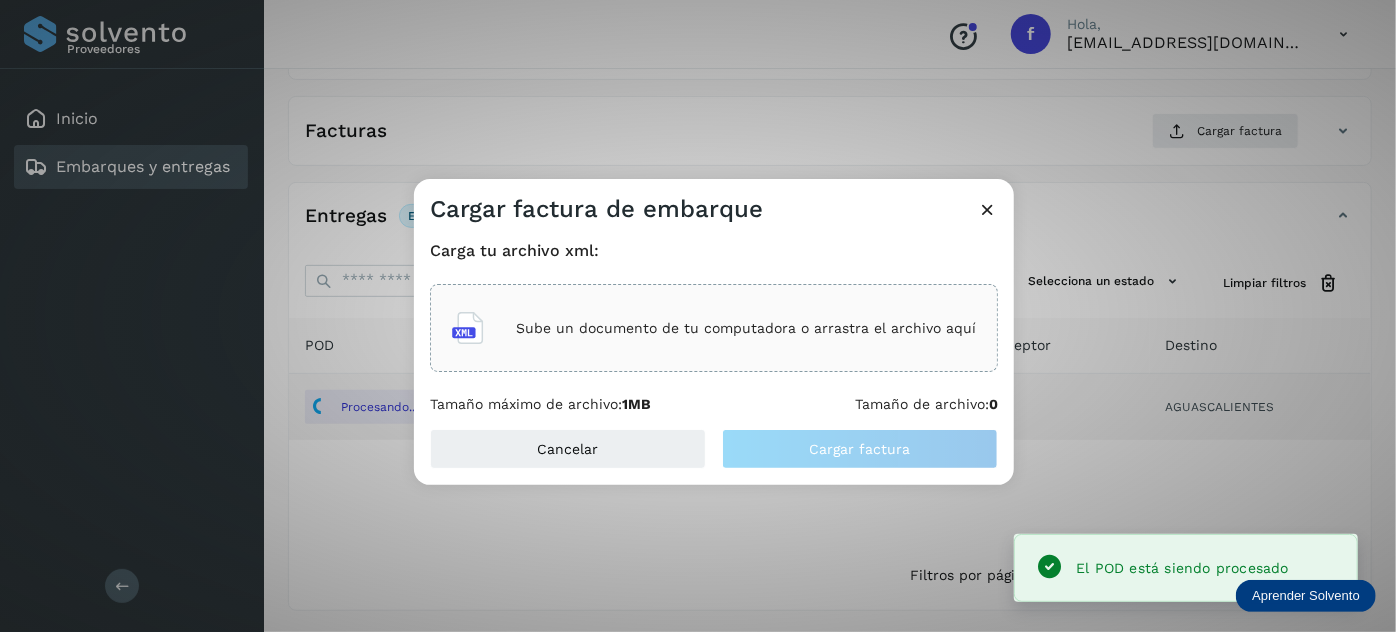 click on "Sube un documento de tu computadora o arrastra el archivo aquí" at bounding box center [746, 328] 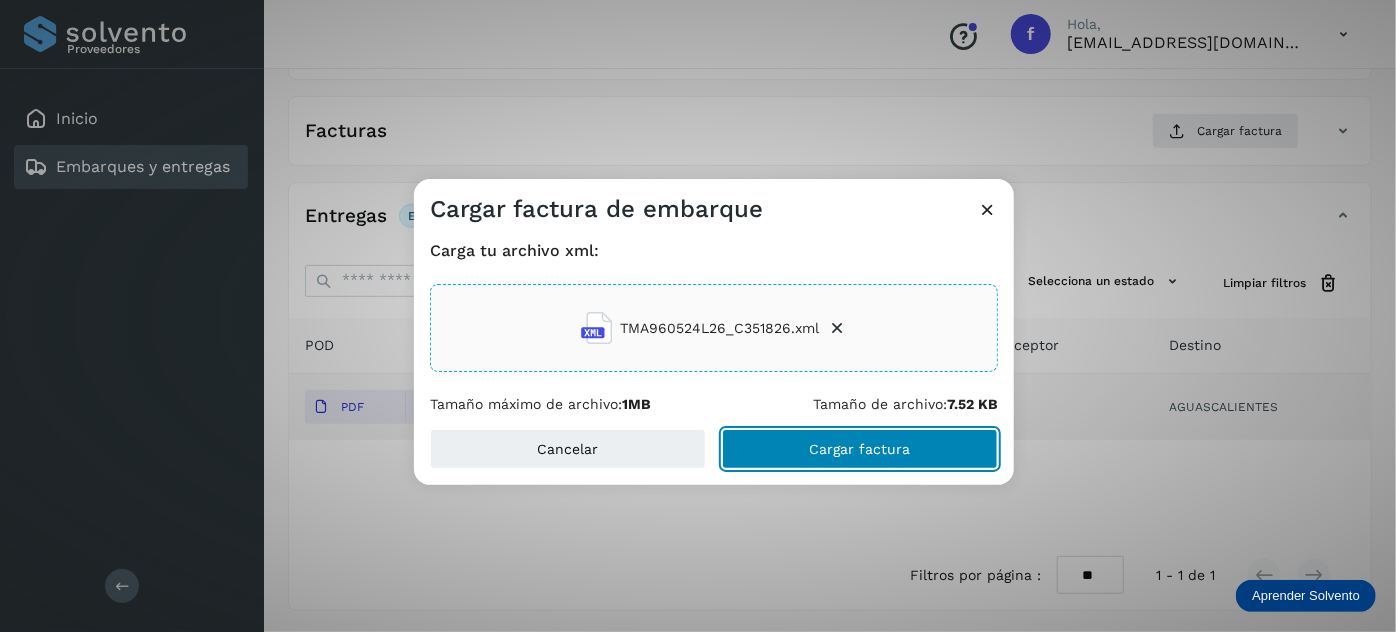 click on "Cargar factura" 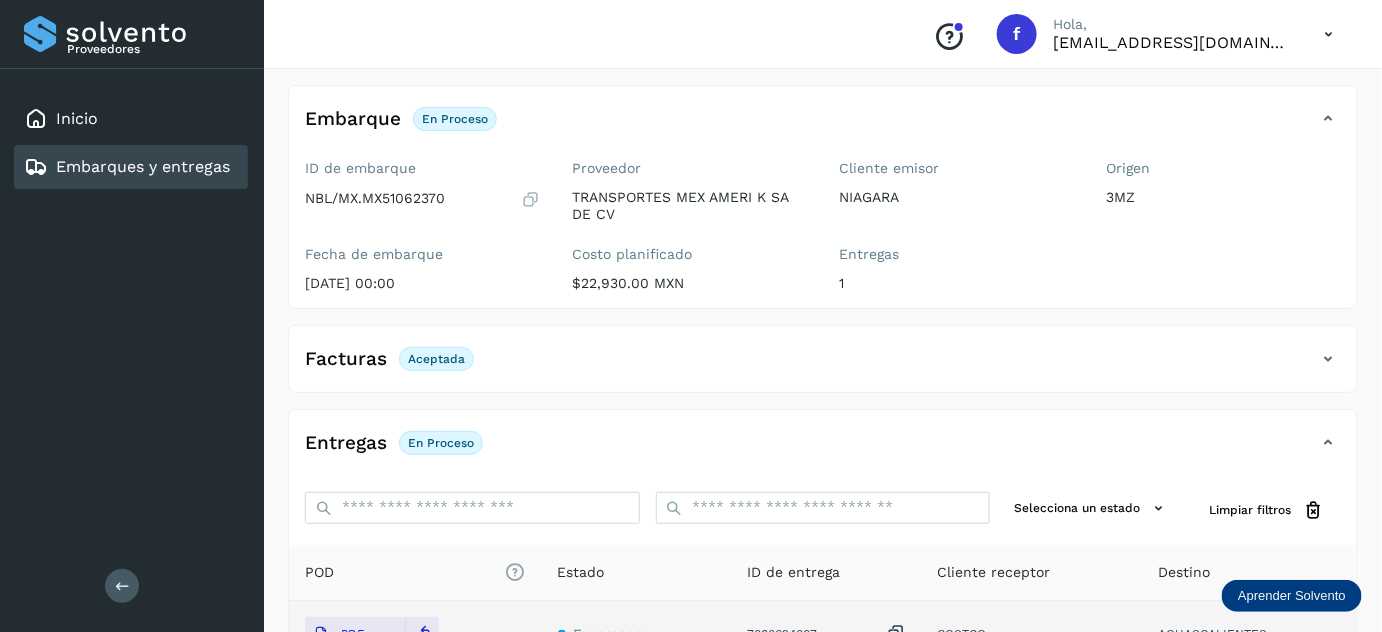 scroll, scrollTop: 0, scrollLeft: 0, axis: both 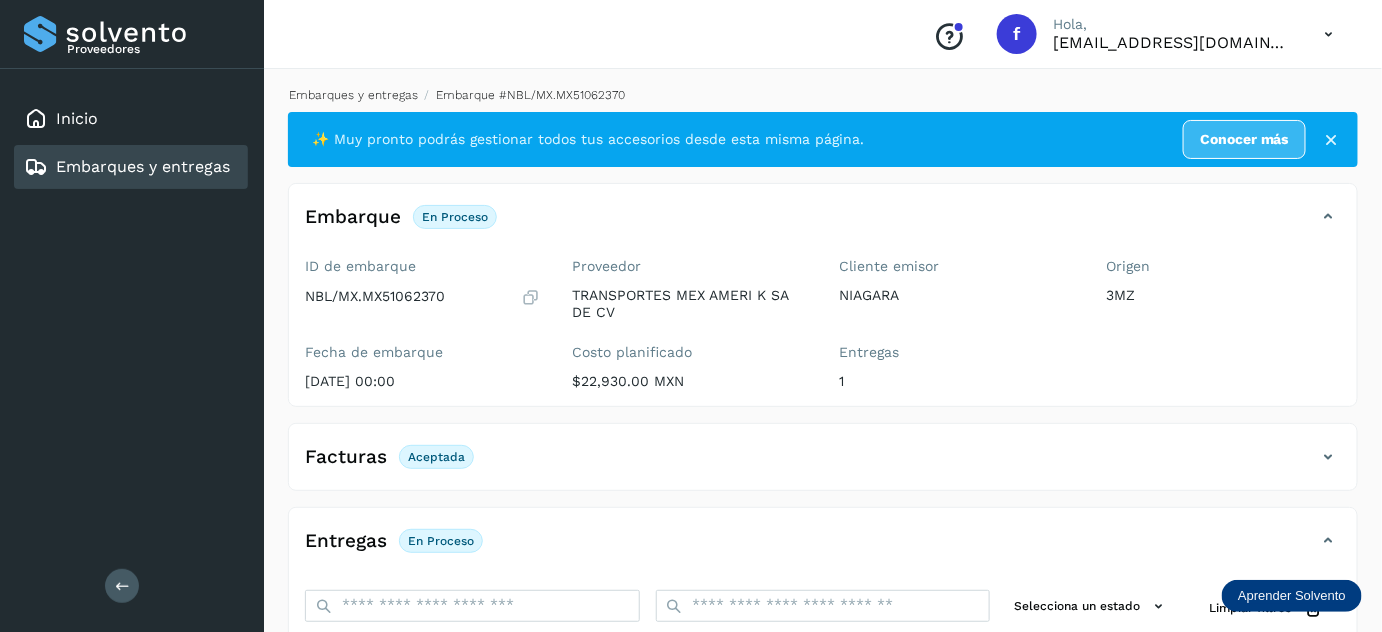 click on "Embarques y entregas" at bounding box center (353, 95) 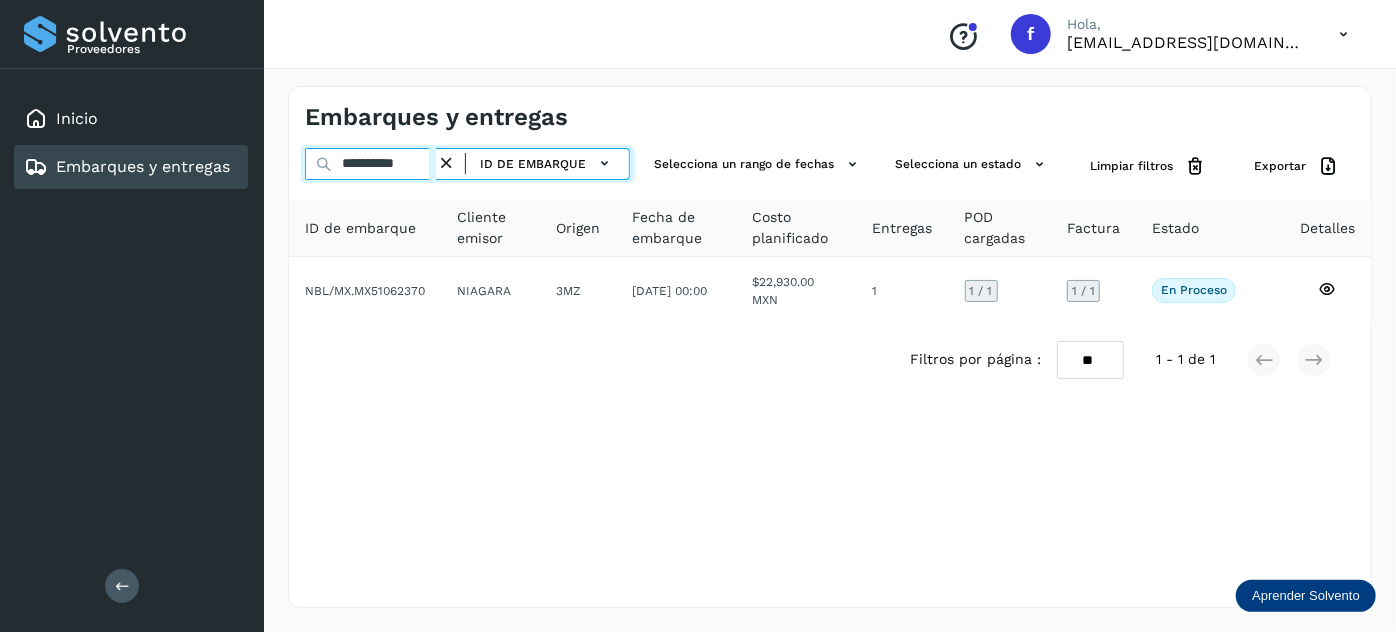 click on "**********" at bounding box center (370, 164) 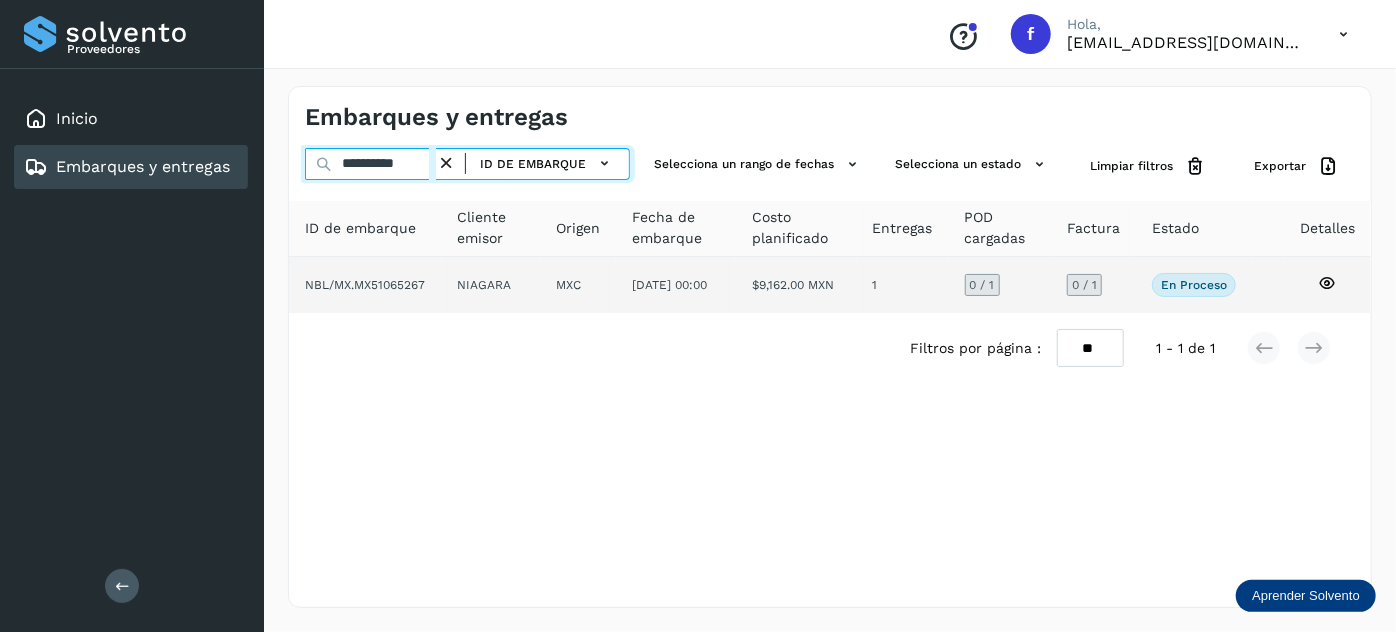 type on "**********" 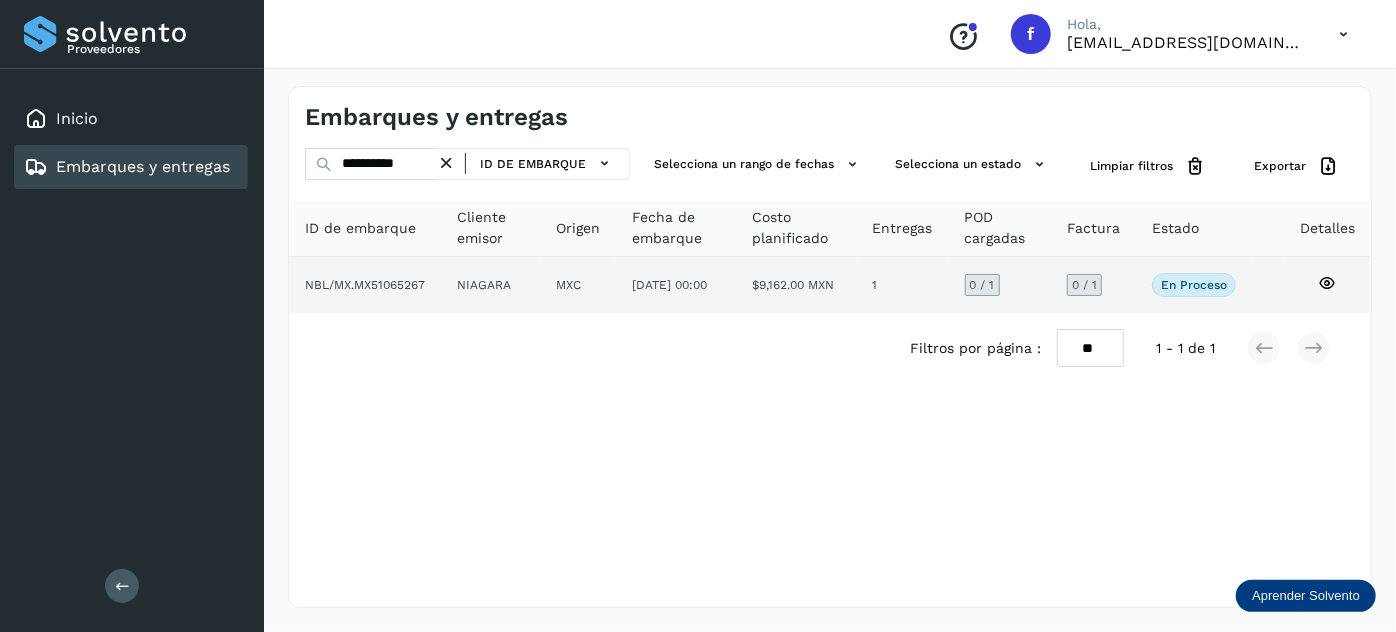click on "12/jul/2025 00:00" 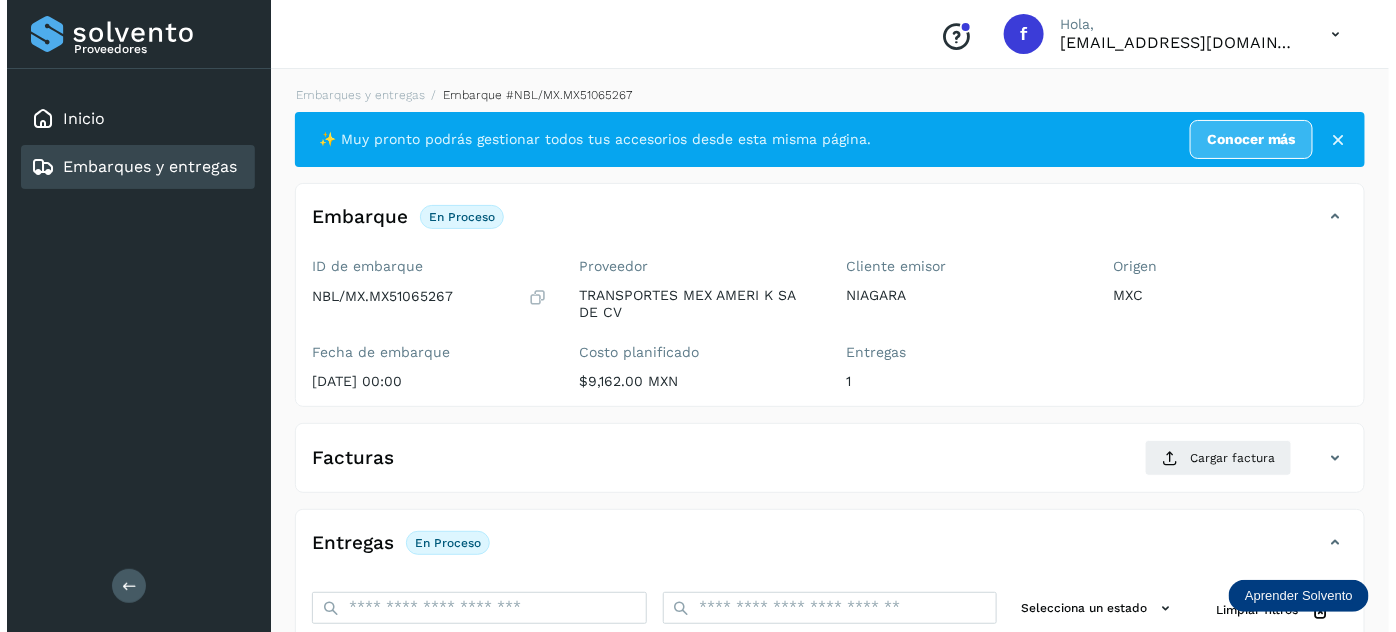 scroll, scrollTop: 327, scrollLeft: 0, axis: vertical 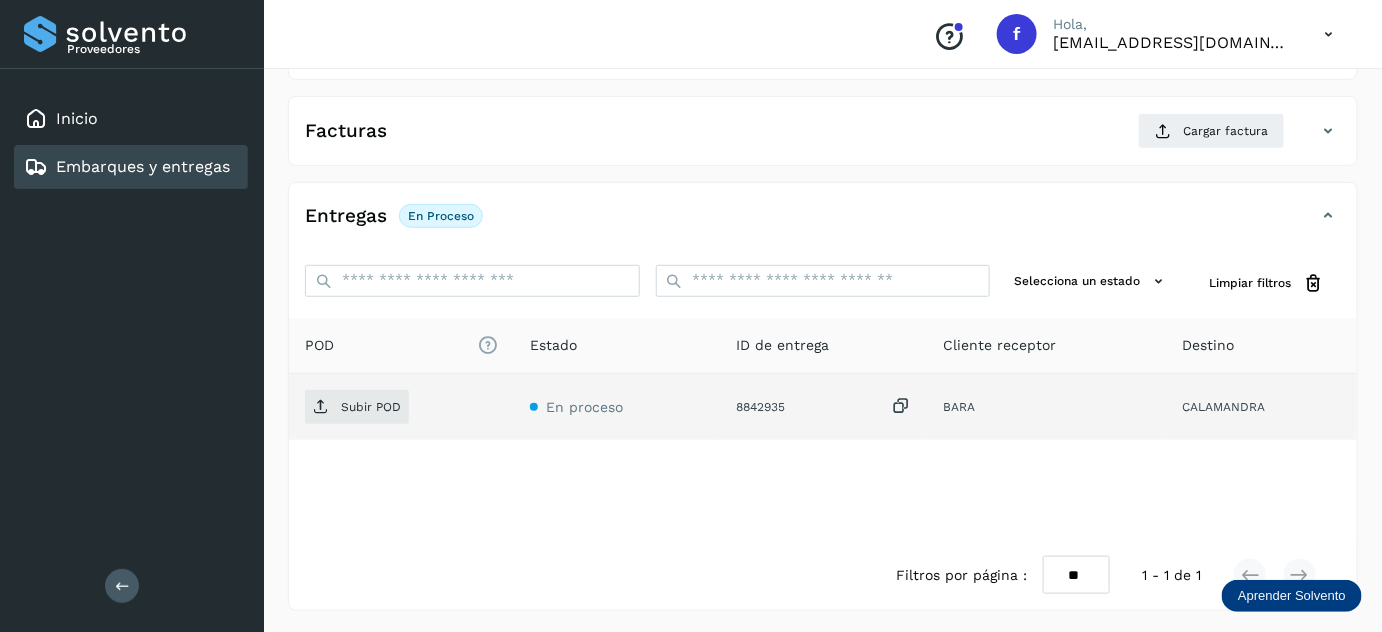 click at bounding box center (901, 406) 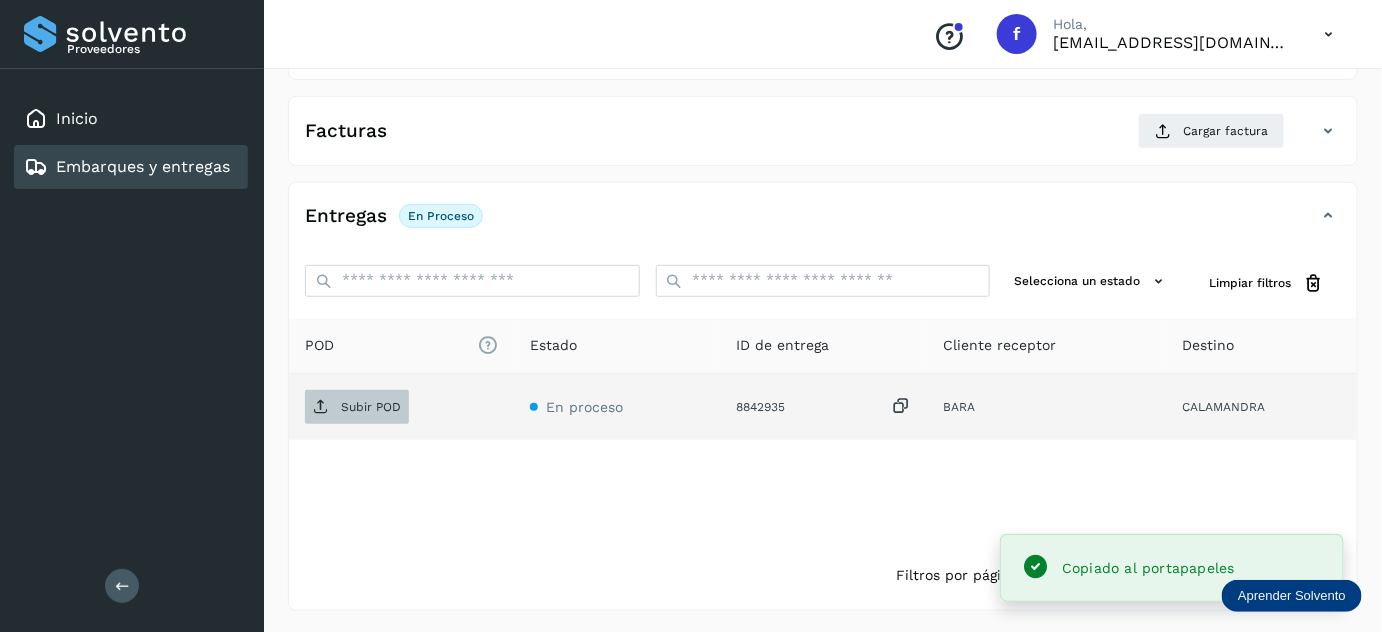 click on "Subir POD" at bounding box center [371, 407] 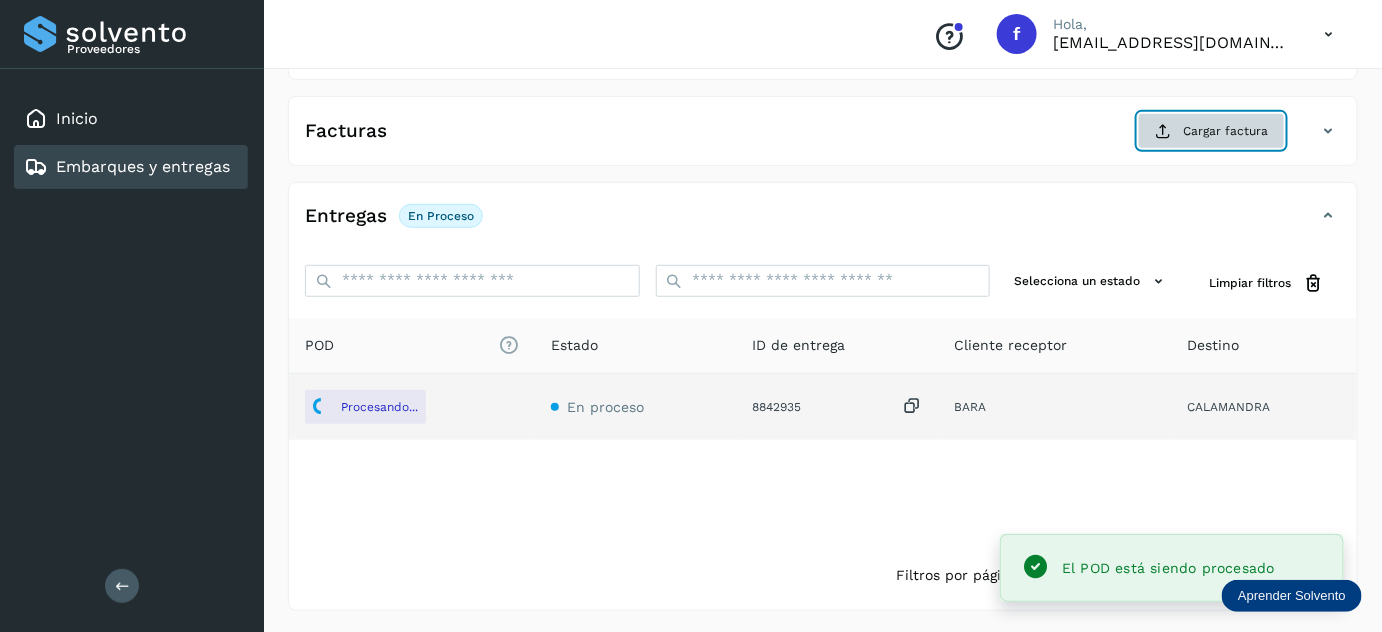 click on "Cargar factura" 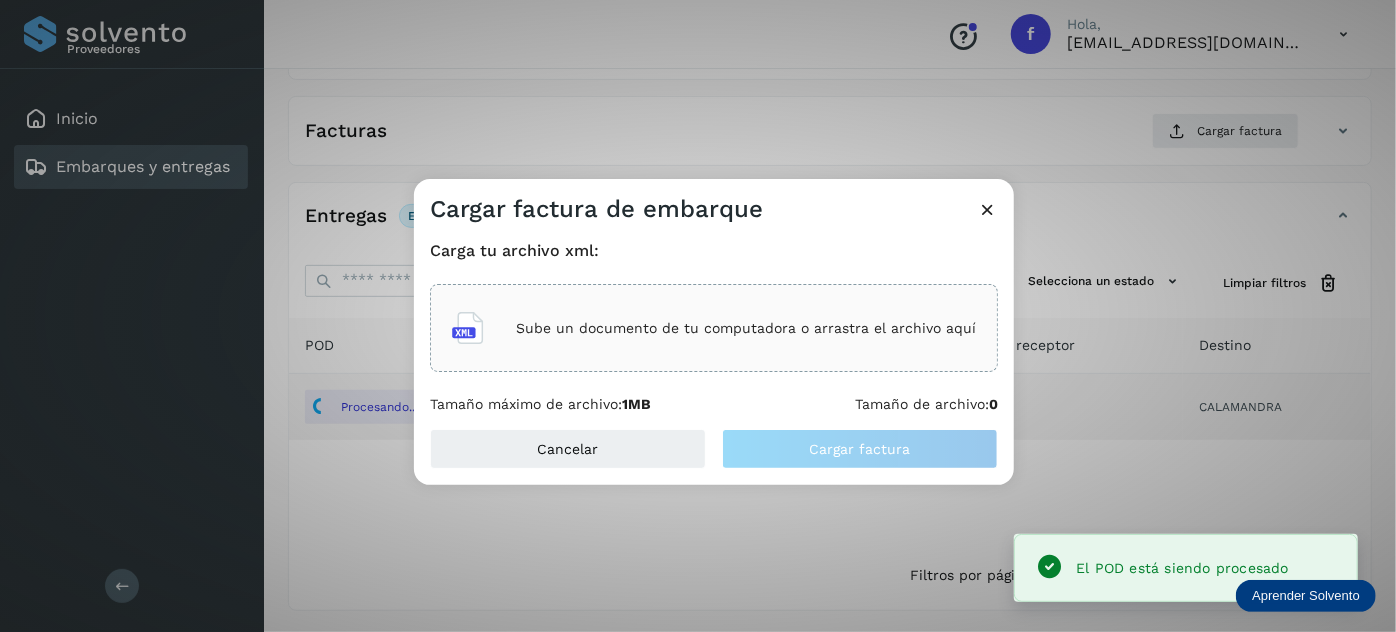 click on "Sube un documento de tu computadora o arrastra el archivo aquí" 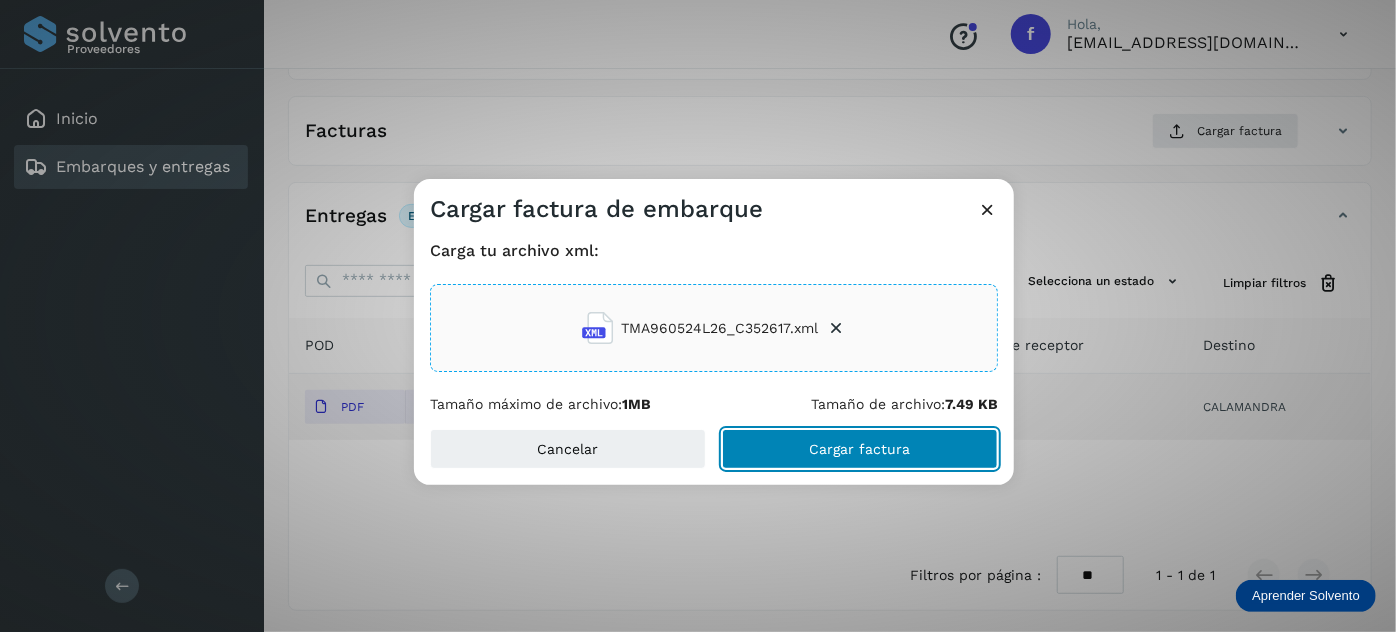 click on "Cargar factura" 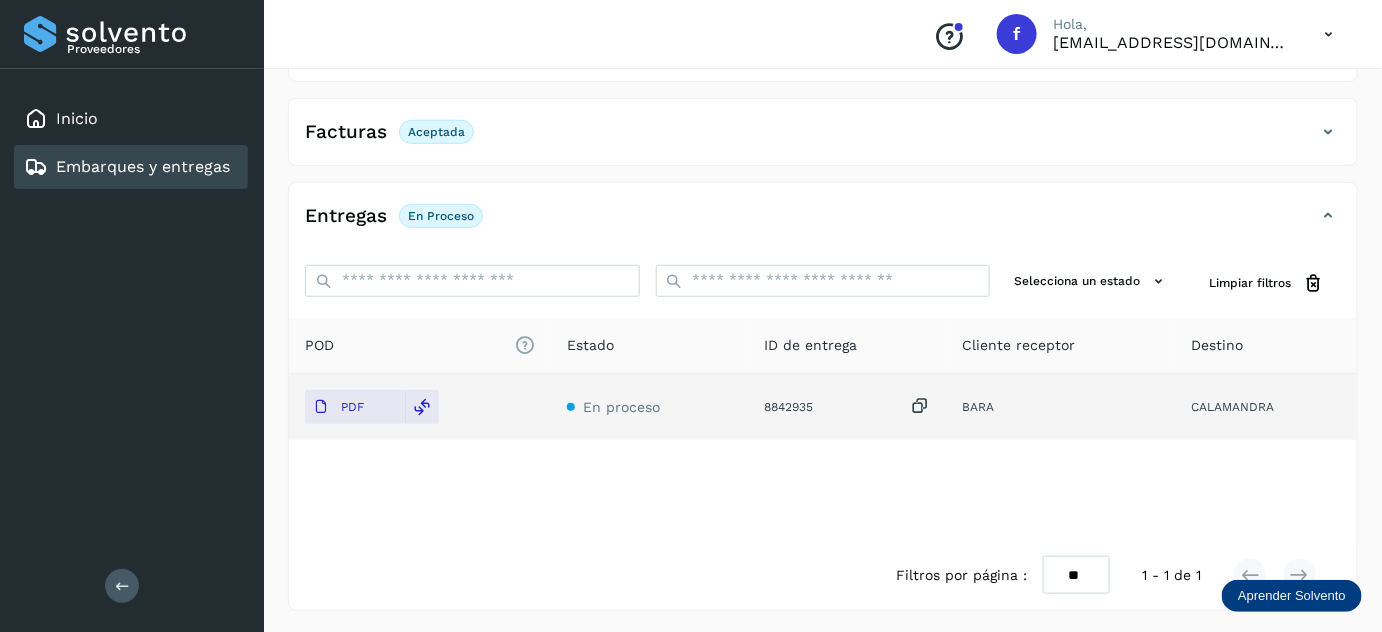scroll, scrollTop: 0, scrollLeft: 0, axis: both 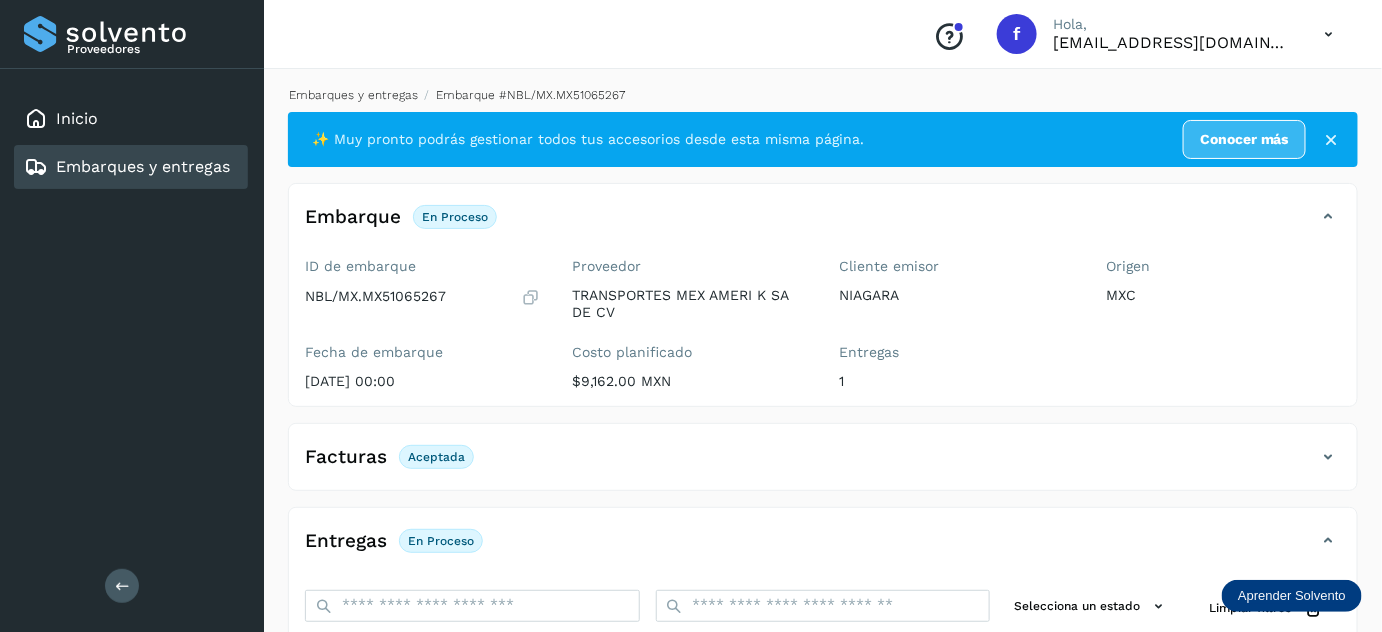 click on "Embarques y entregas" at bounding box center [353, 95] 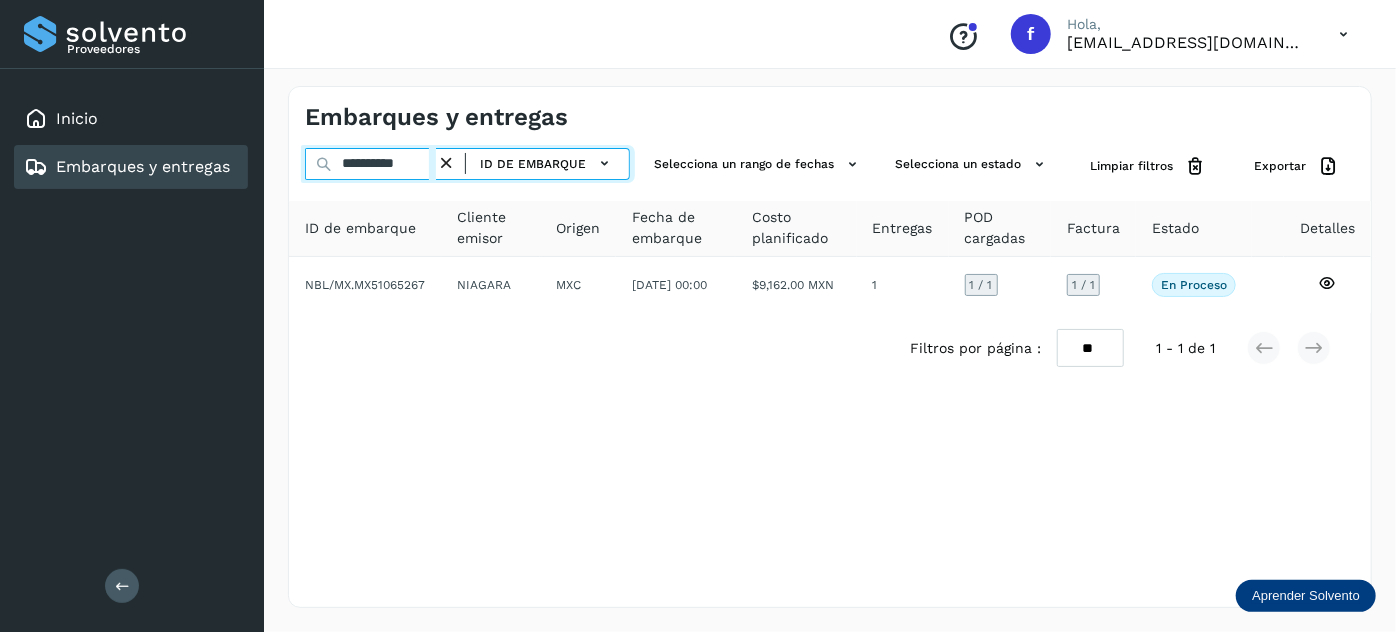 click on "**********" at bounding box center [370, 164] 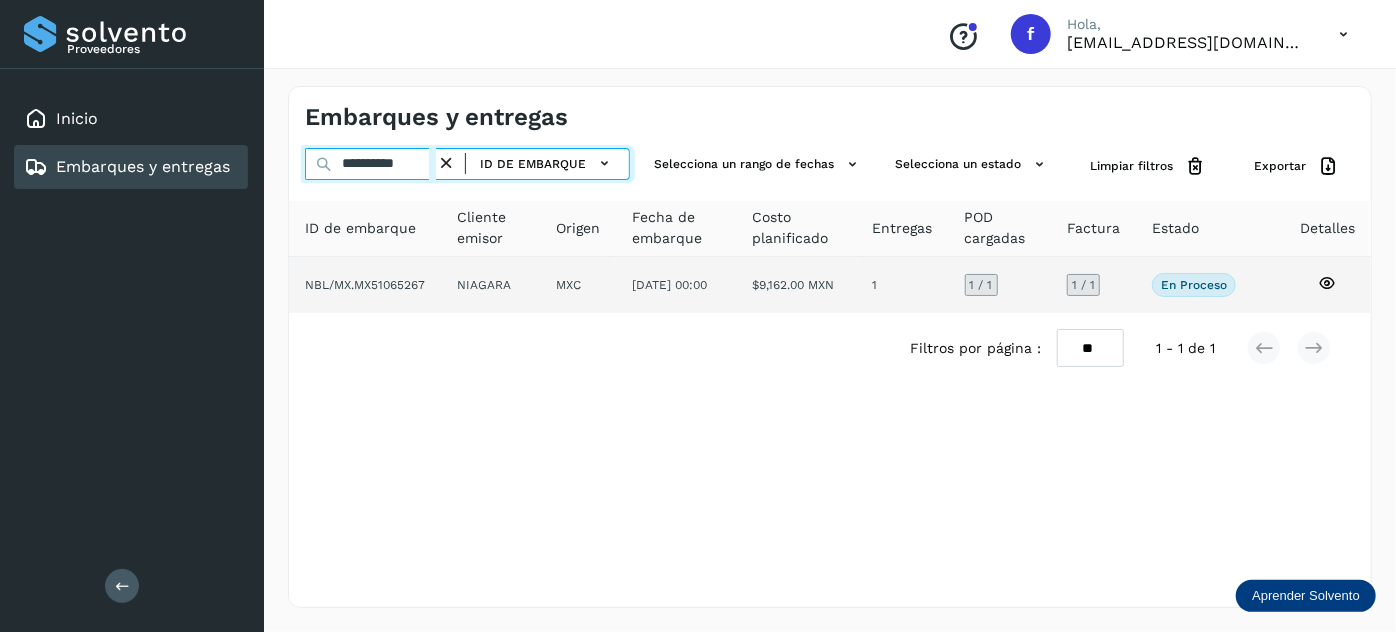 paste 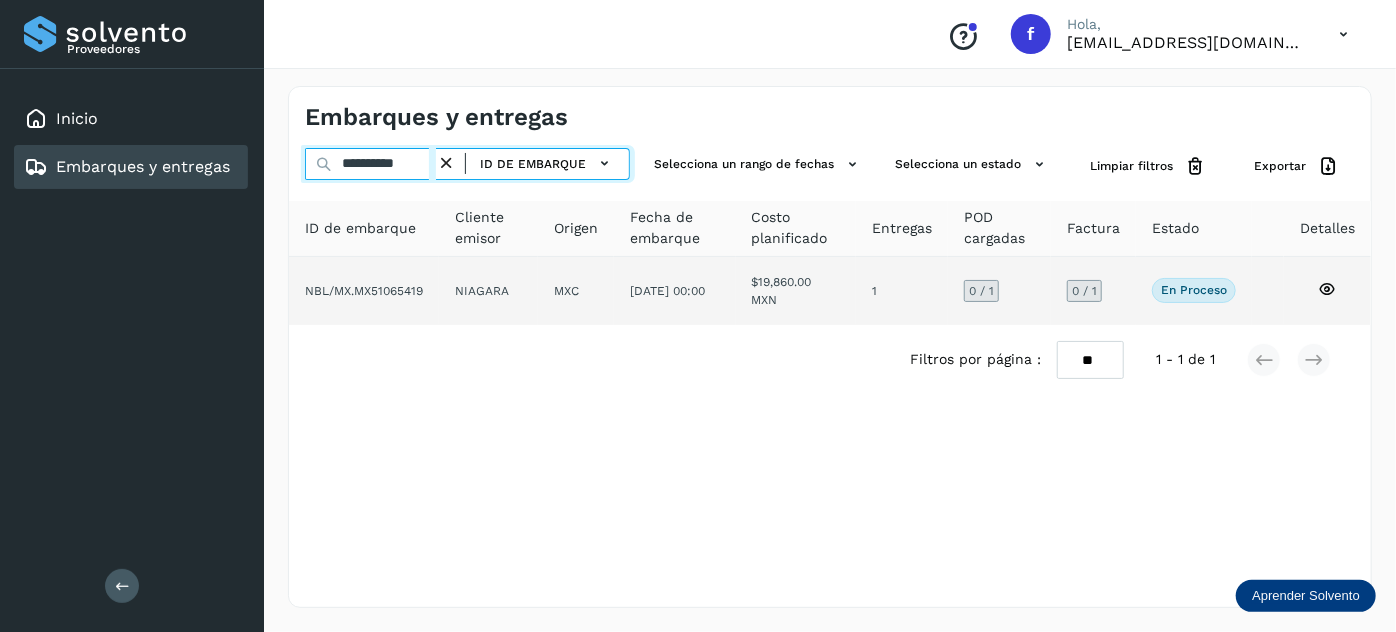 type on "**********" 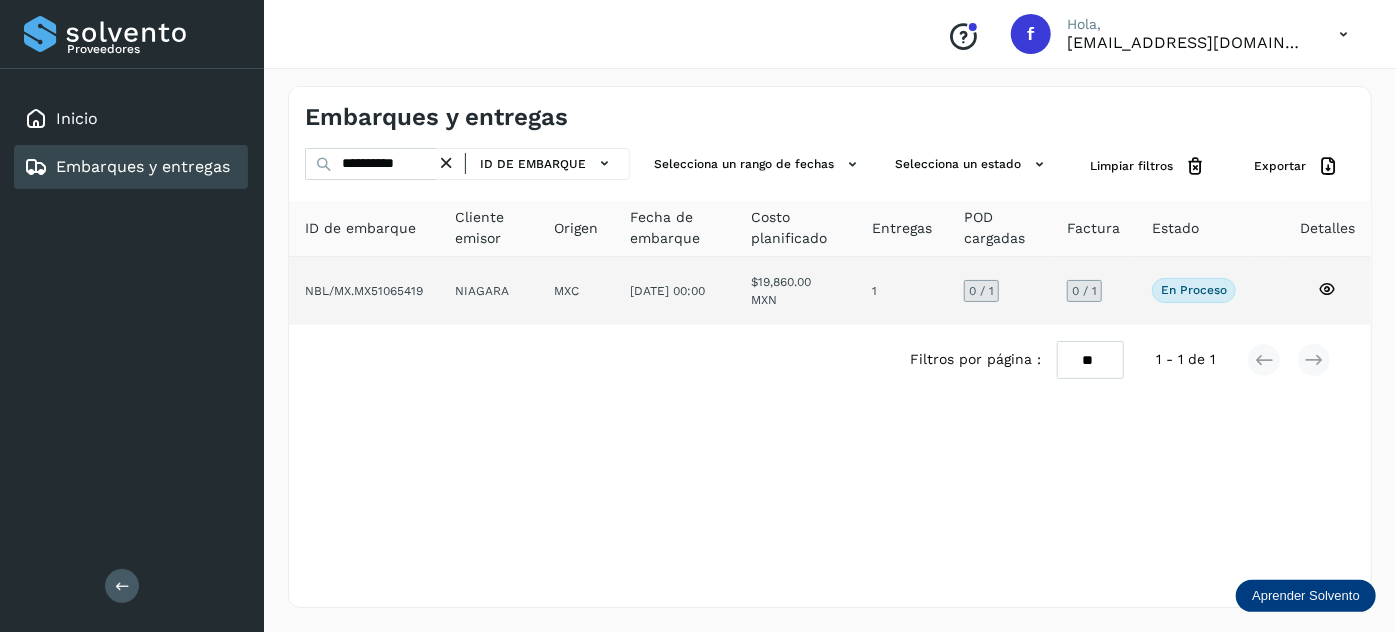 click on "NIAGARA" 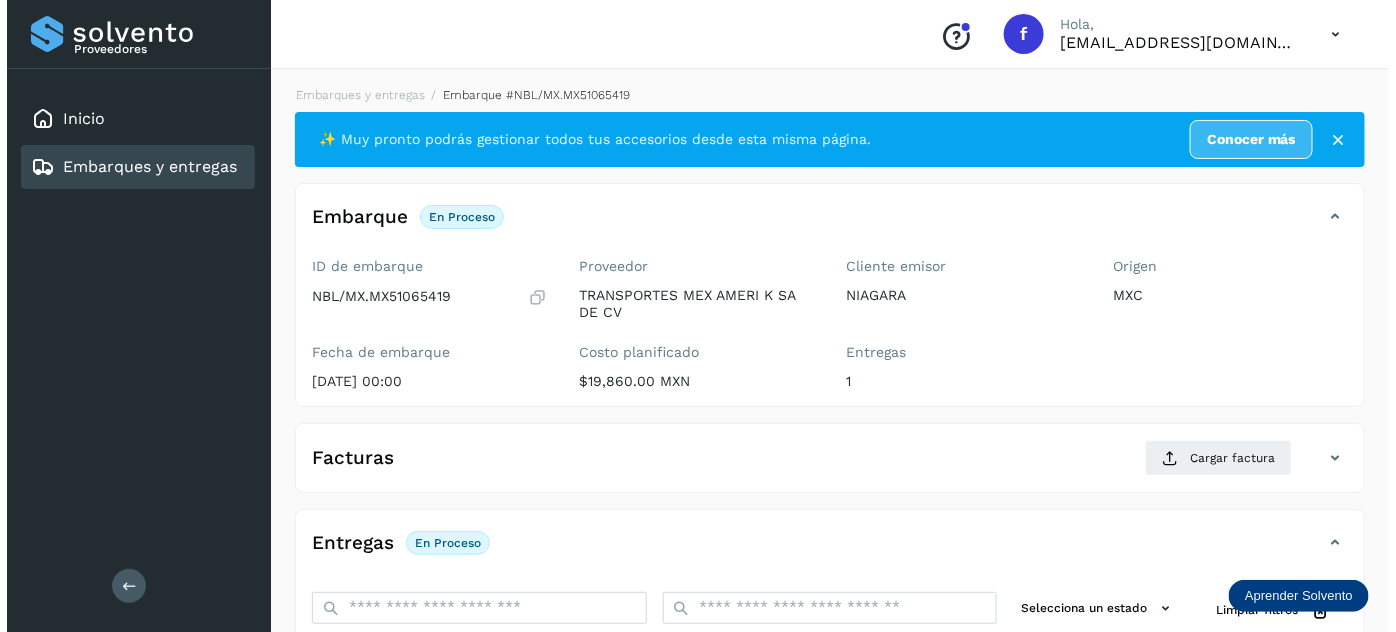 scroll, scrollTop: 327, scrollLeft: 0, axis: vertical 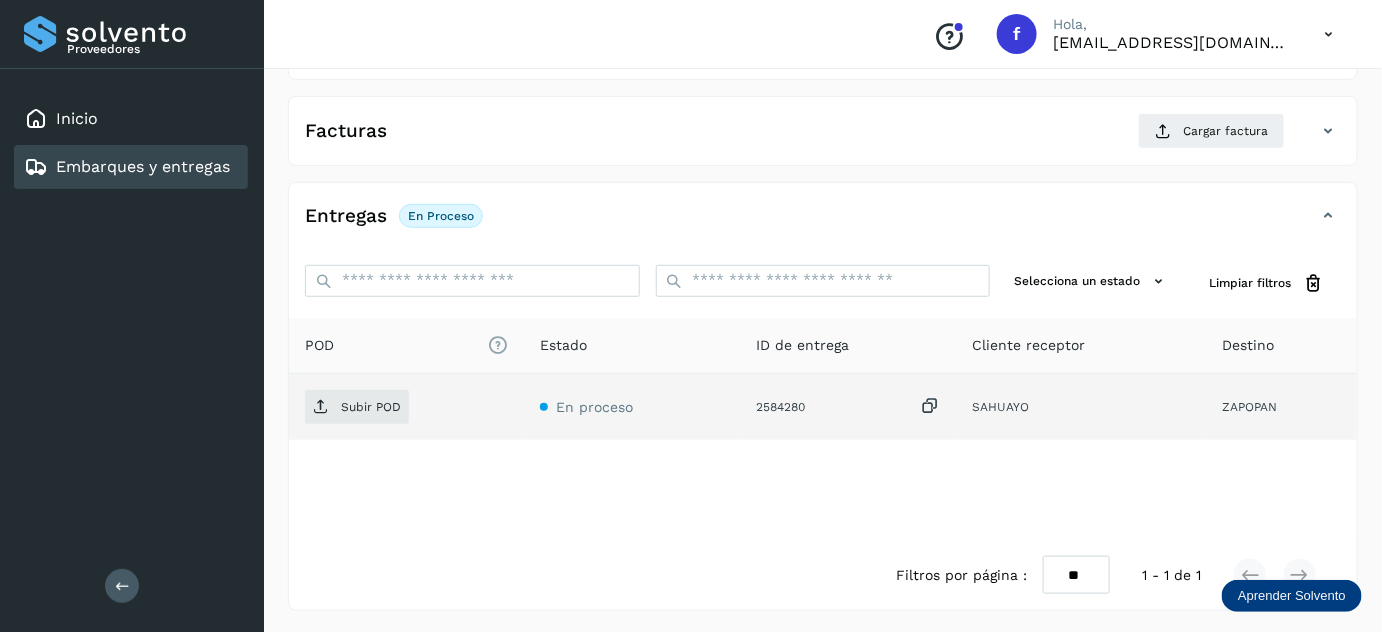 click at bounding box center (930, 406) 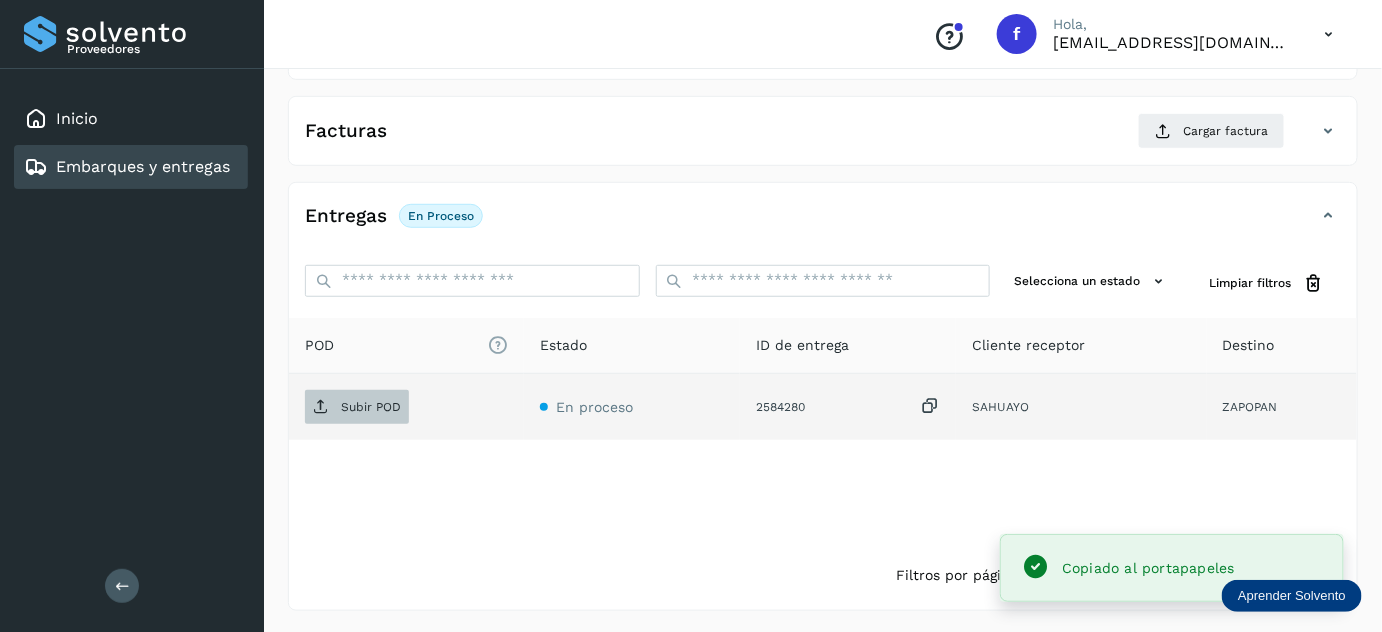 click at bounding box center [321, 407] 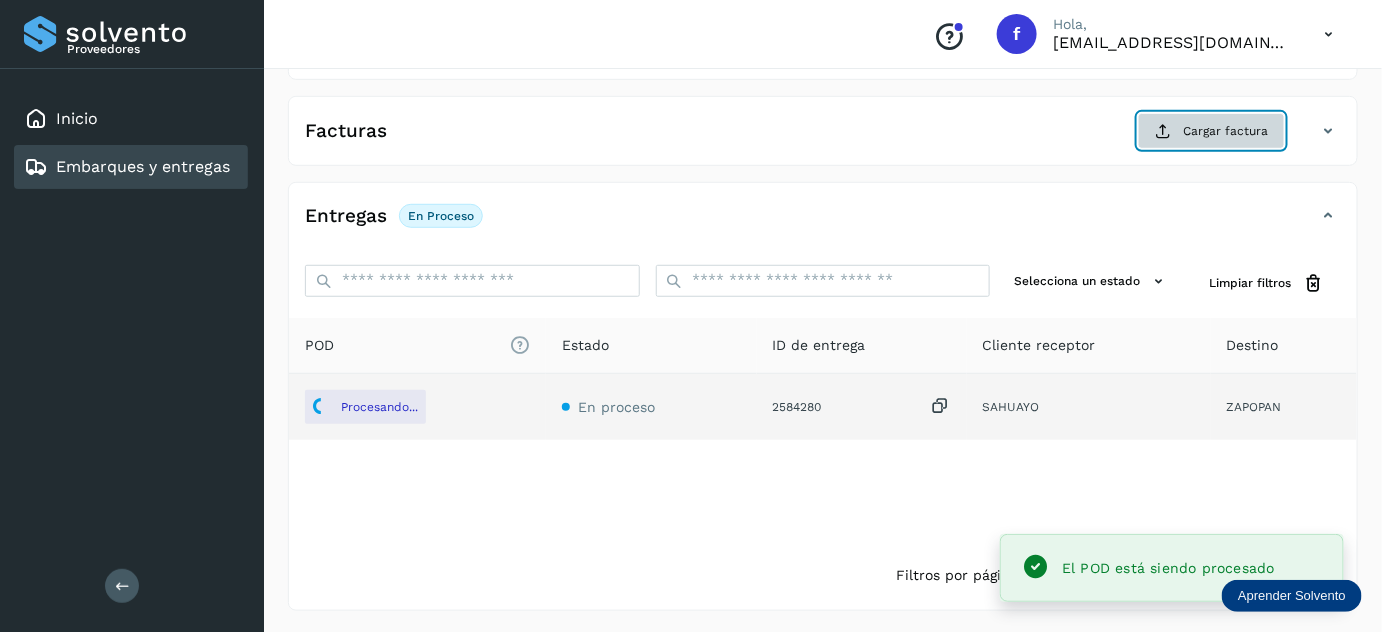 click on "Cargar factura" 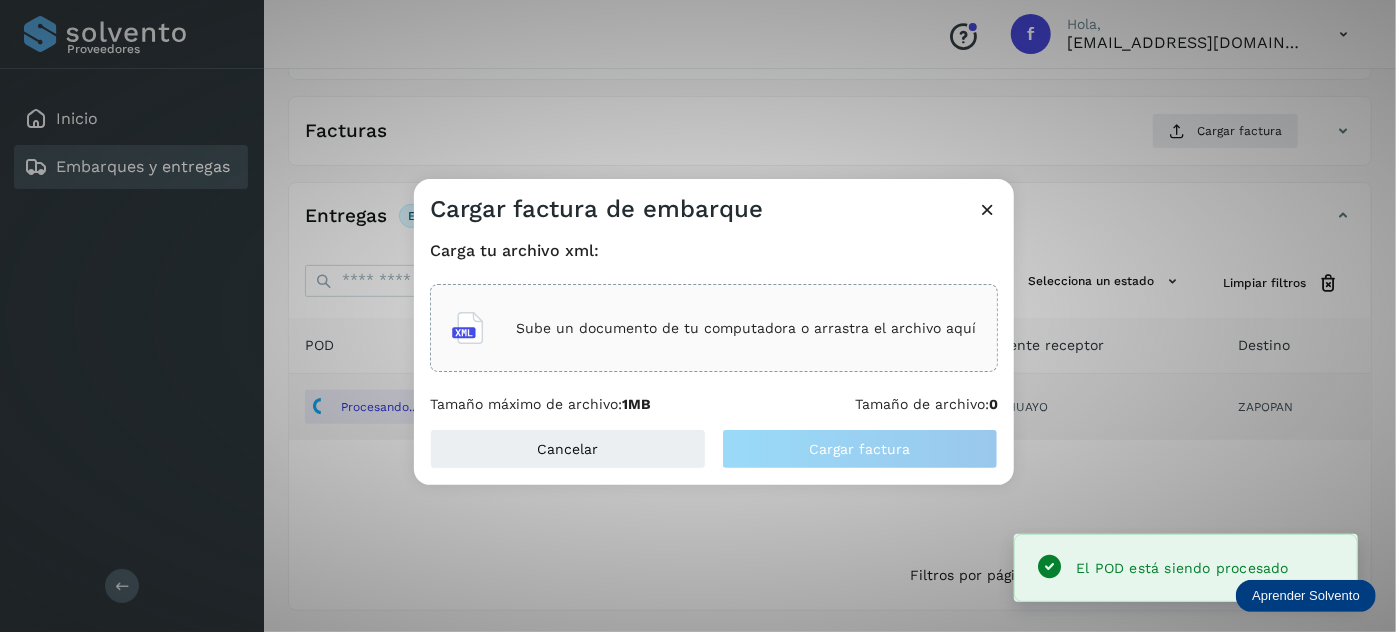 click on "Sube un documento de tu computadora o arrastra el archivo aquí" at bounding box center (746, 328) 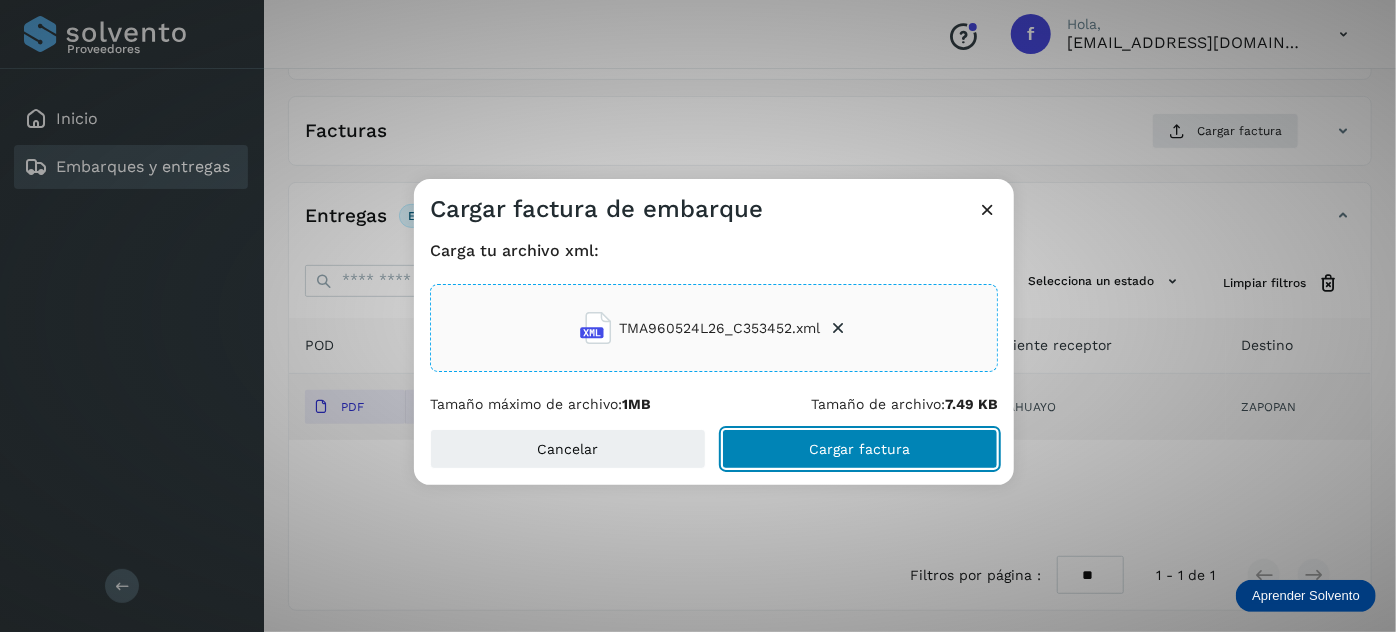 click on "Cargar factura" 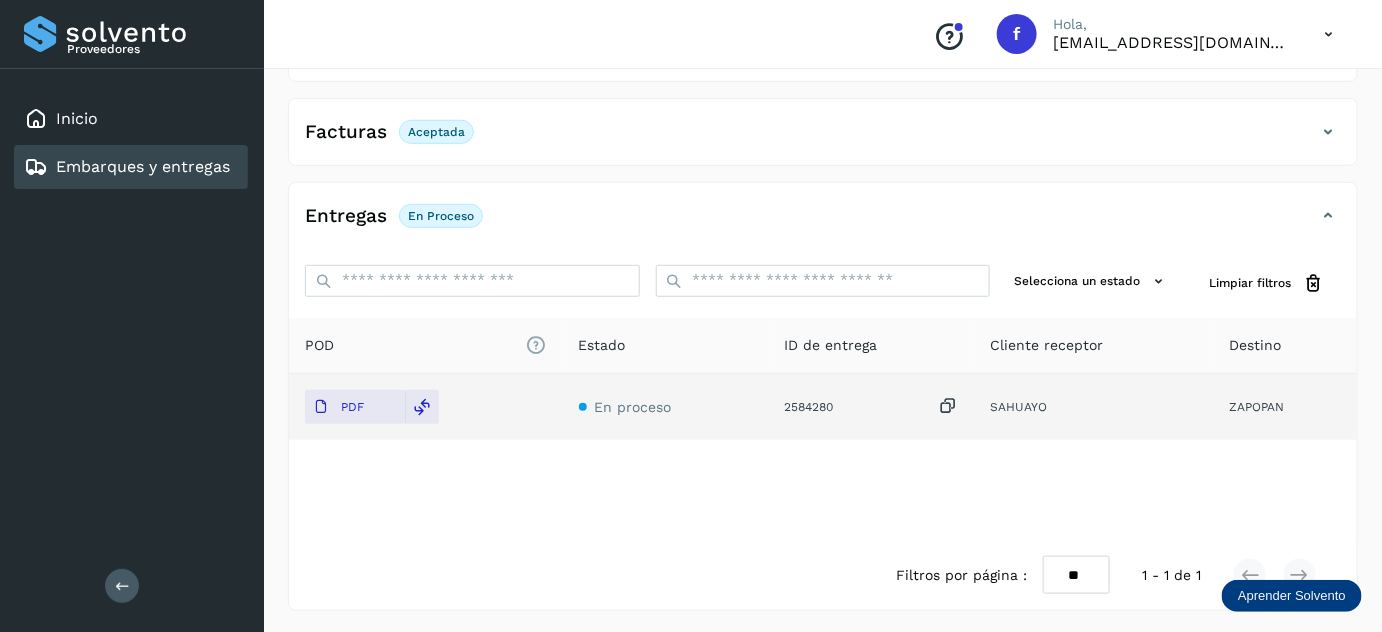 scroll, scrollTop: 0, scrollLeft: 0, axis: both 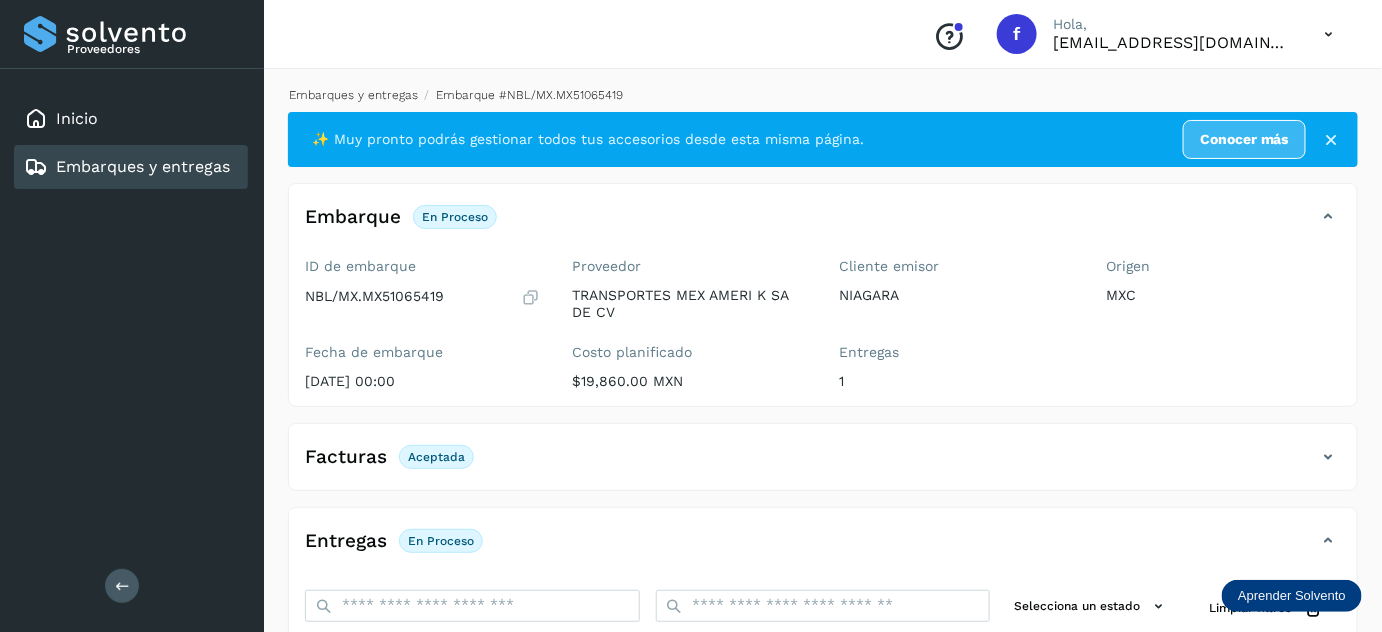 click on "Embarques y entregas" at bounding box center [353, 95] 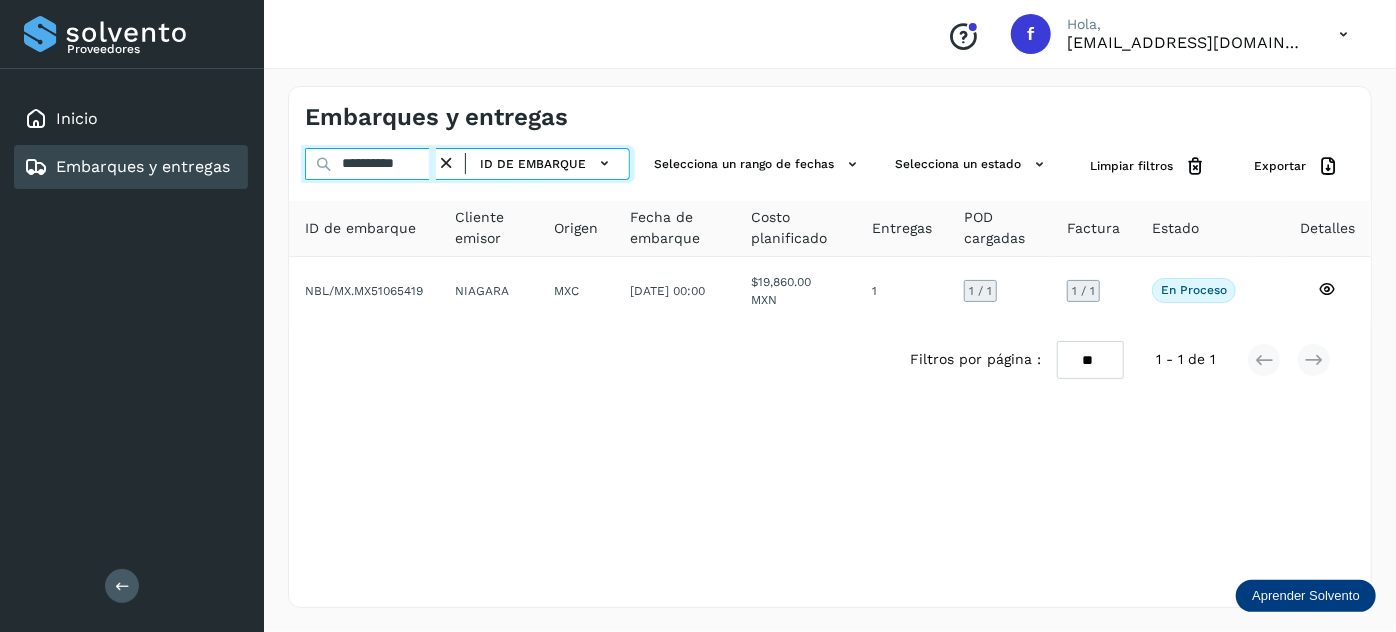 click on "**********" at bounding box center [370, 164] 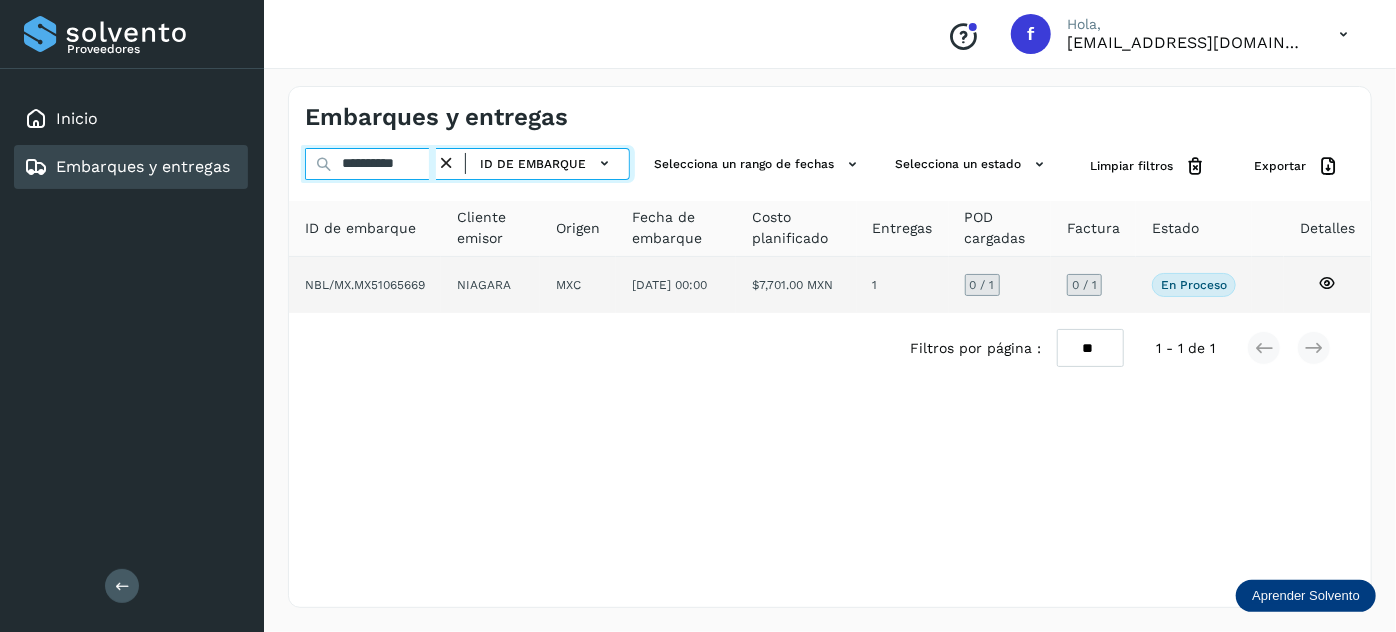 type on "**********" 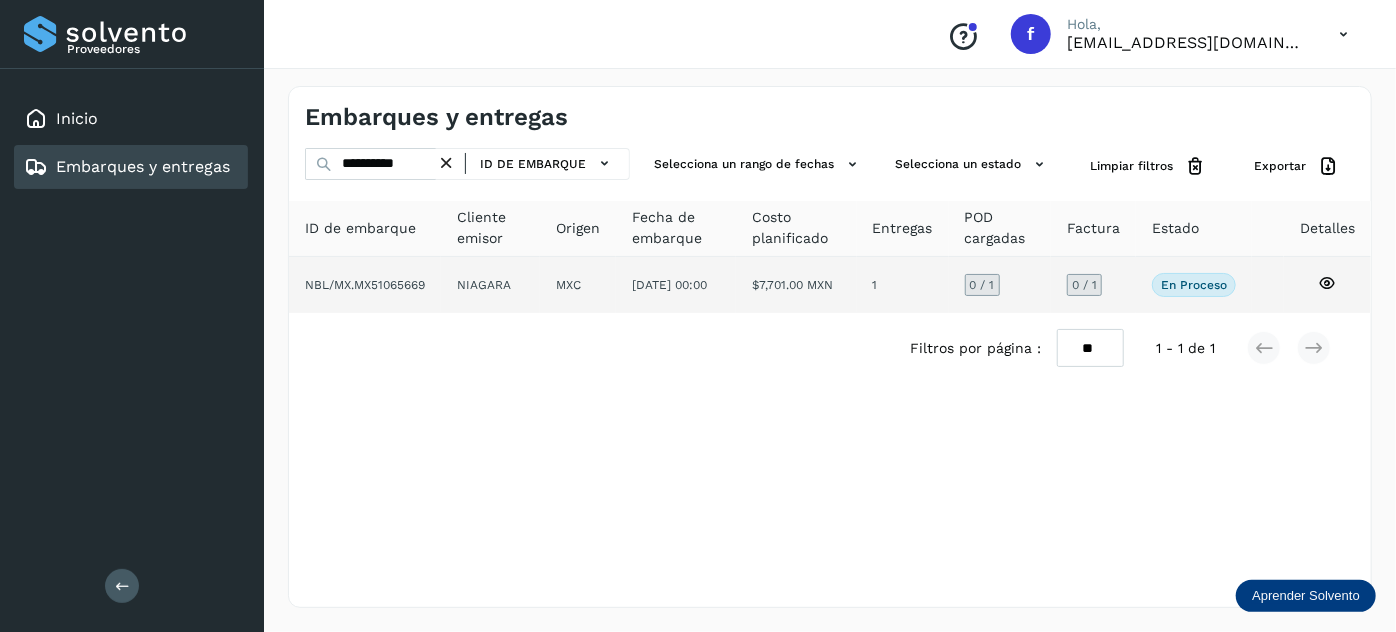 click on "NIAGARA" 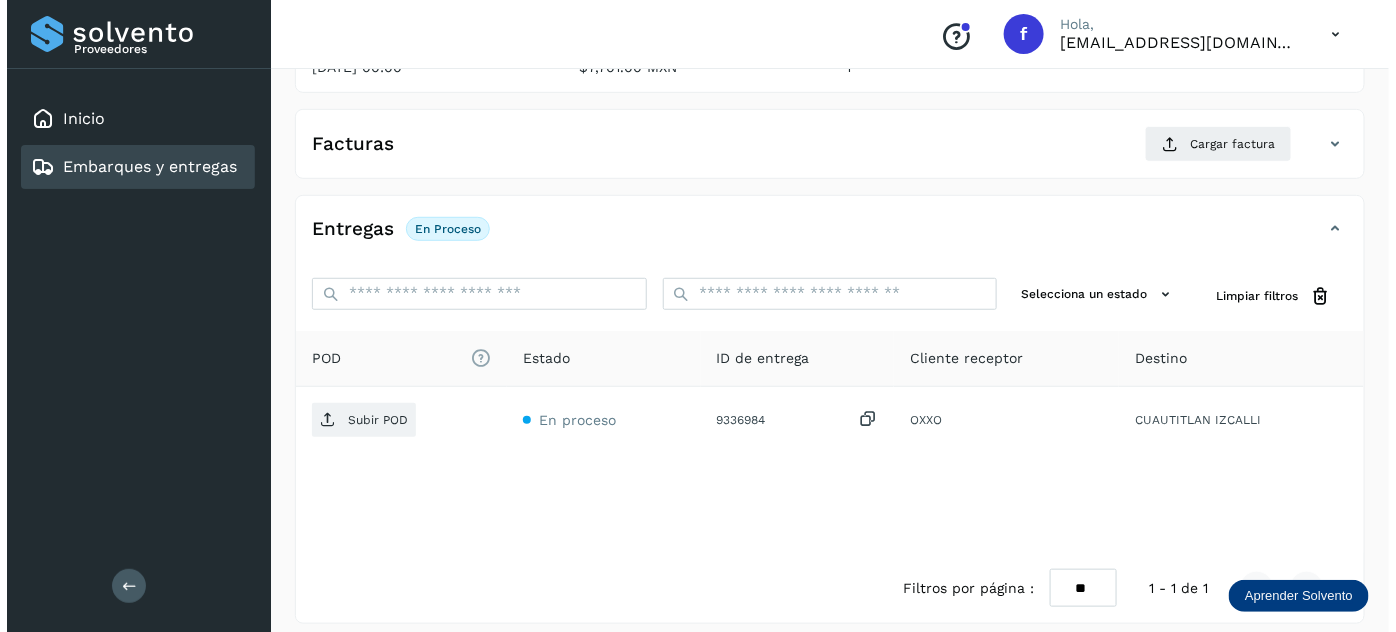 scroll, scrollTop: 327, scrollLeft: 0, axis: vertical 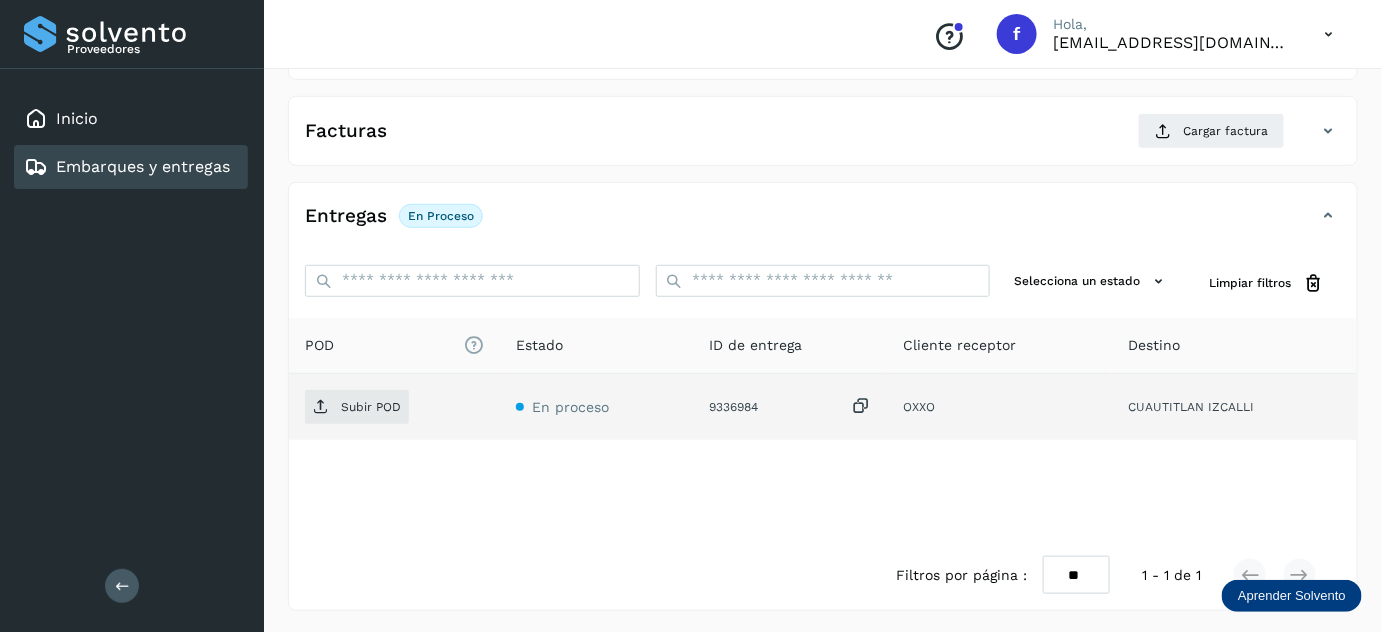 click at bounding box center (861, 406) 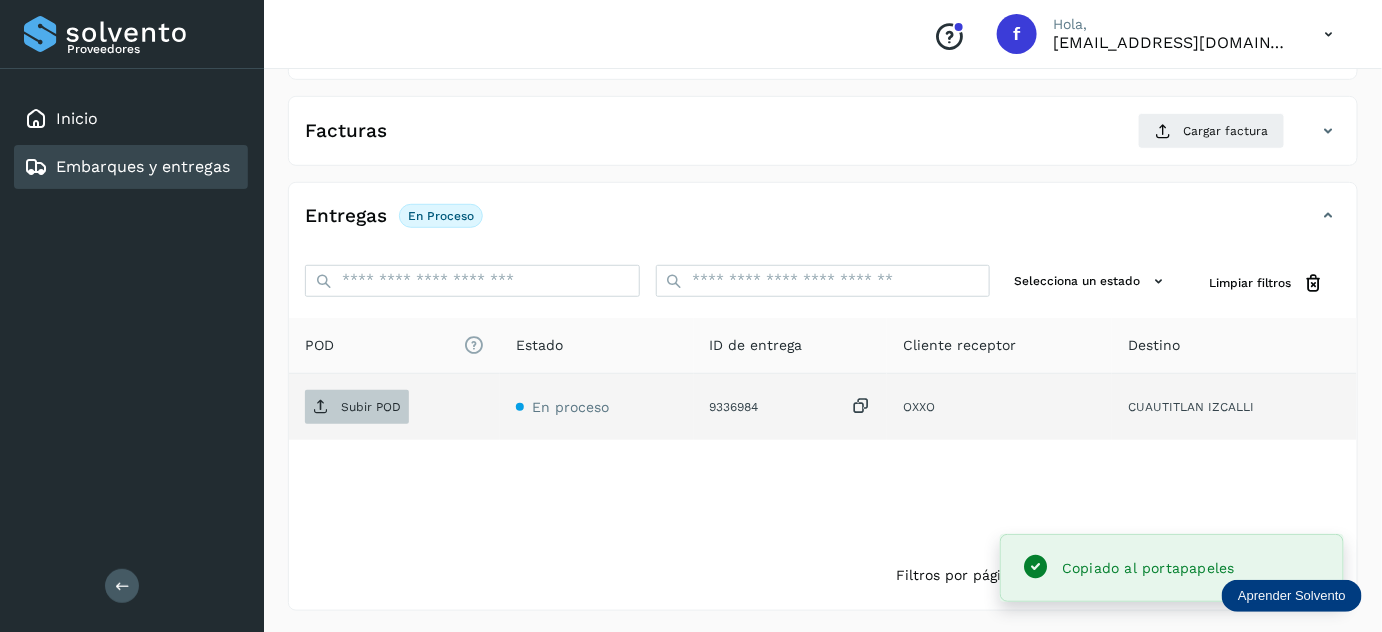 click on "Subir POD" at bounding box center [357, 407] 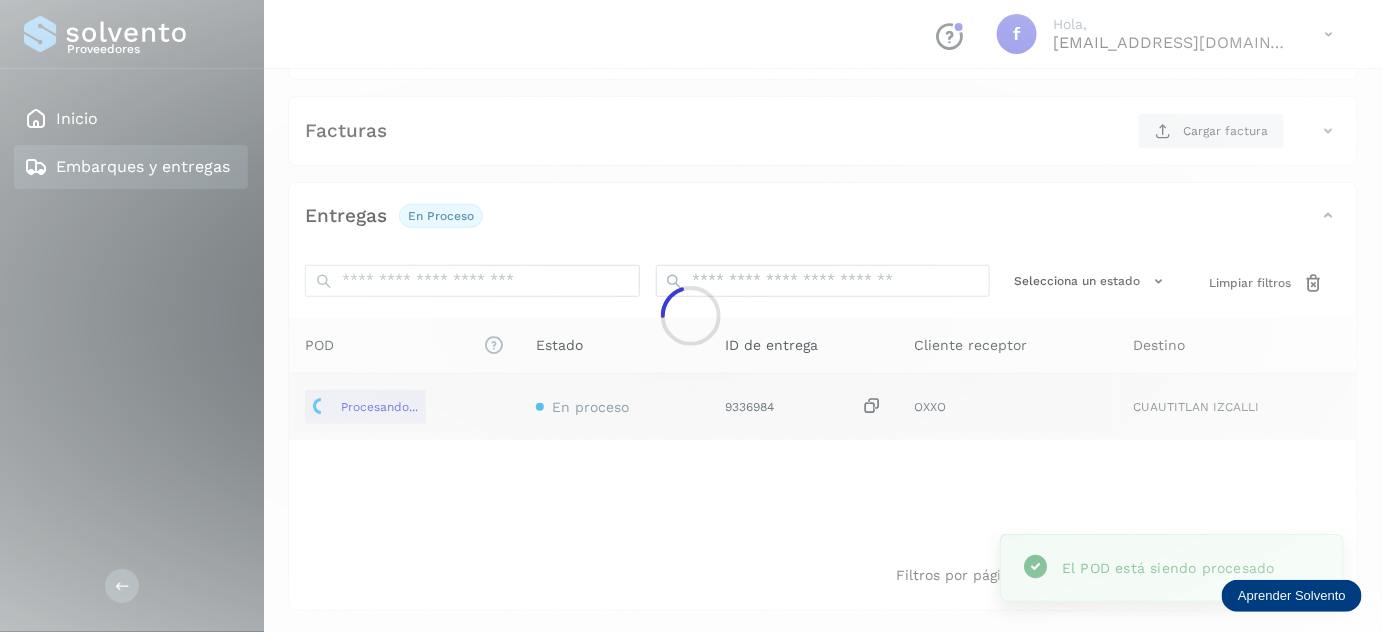 click 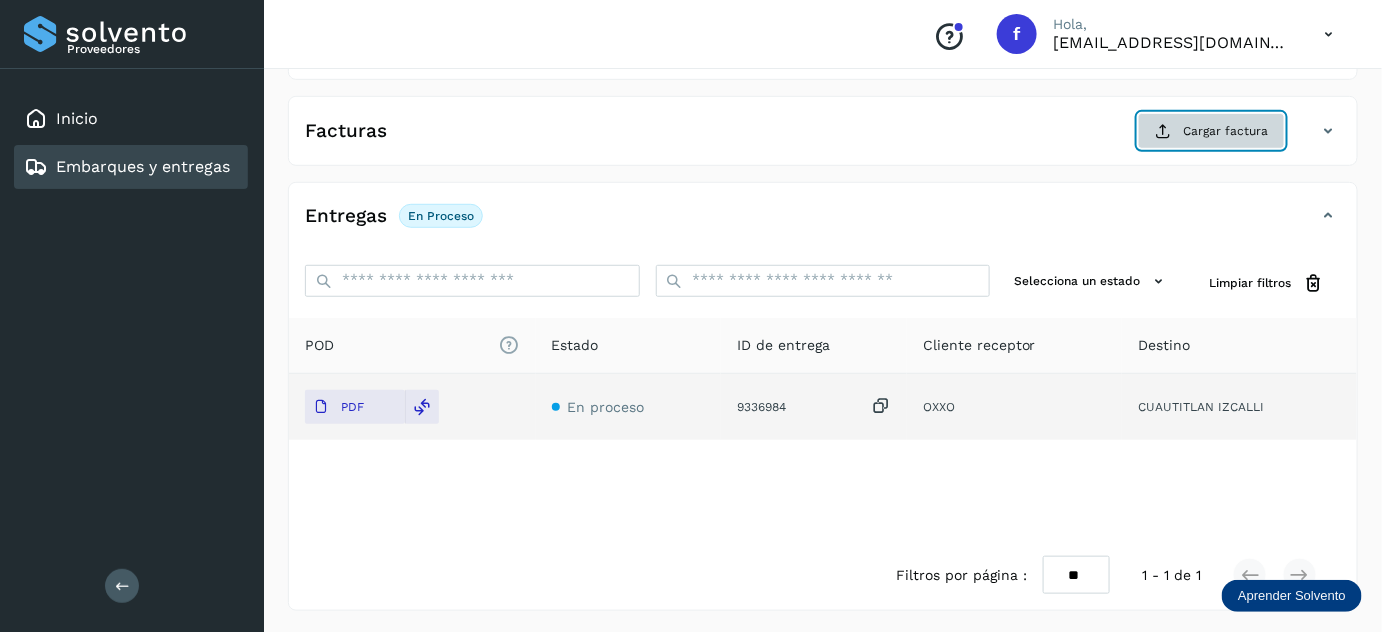 click on "Cargar factura" 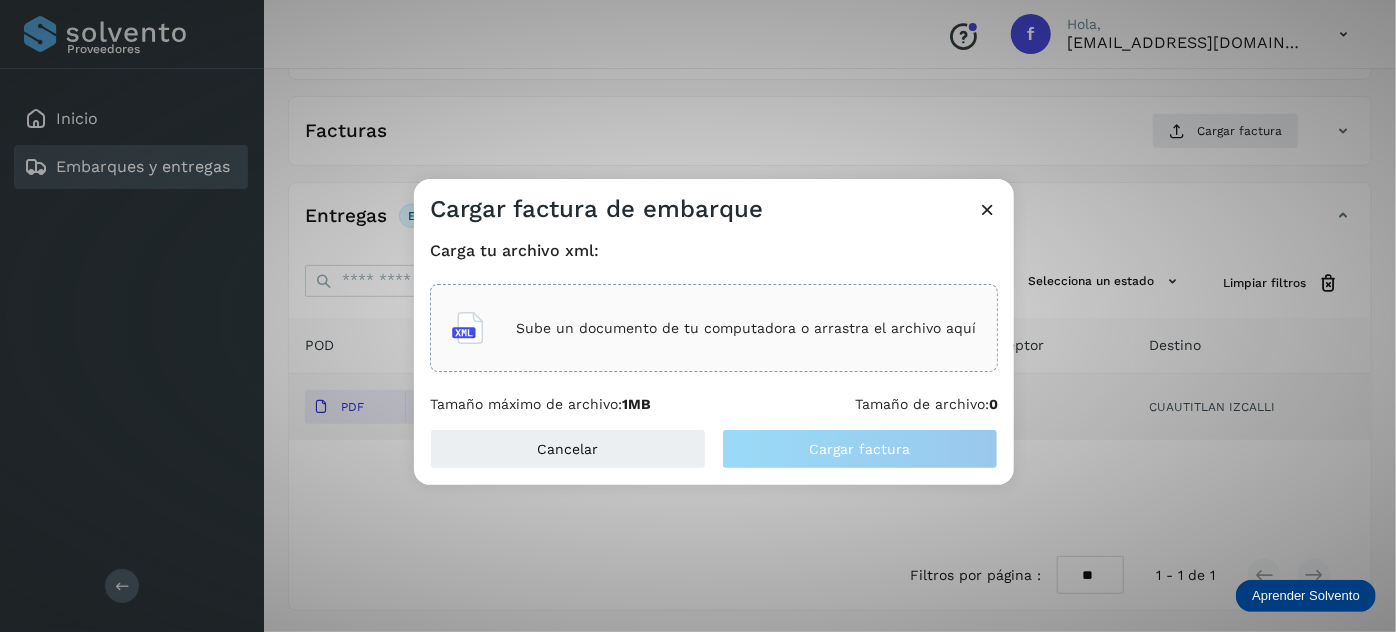 click on "Sube un documento de tu computadora o arrastra el archivo aquí" at bounding box center (746, 328) 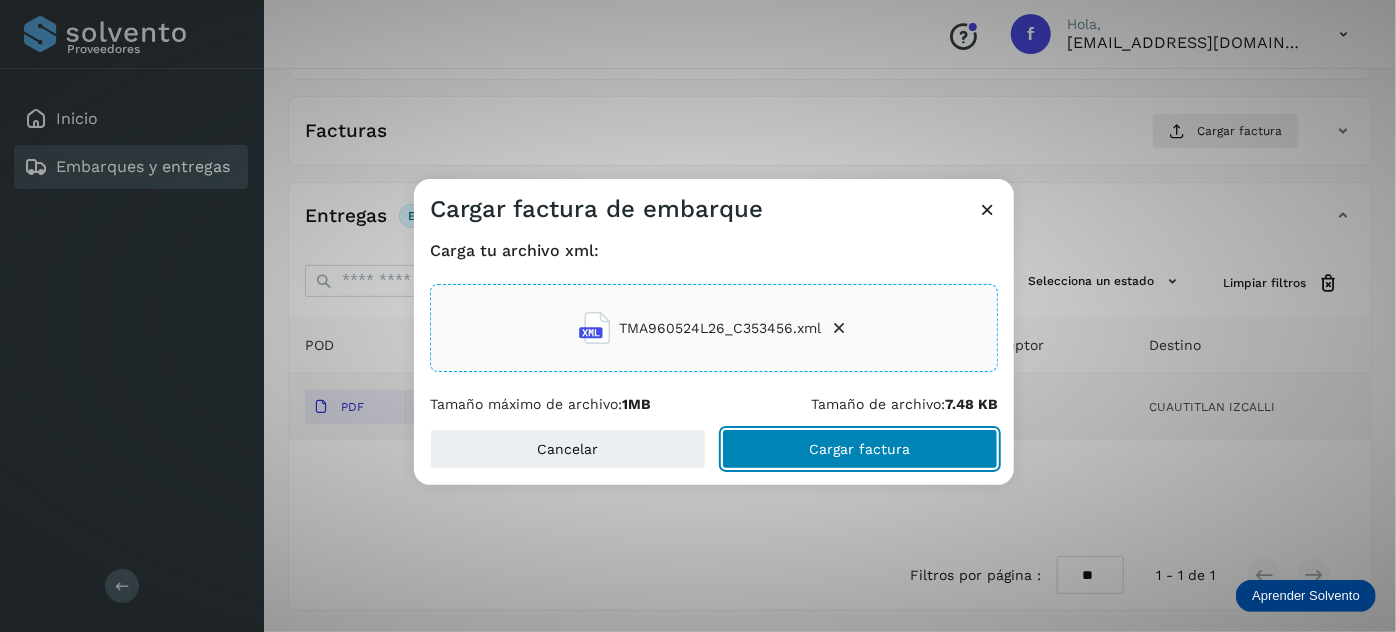 click on "Cargar factura" 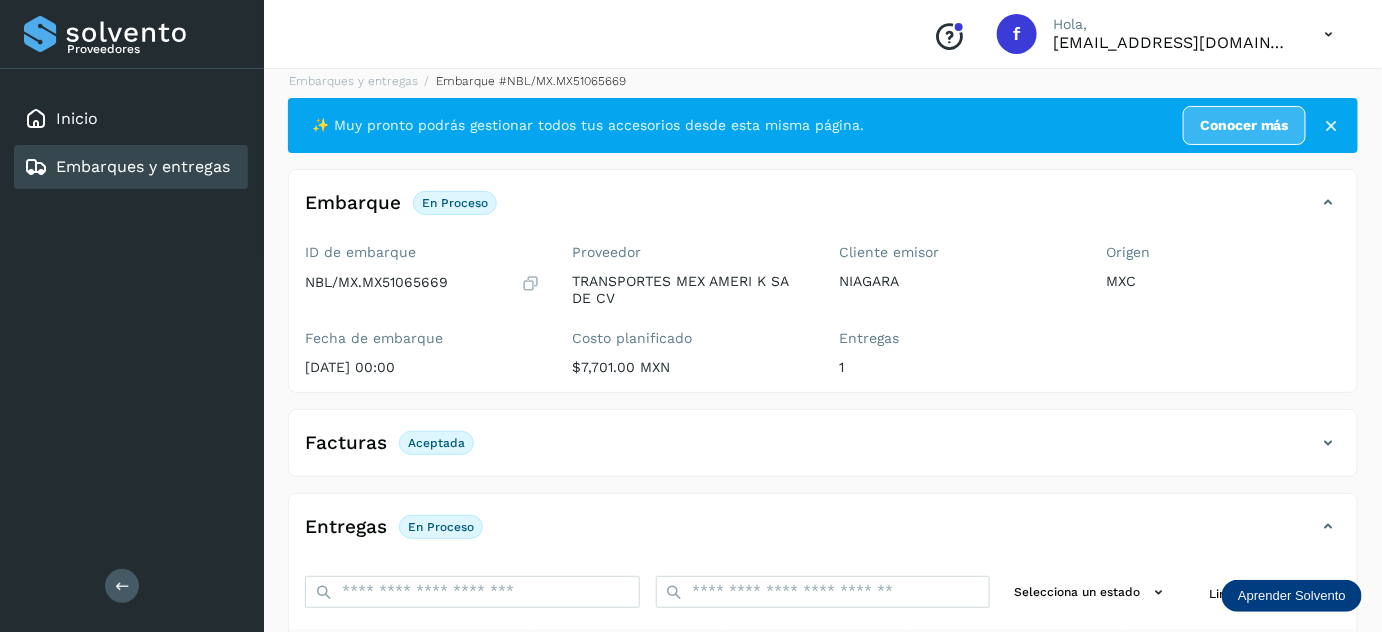 scroll, scrollTop: 0, scrollLeft: 0, axis: both 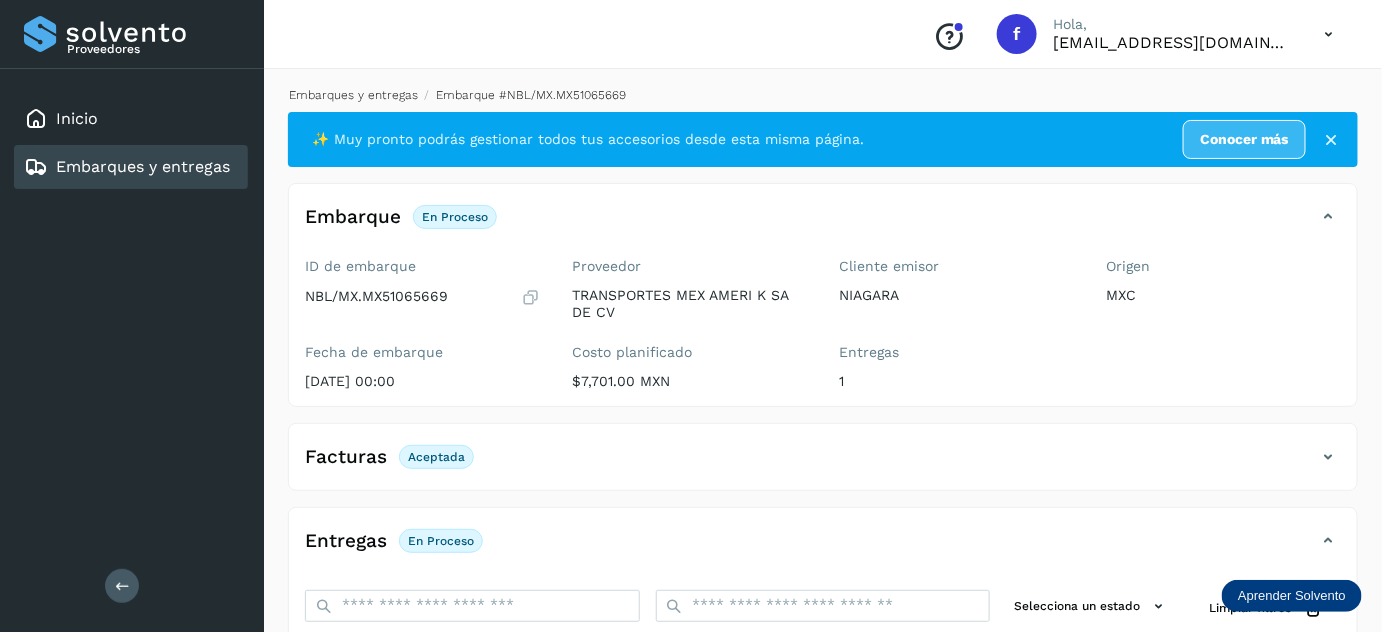 click on "Embarques y entregas" at bounding box center (353, 95) 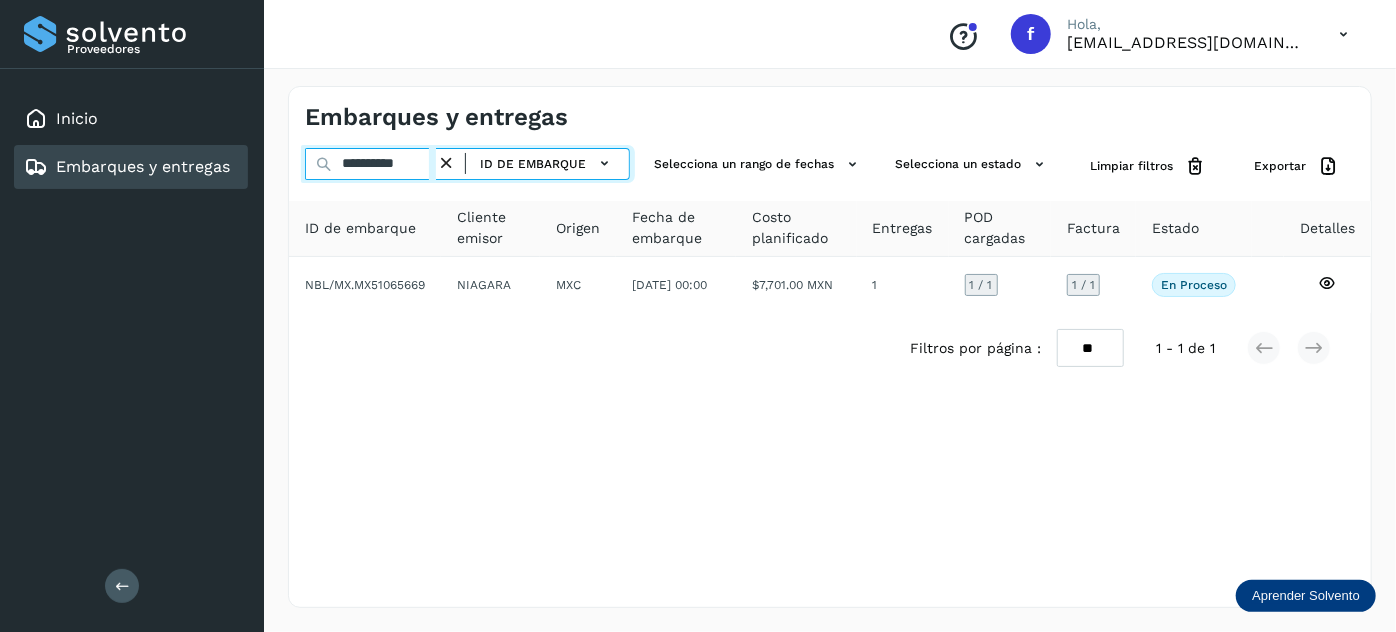 click on "**********" at bounding box center (370, 164) 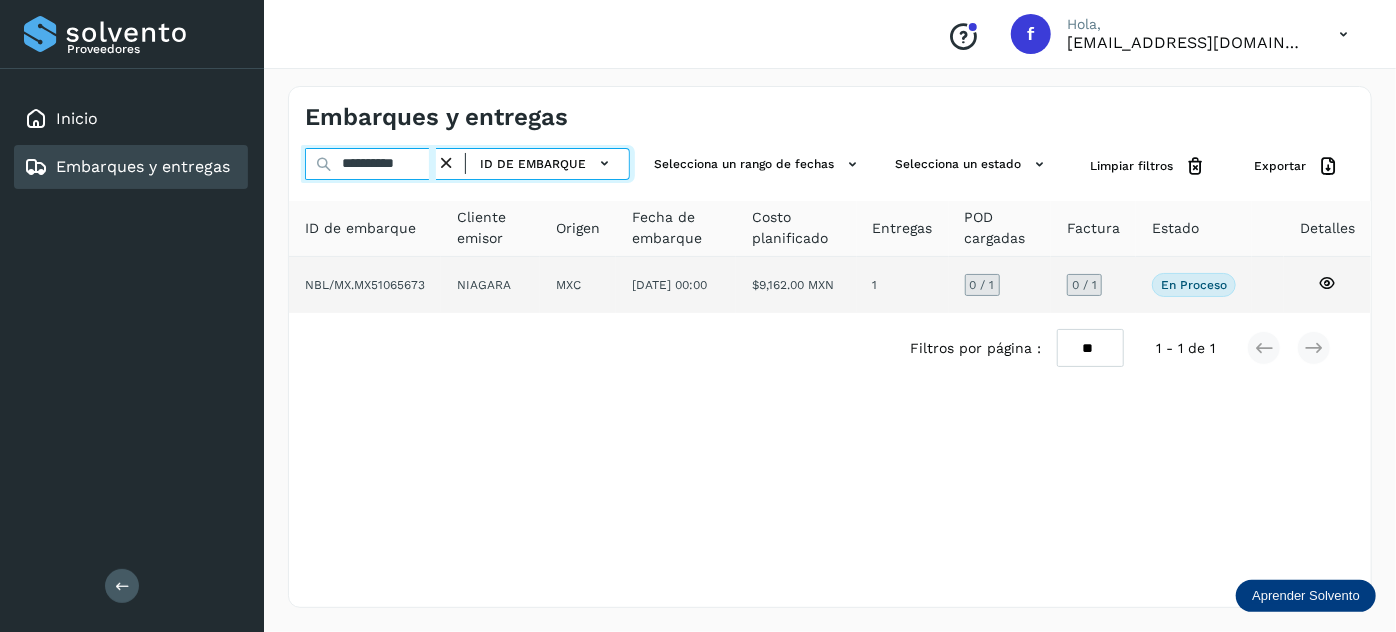 type on "**********" 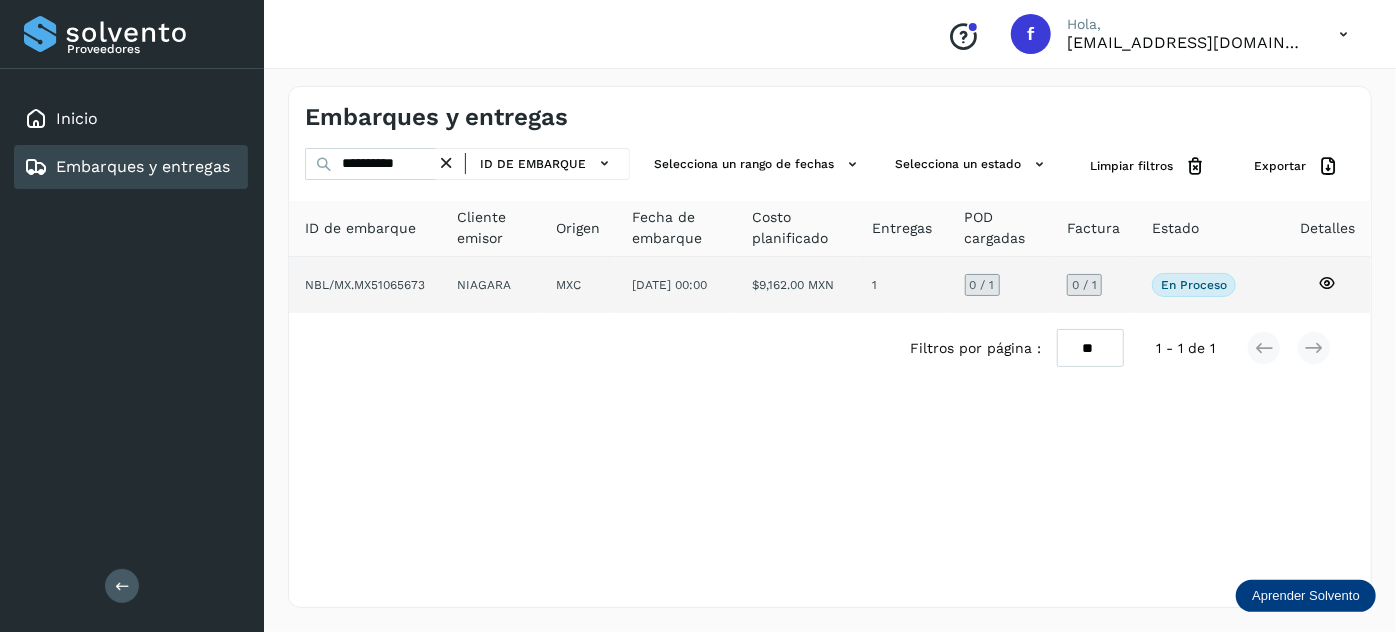 click on "$9,162.00 MXN" 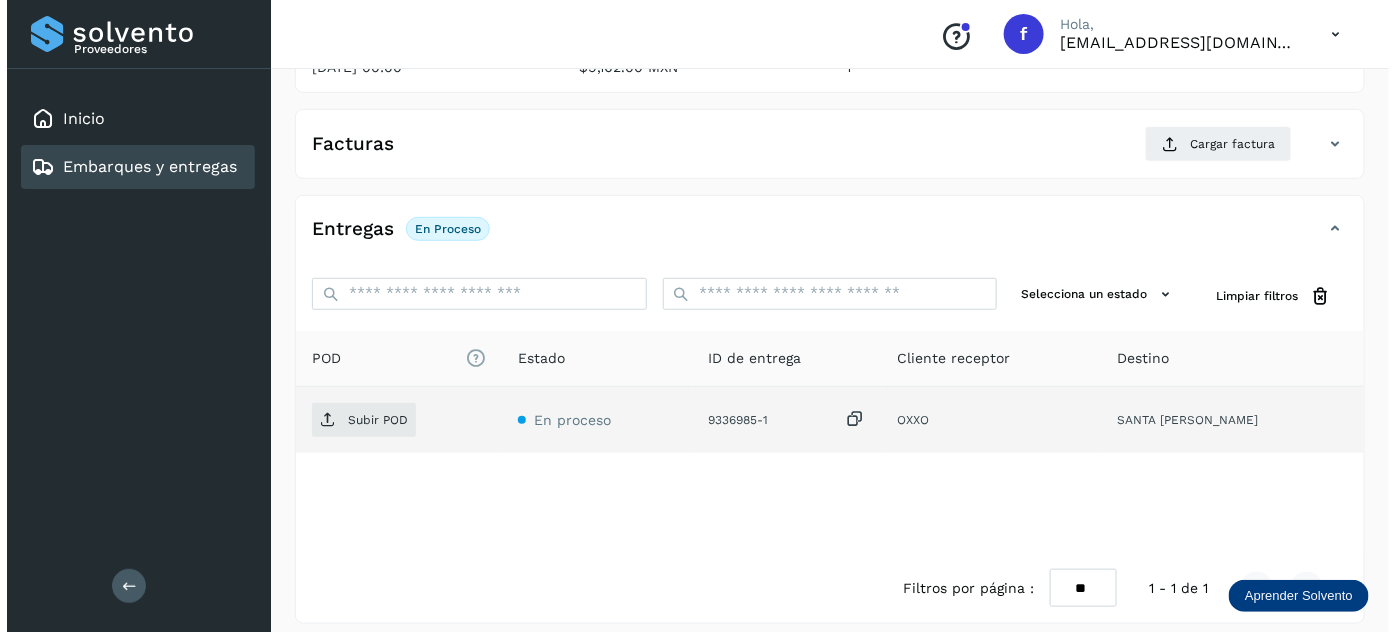 scroll, scrollTop: 327, scrollLeft: 0, axis: vertical 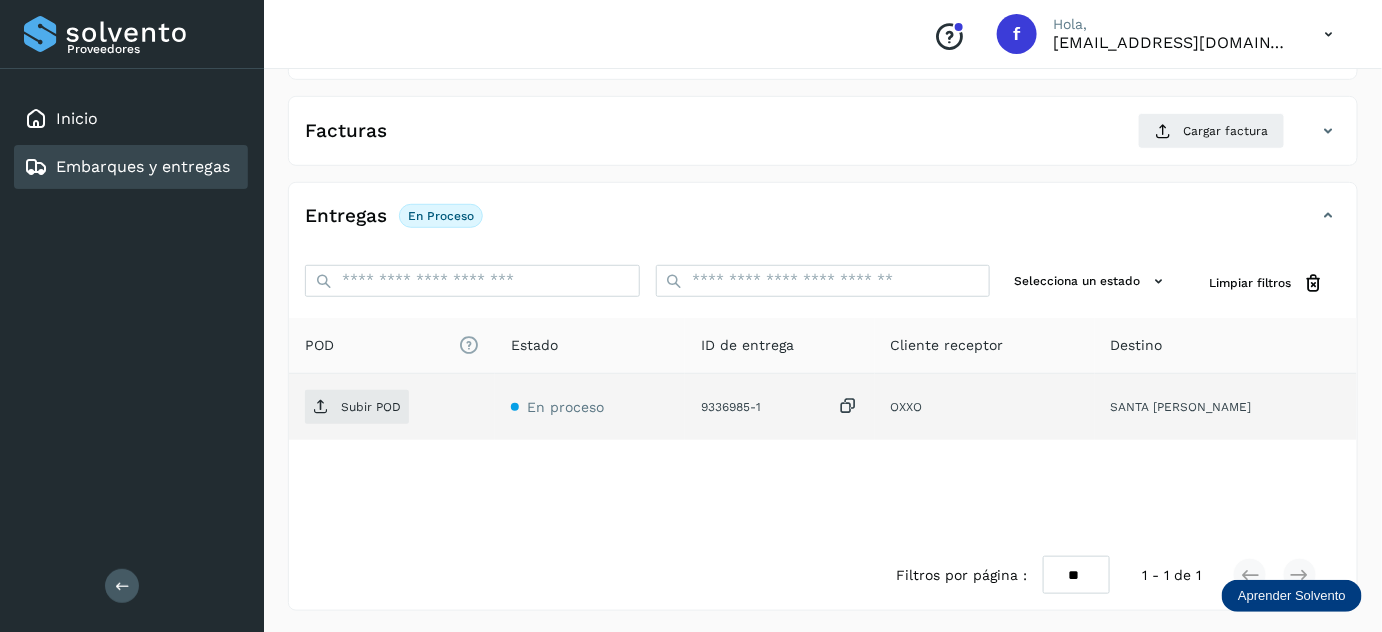click at bounding box center (849, 406) 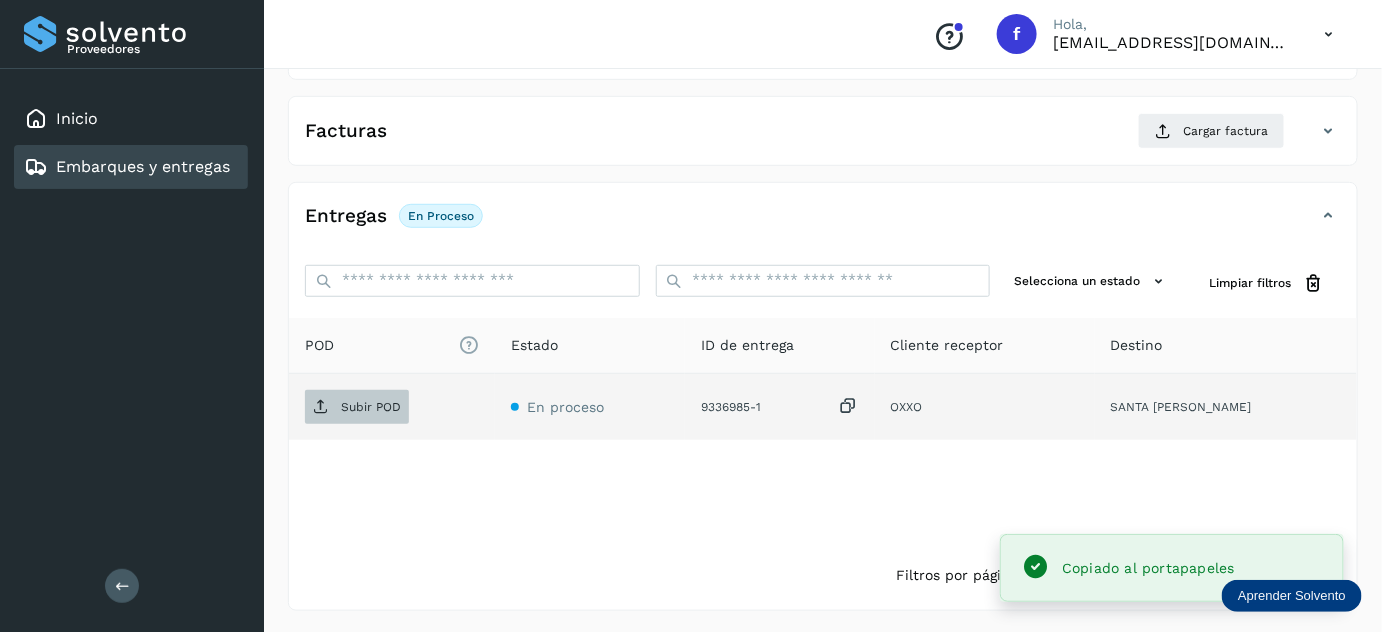 click on "Subir POD" at bounding box center (371, 407) 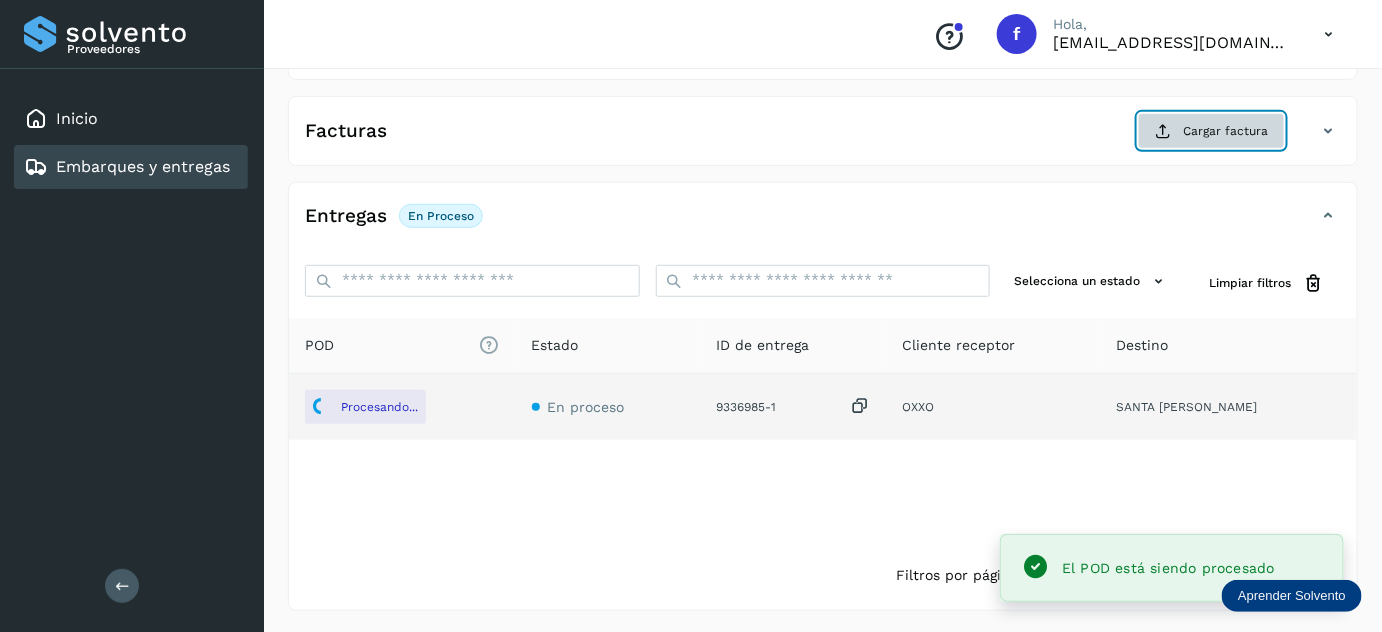 click on "Cargar factura" 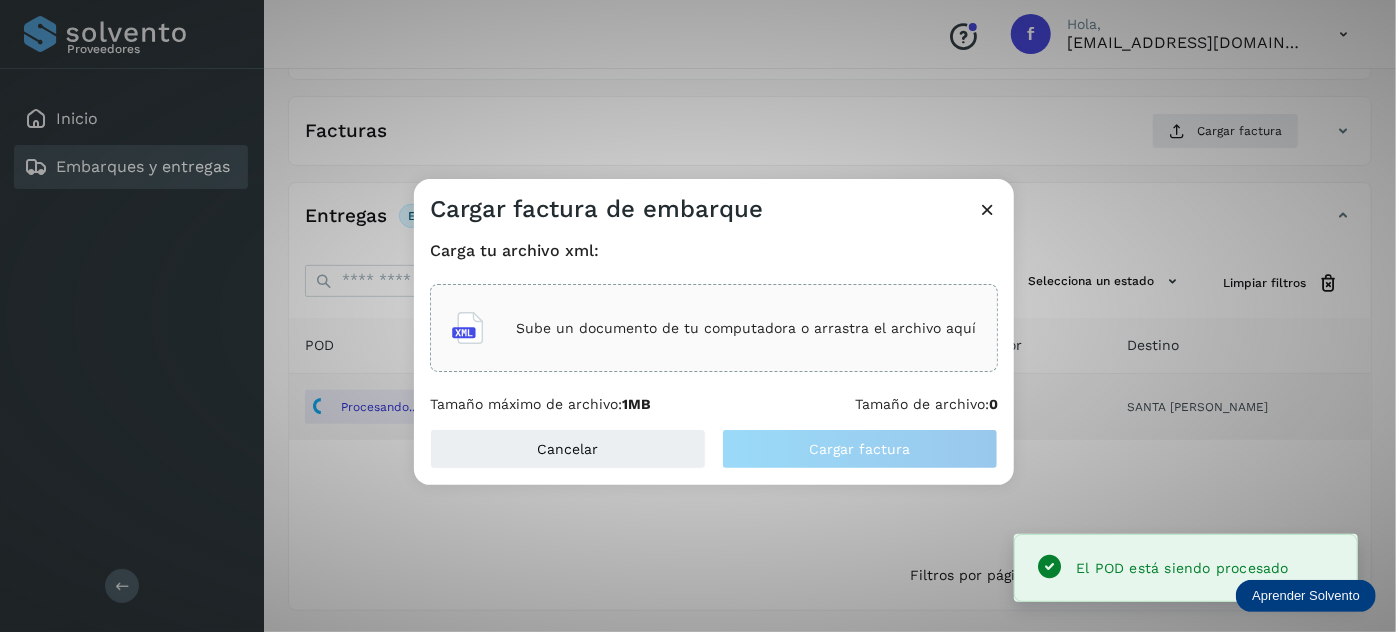 click on "Sube un documento de tu computadora o arrastra el archivo aquí" 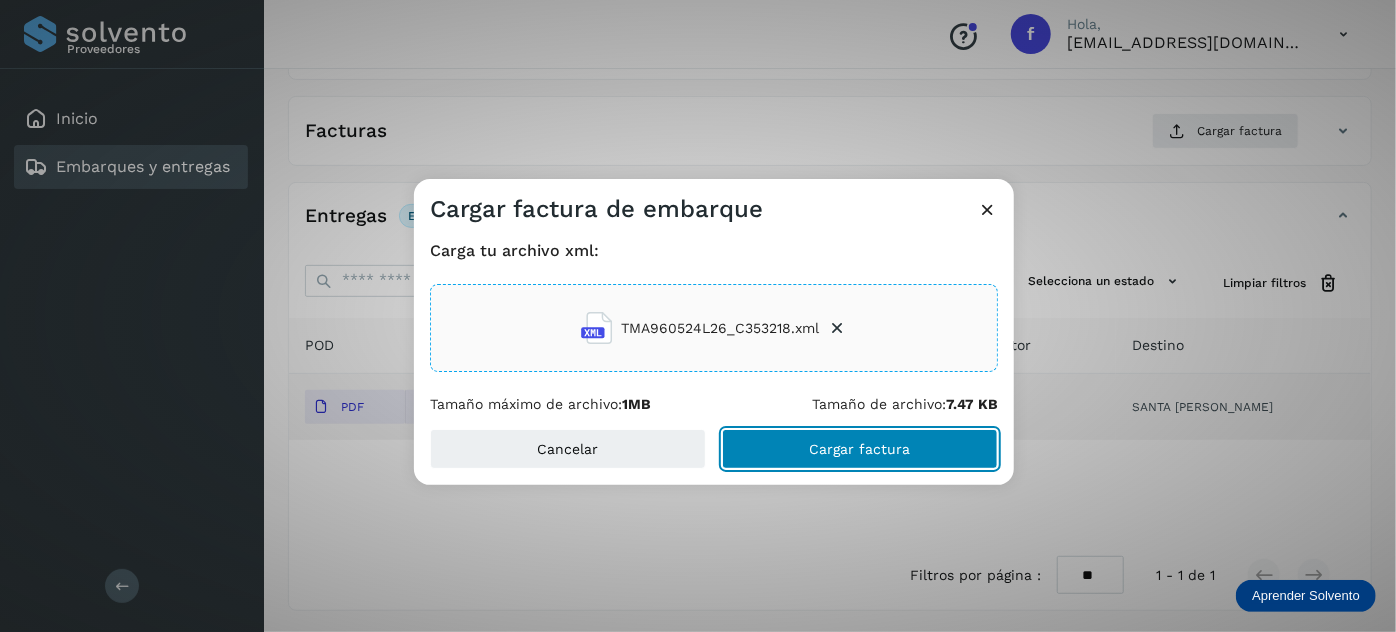 click on "Cargar factura" 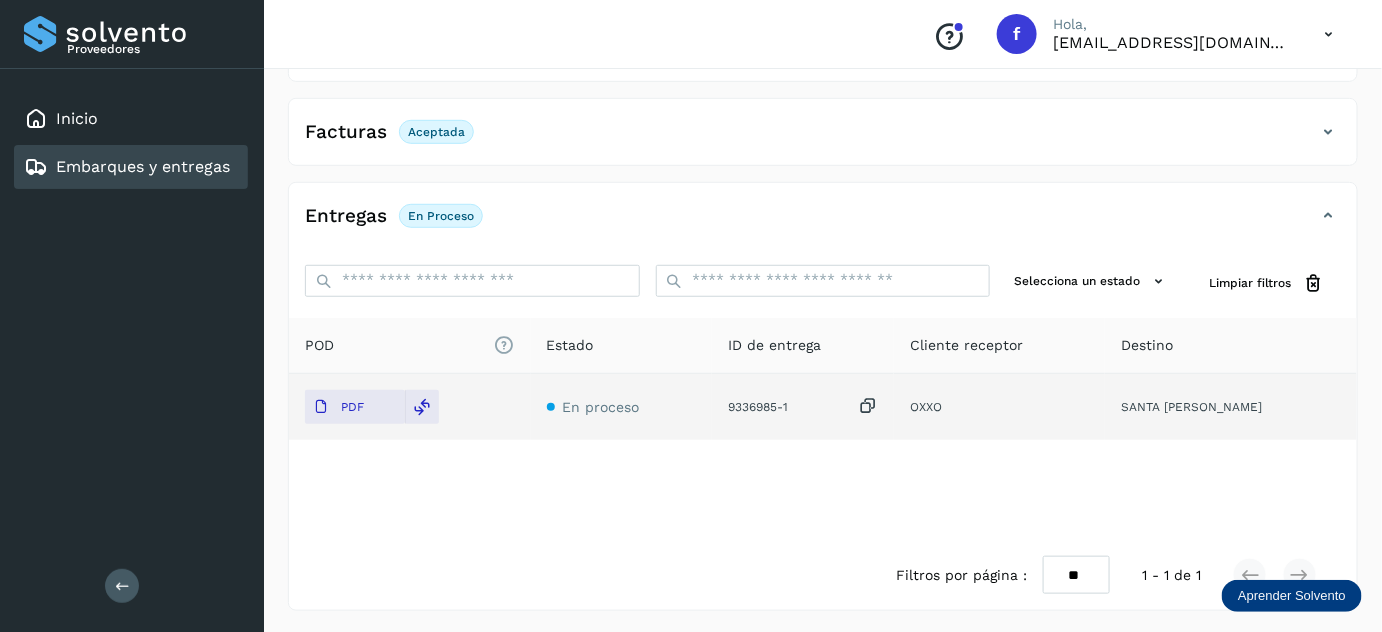 scroll, scrollTop: 0, scrollLeft: 0, axis: both 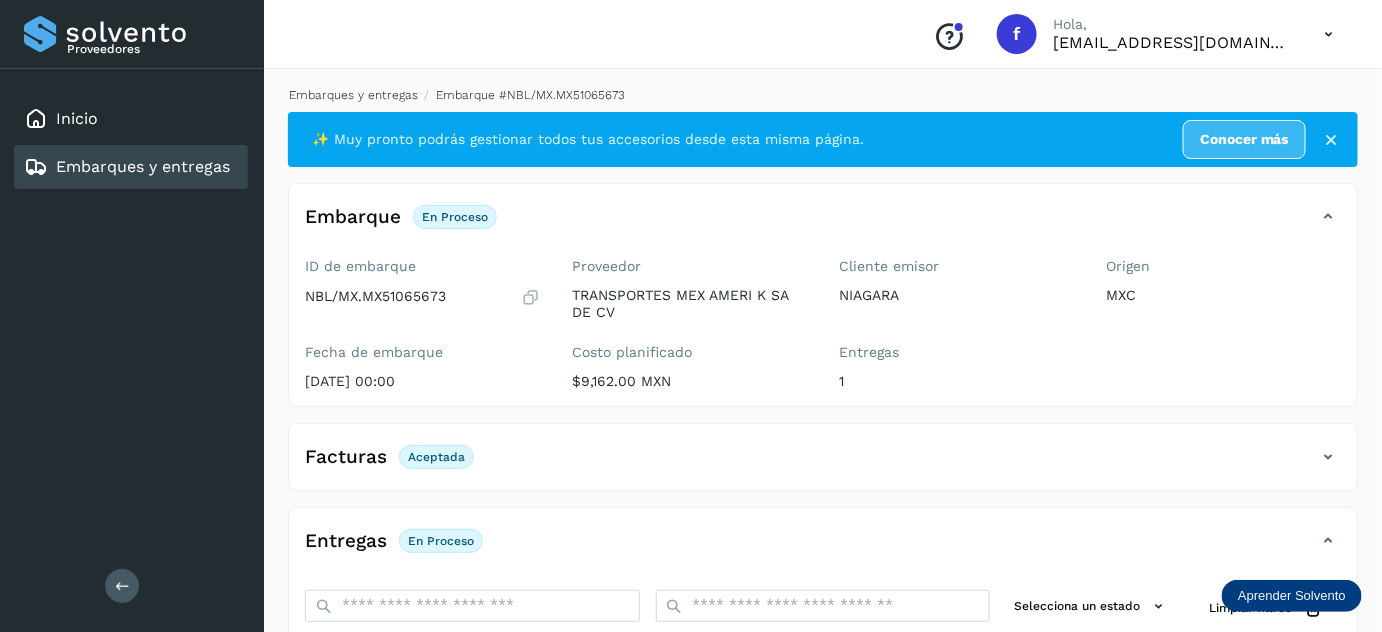 click on "Embarques y entregas" at bounding box center (353, 95) 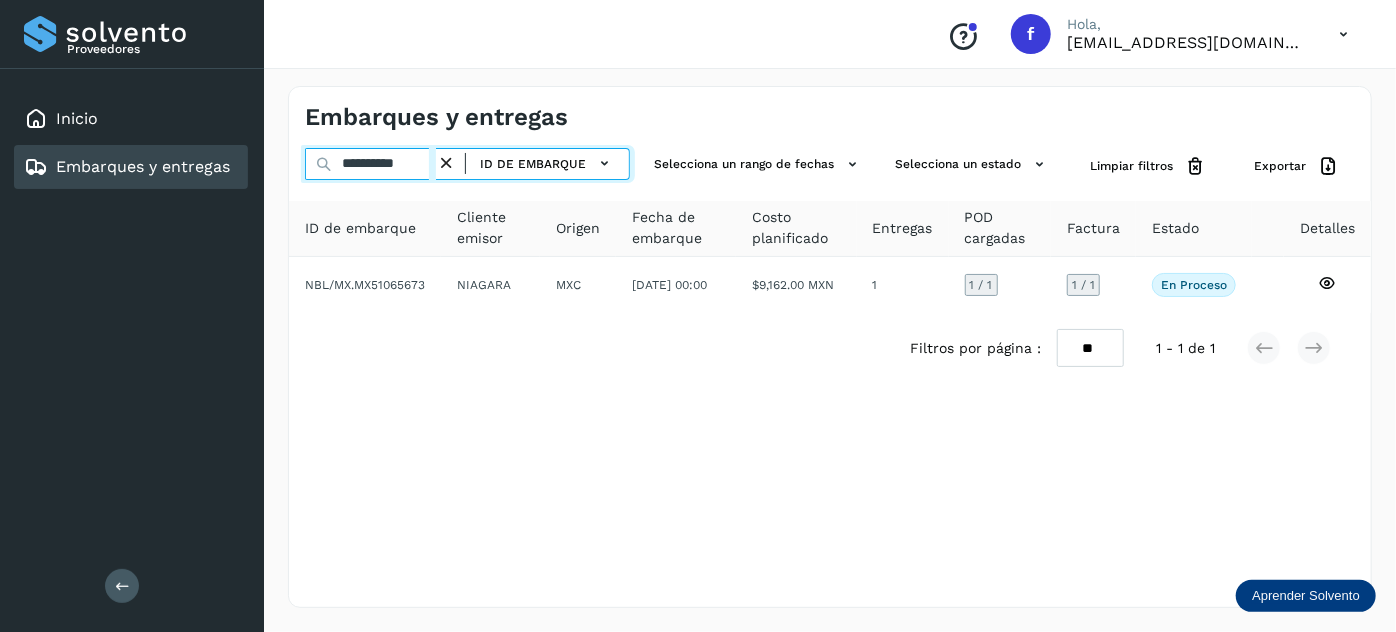 click on "**********" at bounding box center (370, 164) 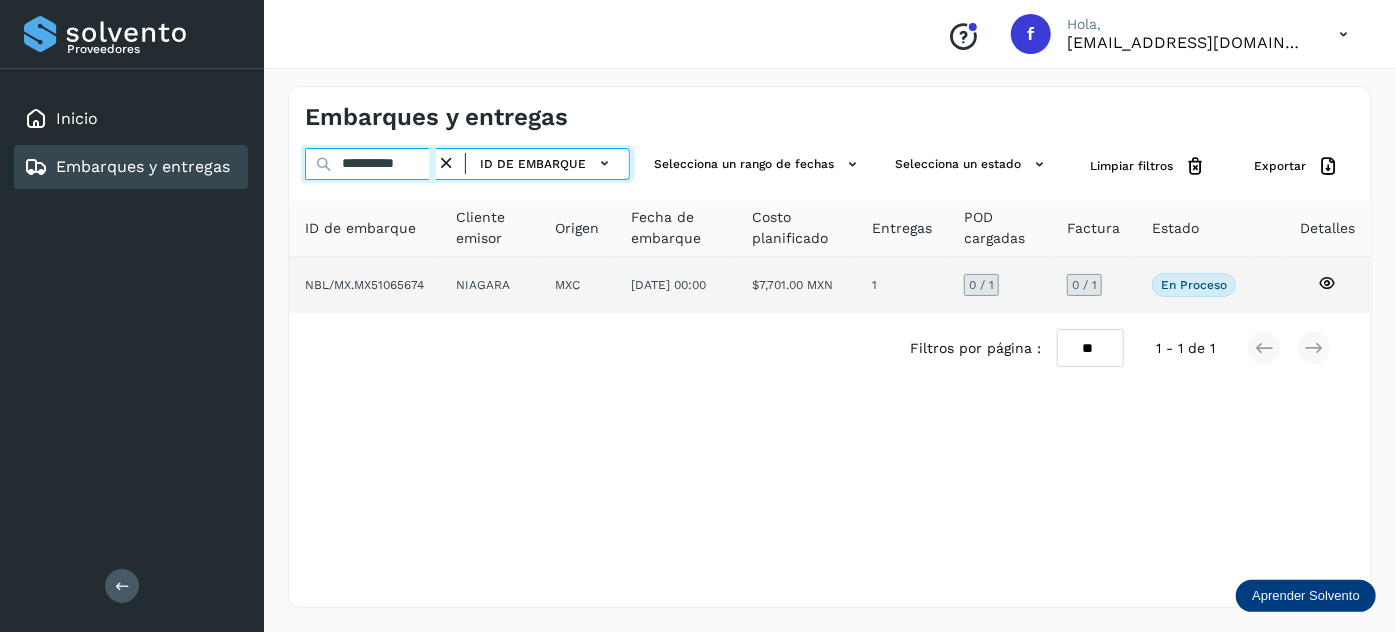 type on "**********" 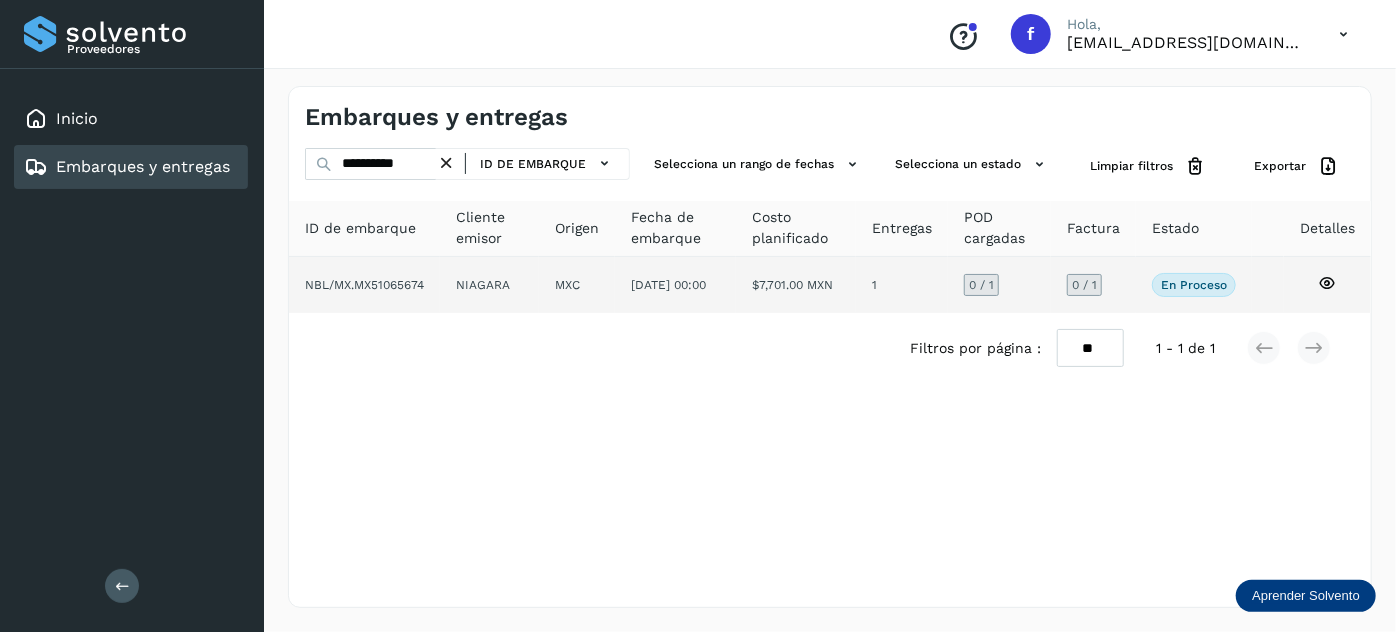 click on "MXC" 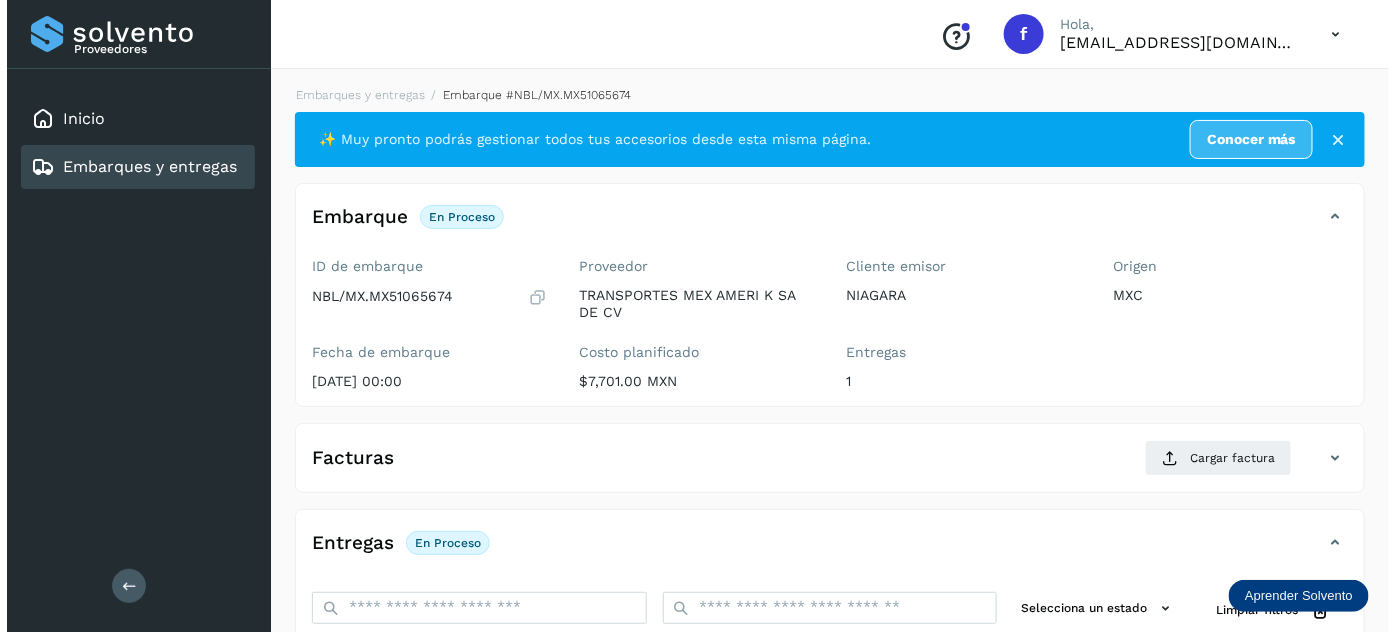 scroll, scrollTop: 327, scrollLeft: 0, axis: vertical 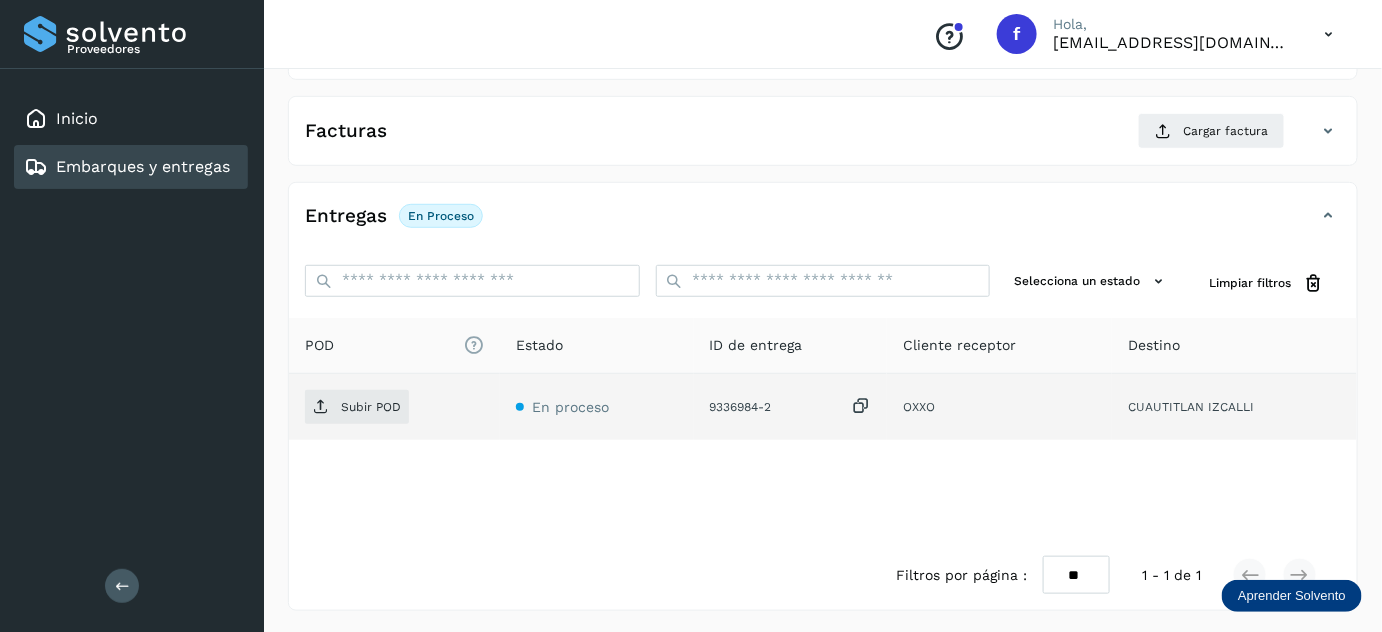 click at bounding box center (861, 406) 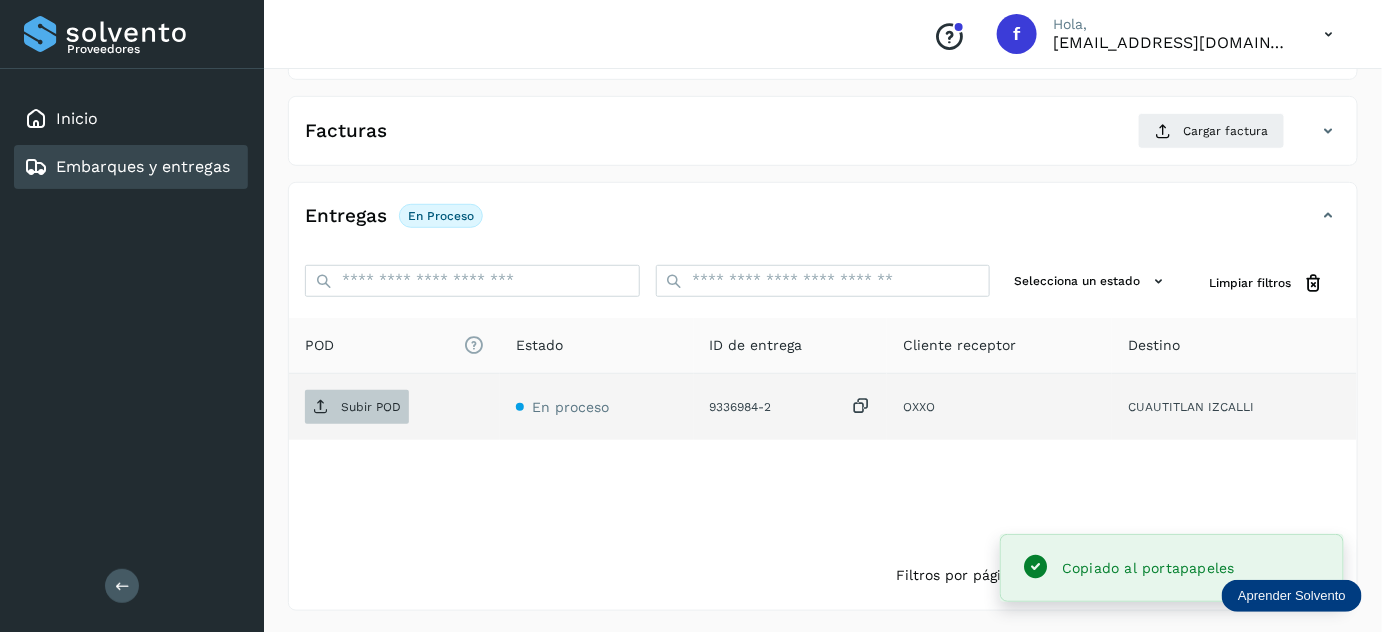 click on "Subir POD" at bounding box center [371, 407] 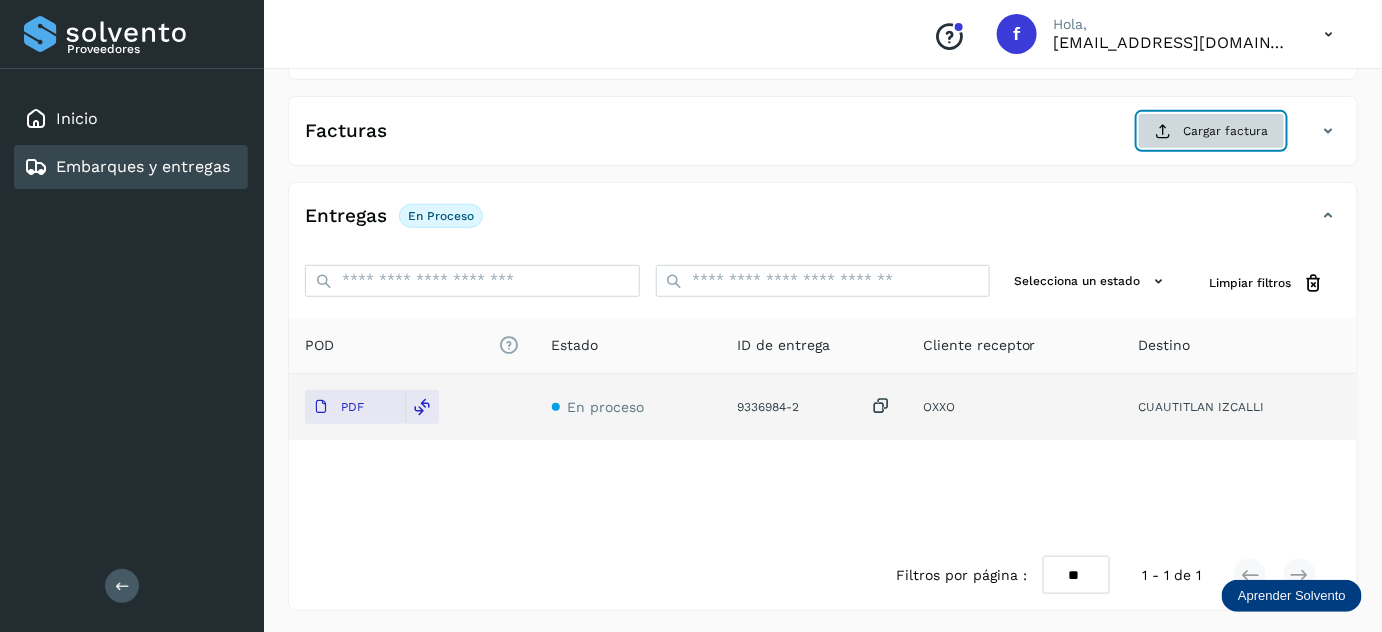 click on "Cargar factura" at bounding box center (1211, 131) 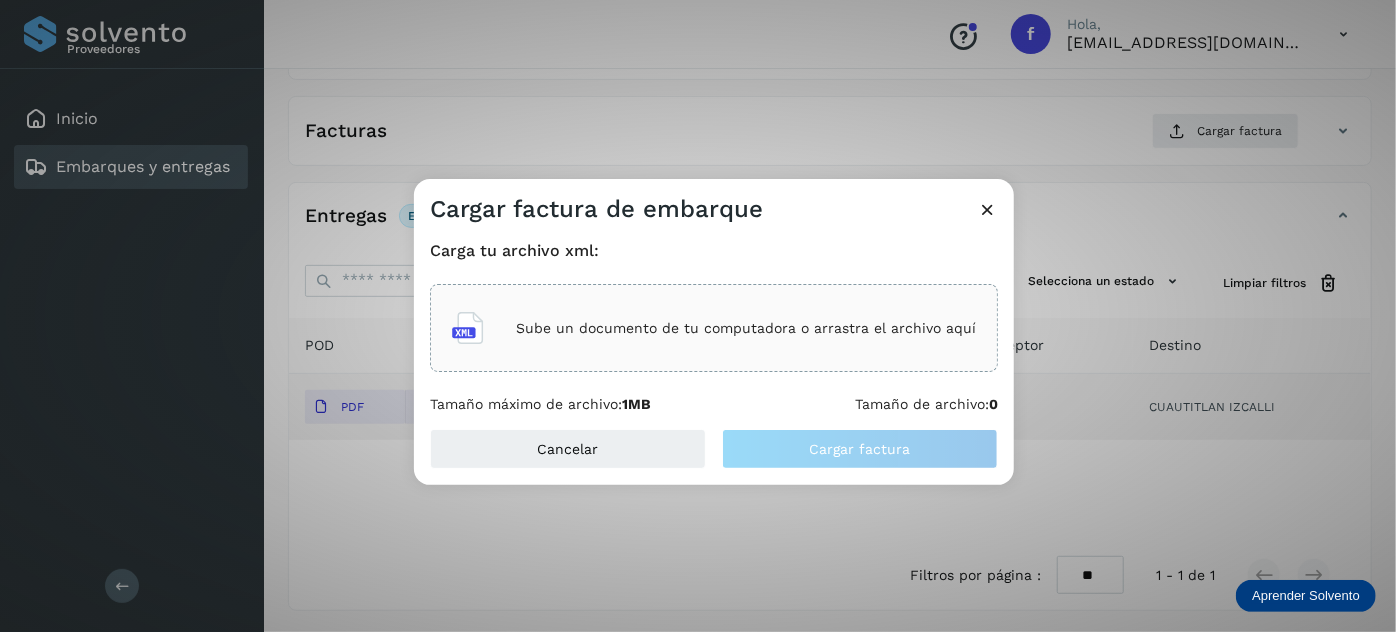 click on "Sube un documento de tu computadora o arrastra el archivo aquí" 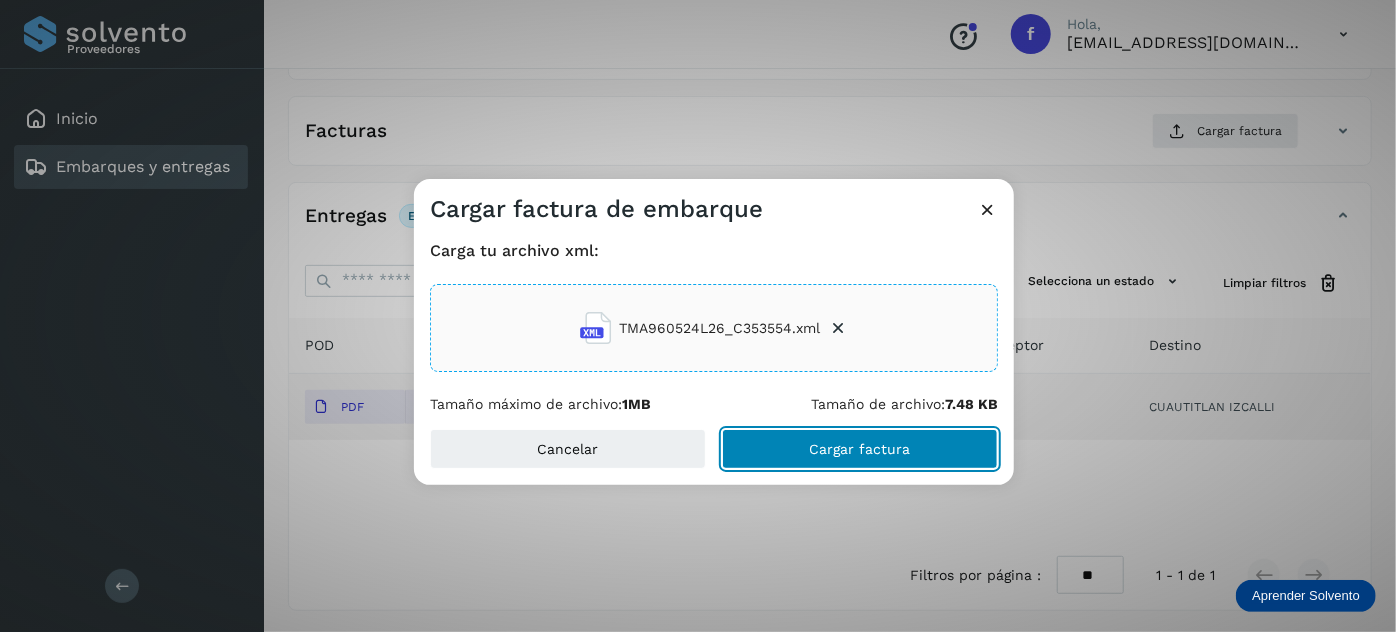 click on "Cargar factura" 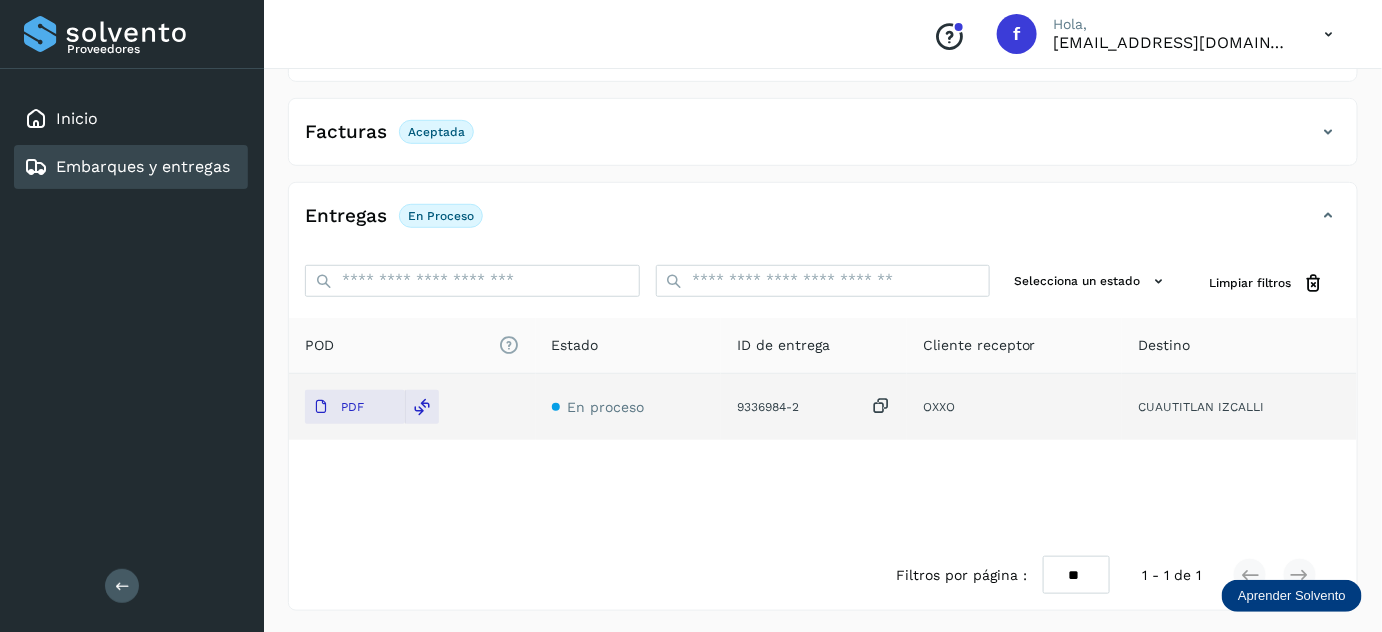 scroll, scrollTop: 0, scrollLeft: 0, axis: both 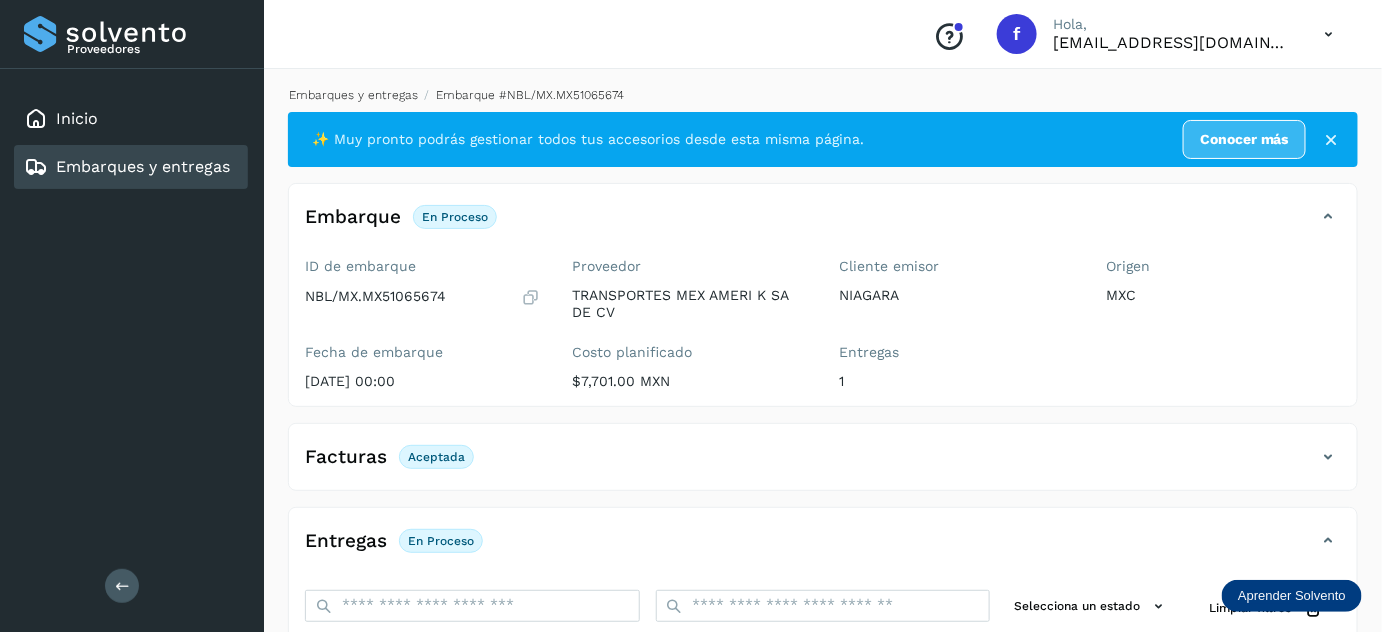 click on "Embarques y entregas" at bounding box center [353, 95] 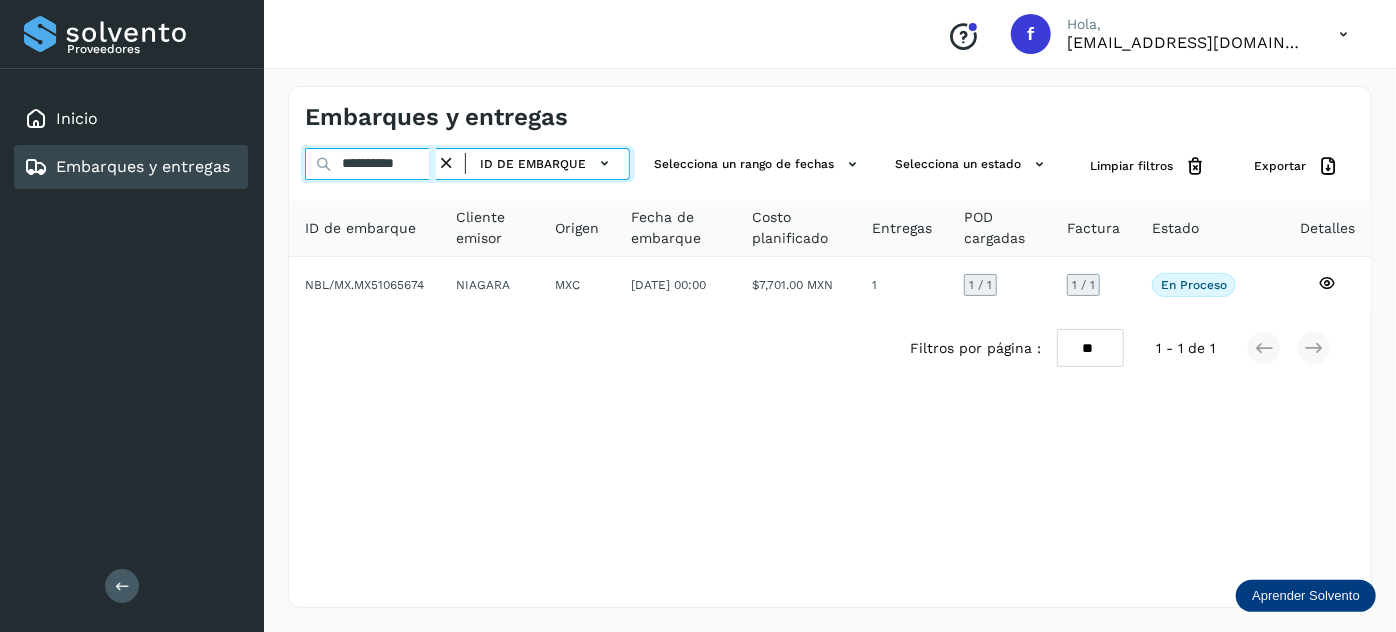 click on "**********" at bounding box center (370, 164) 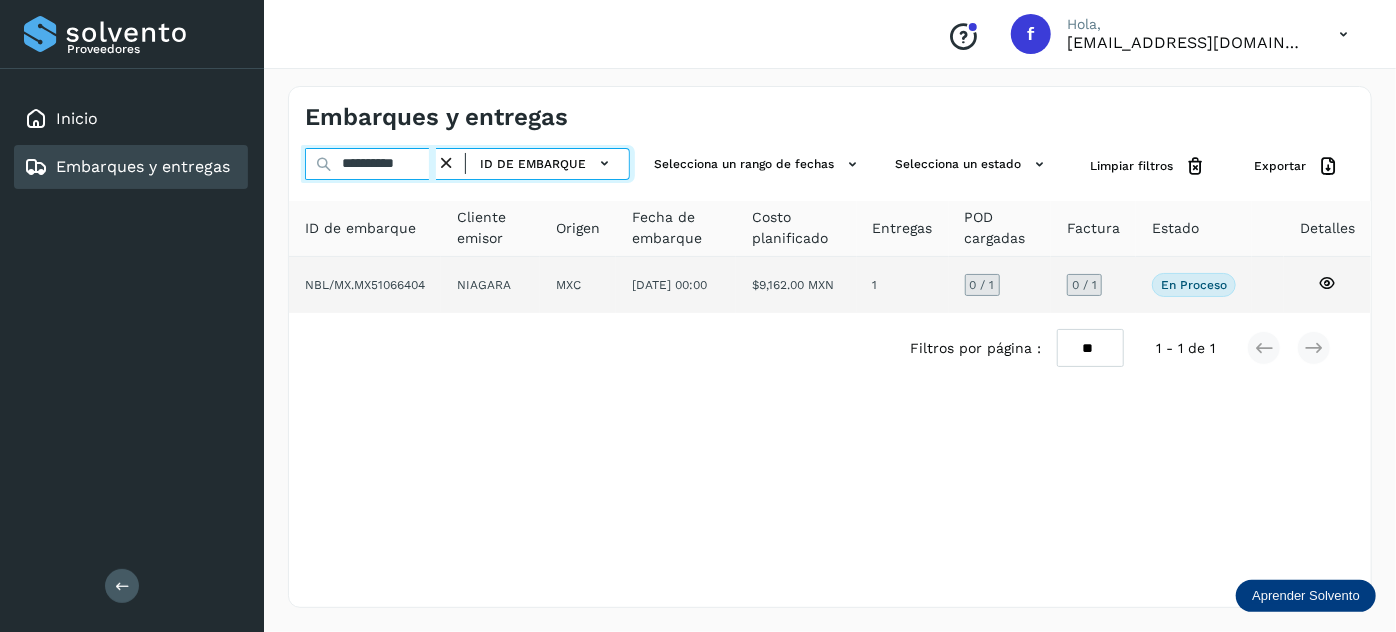 type on "**********" 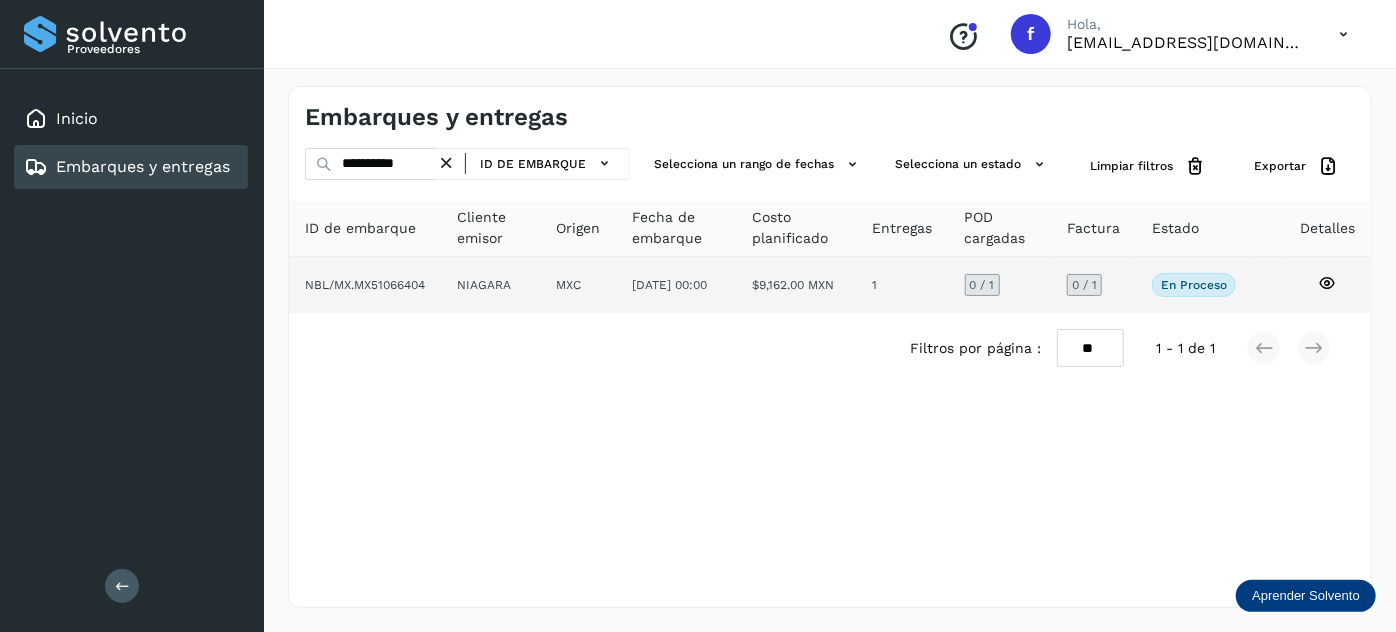 click on "$9,162.00 MXN" 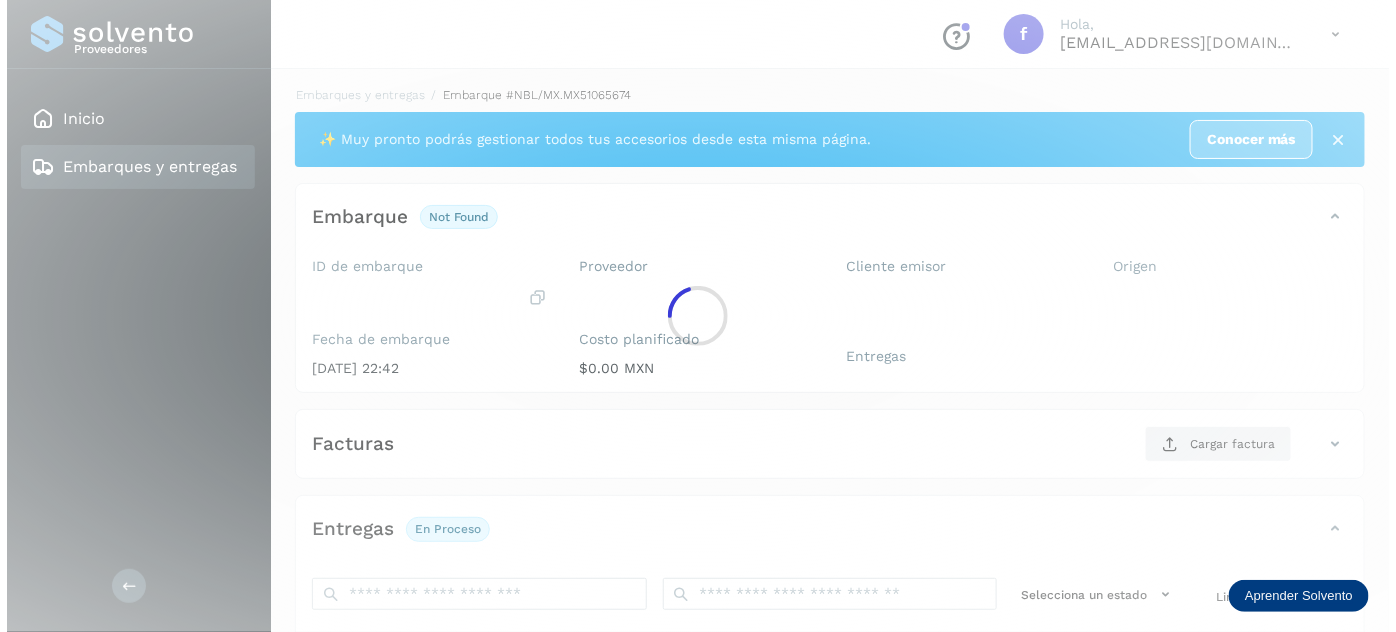 scroll, scrollTop: 327, scrollLeft: 0, axis: vertical 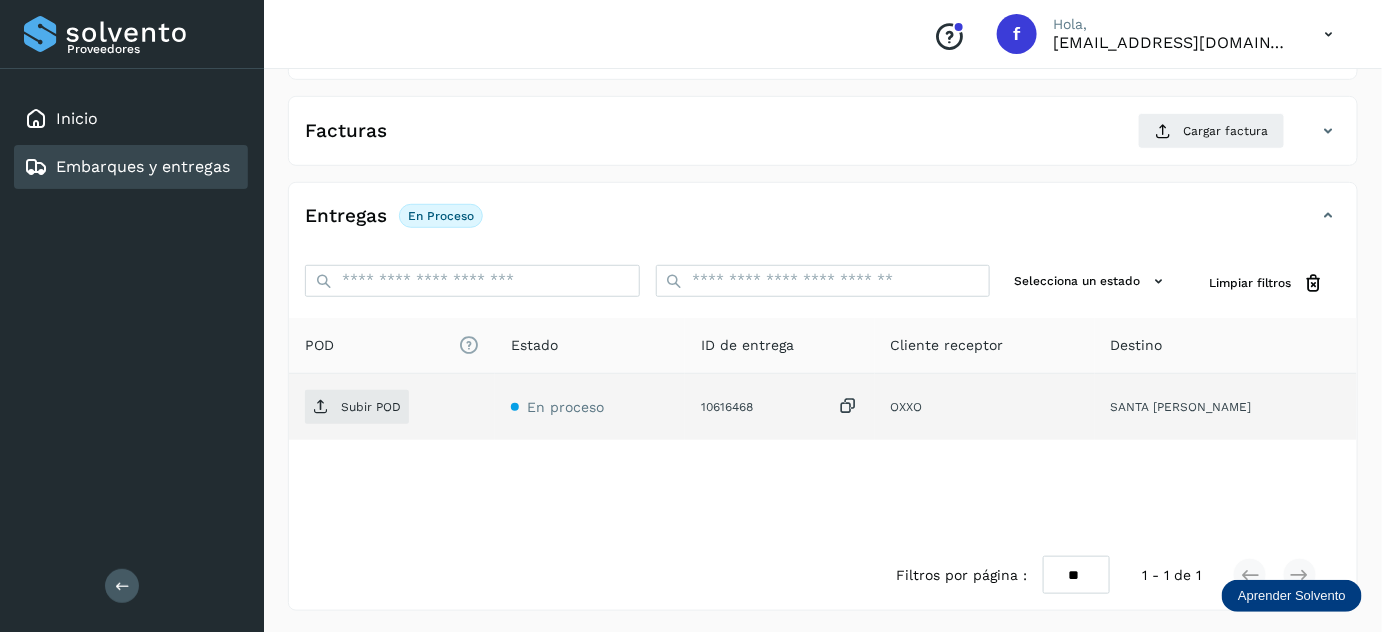 click at bounding box center [849, 406] 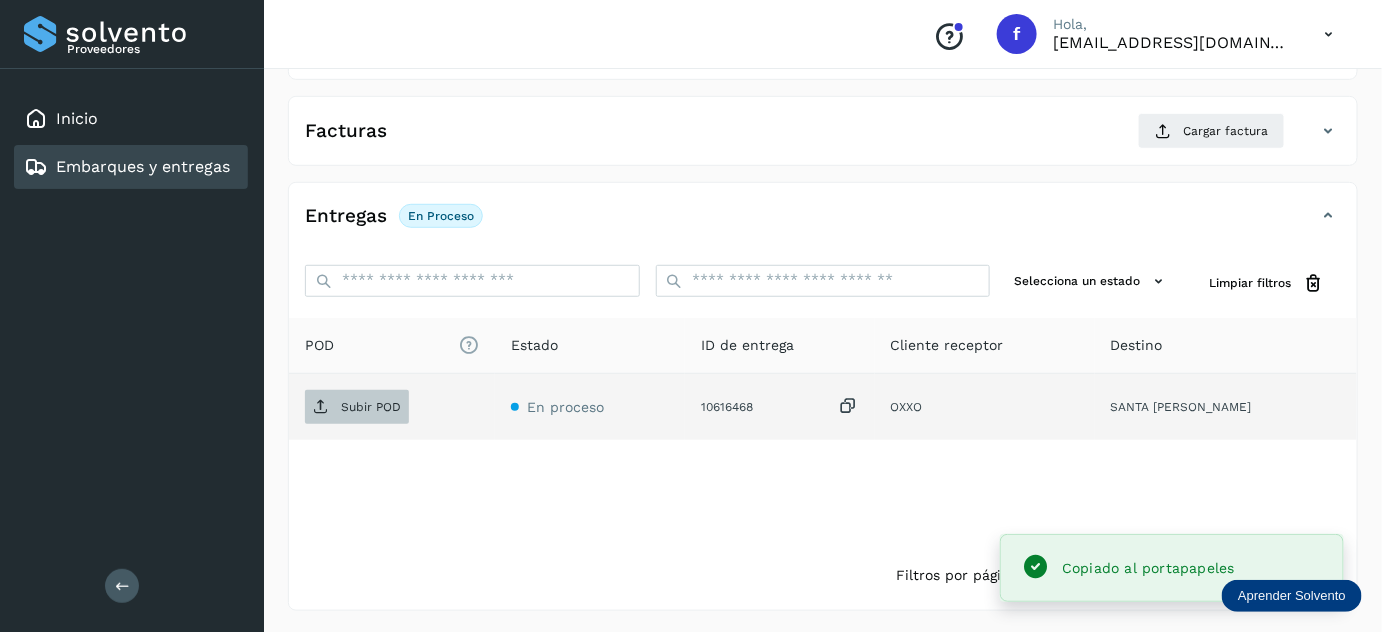 click on "Subir POD" at bounding box center (357, 407) 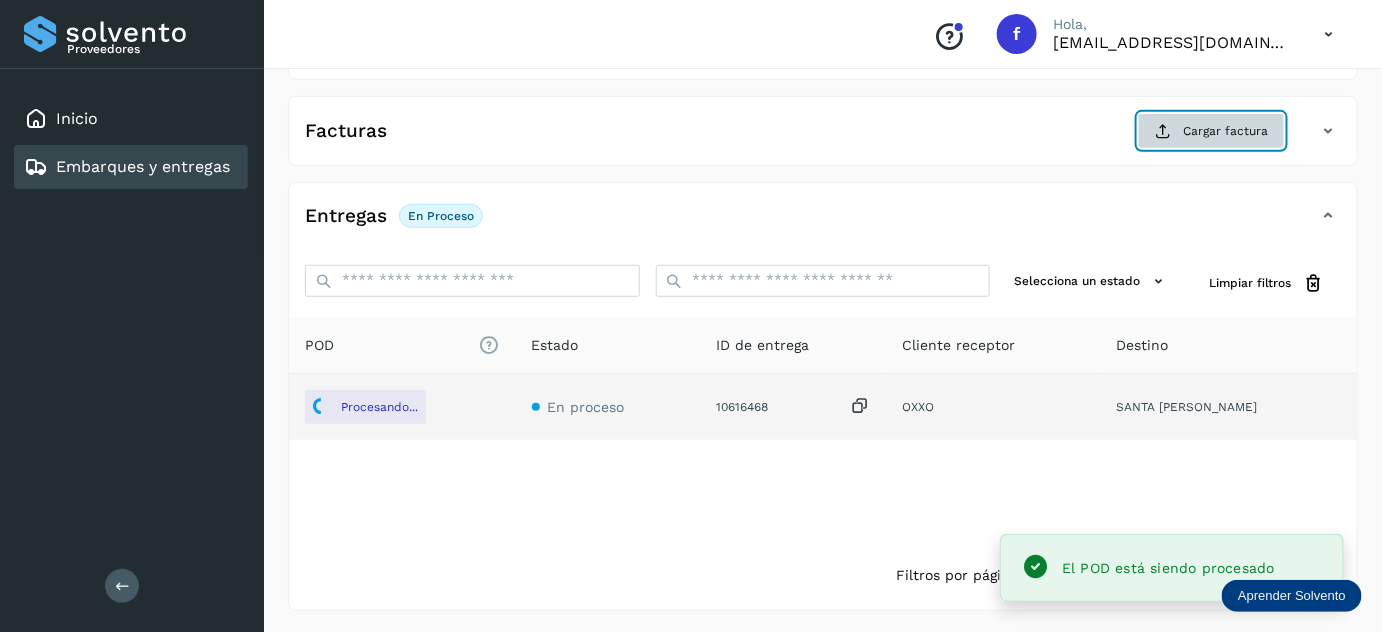 click on "Cargar factura" at bounding box center [1211, 131] 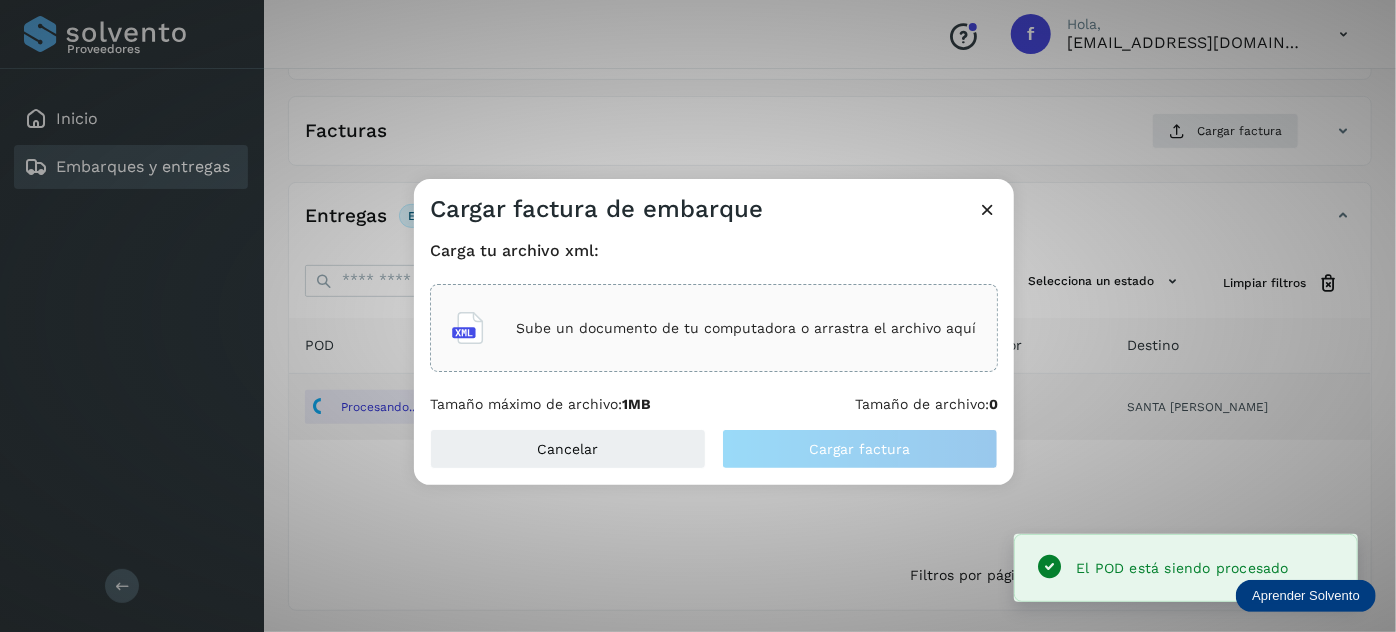 click on "Sube un documento de tu computadora o arrastra el archivo aquí" 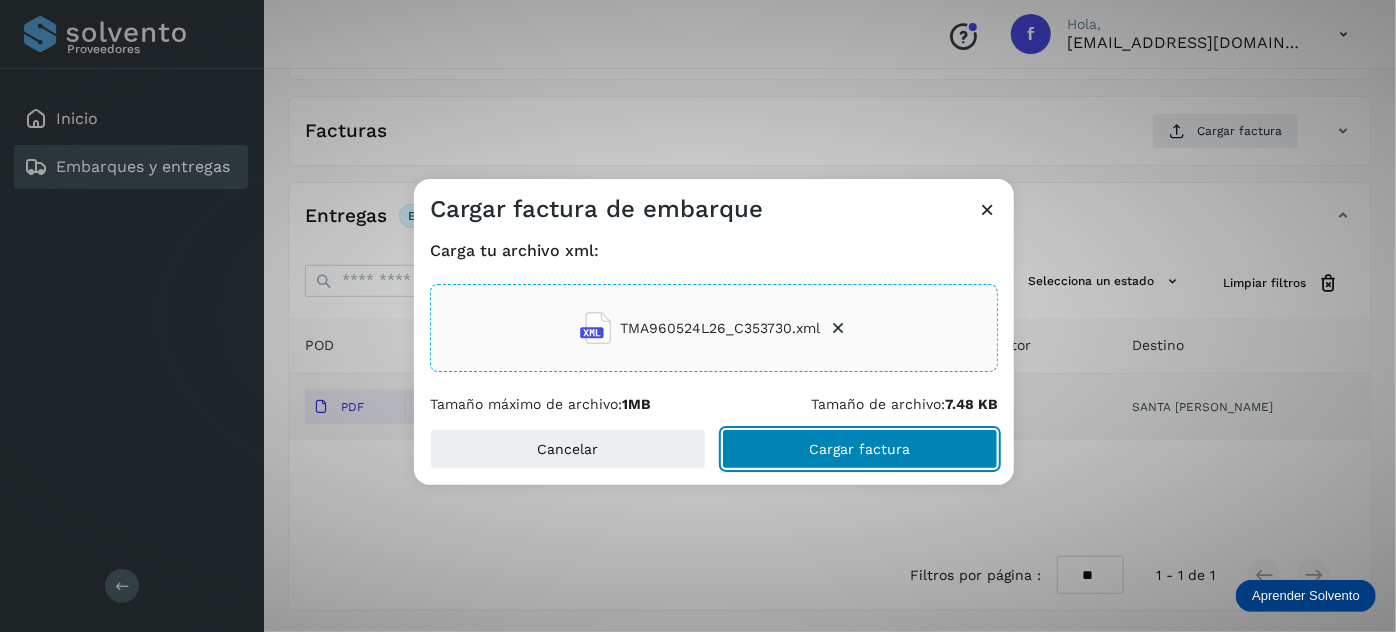 drag, startPoint x: 815, startPoint y: 450, endPoint x: 805, endPoint y: 400, distance: 50.990196 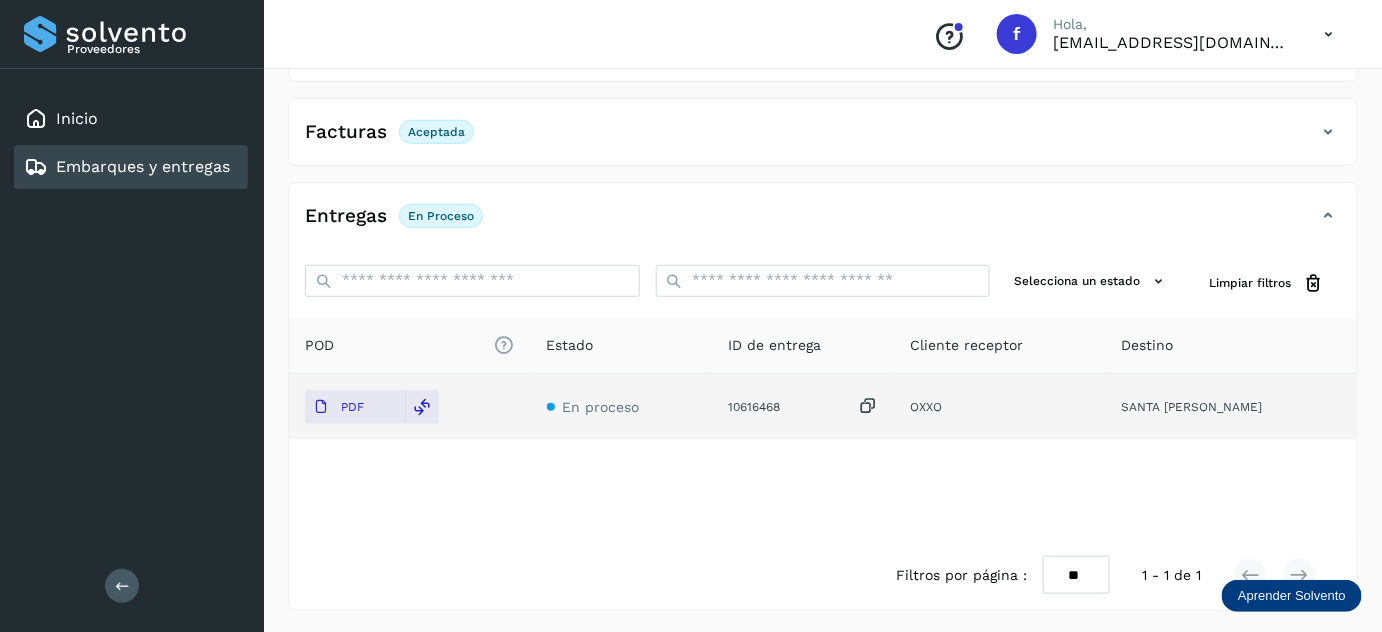 scroll, scrollTop: 0, scrollLeft: 0, axis: both 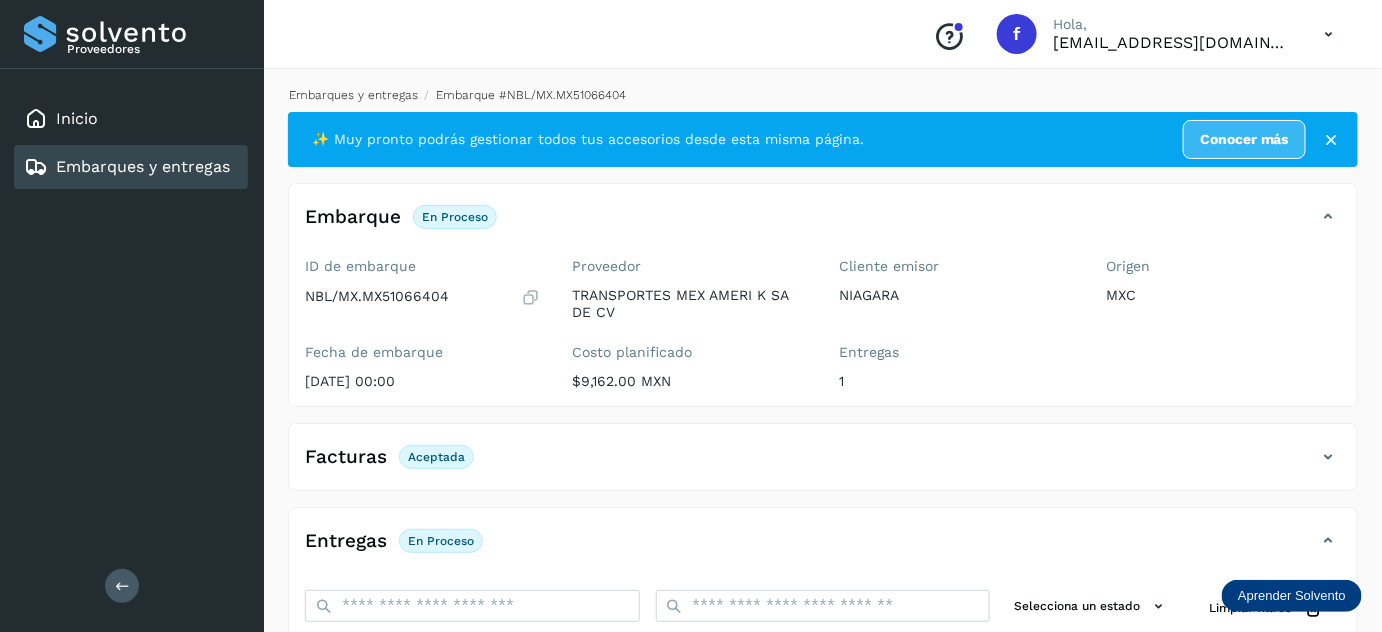 click on "Embarques y entregas" at bounding box center (353, 95) 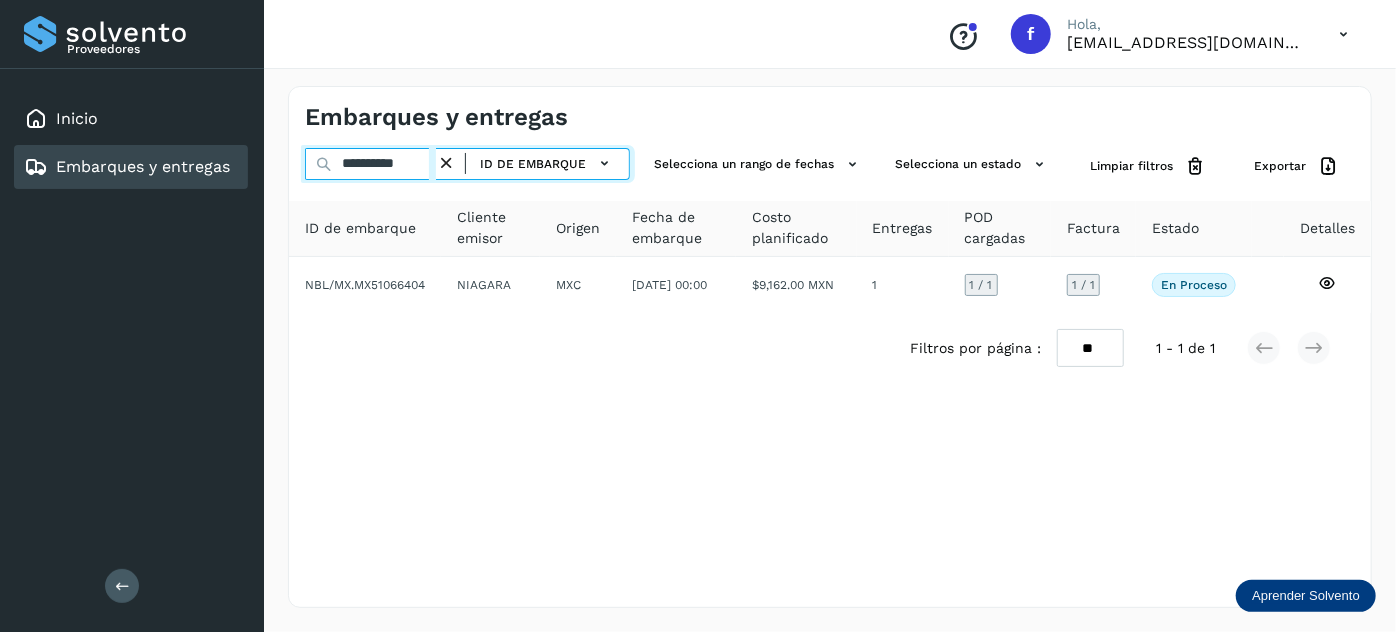 click on "**********" at bounding box center [370, 164] 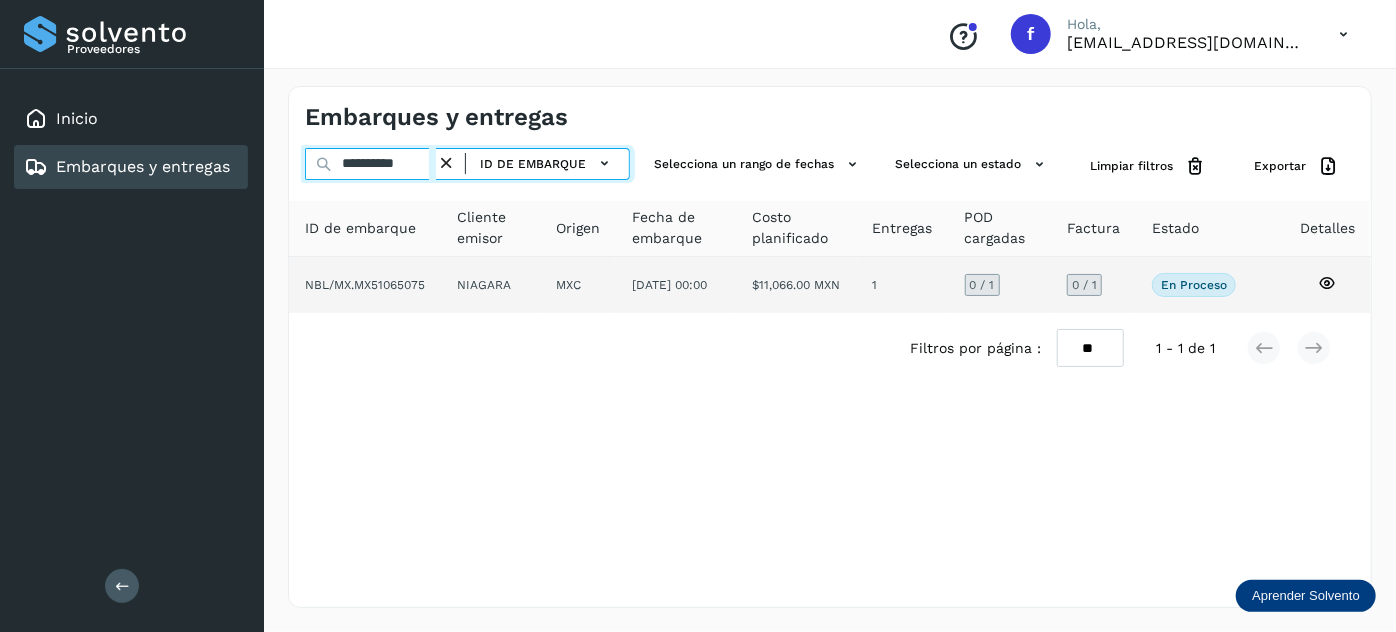 type on "**********" 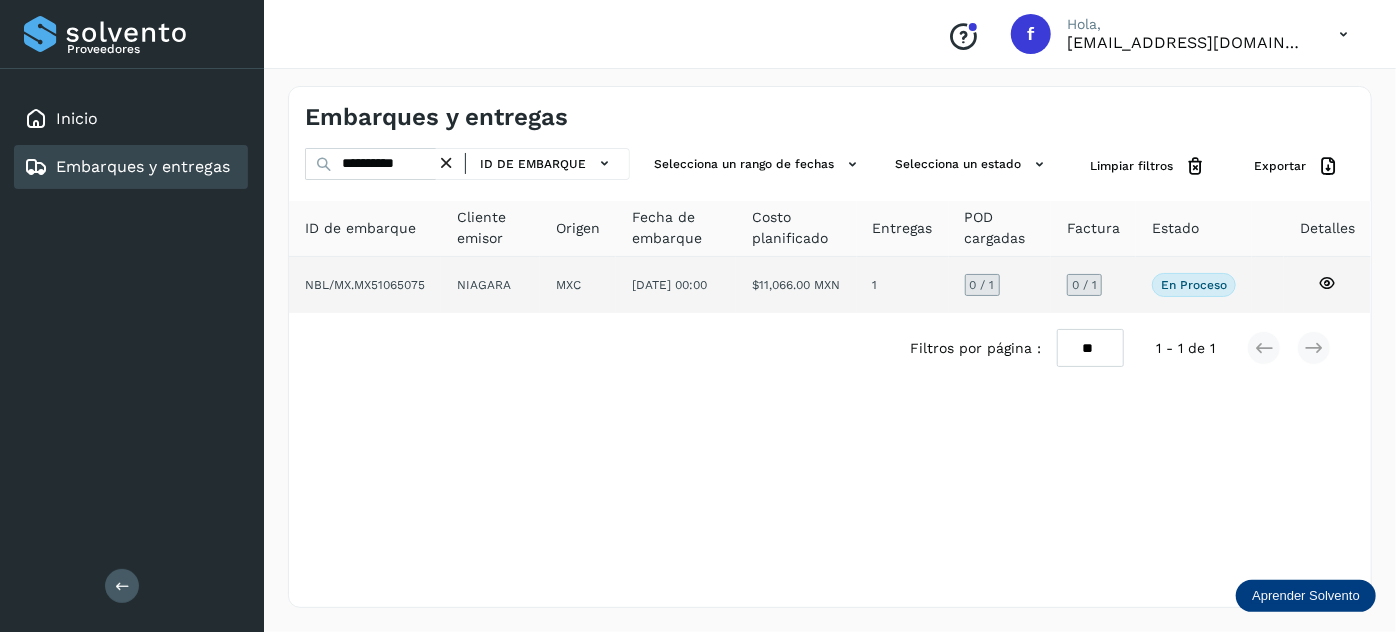 click on "17/jul/2025 00:00" 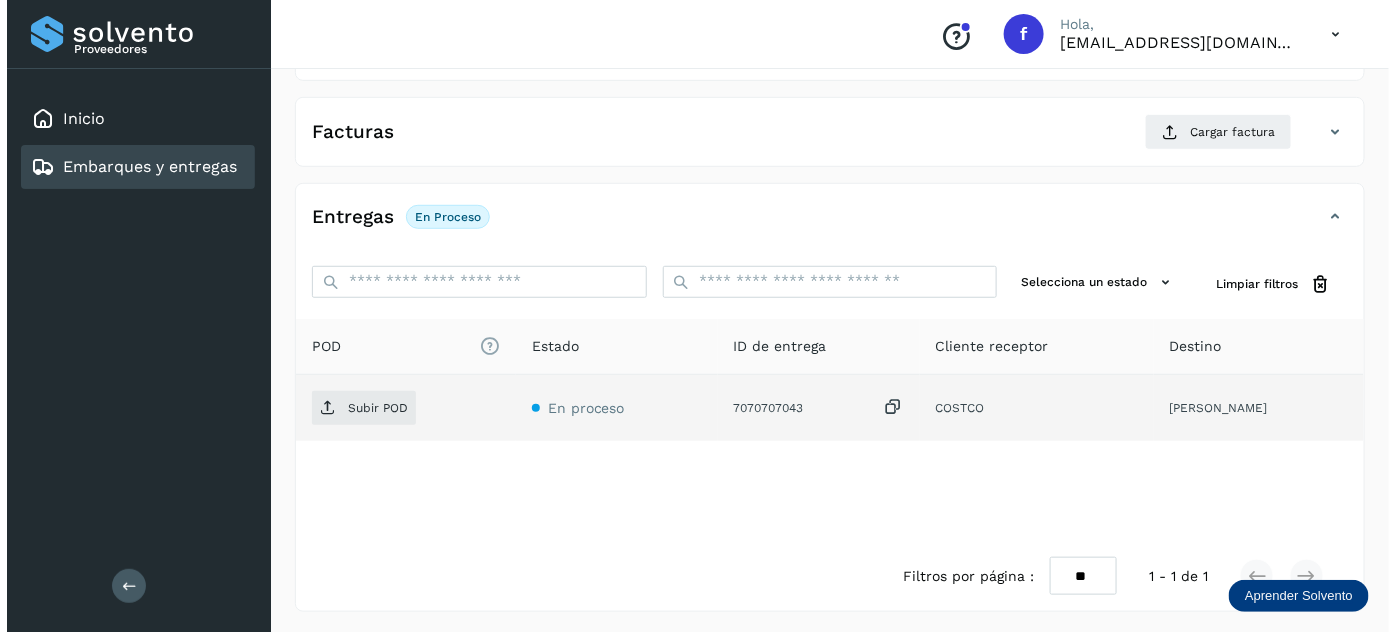 scroll, scrollTop: 327, scrollLeft: 0, axis: vertical 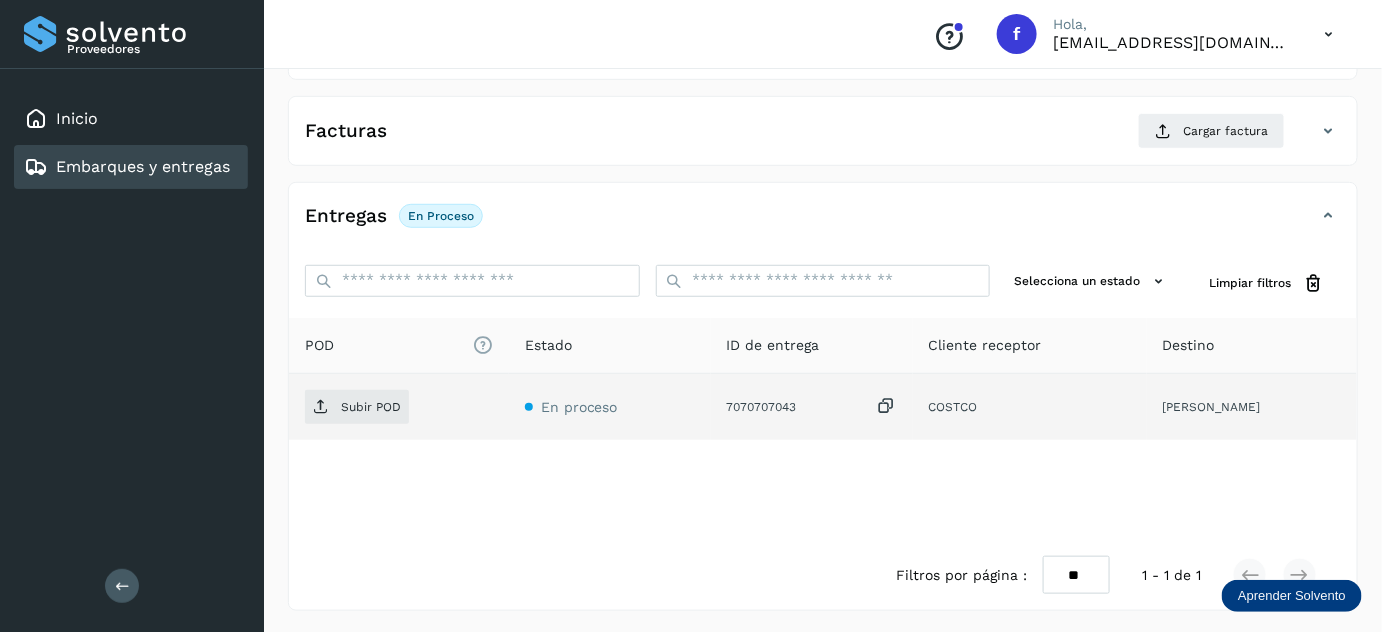 click at bounding box center [887, 406] 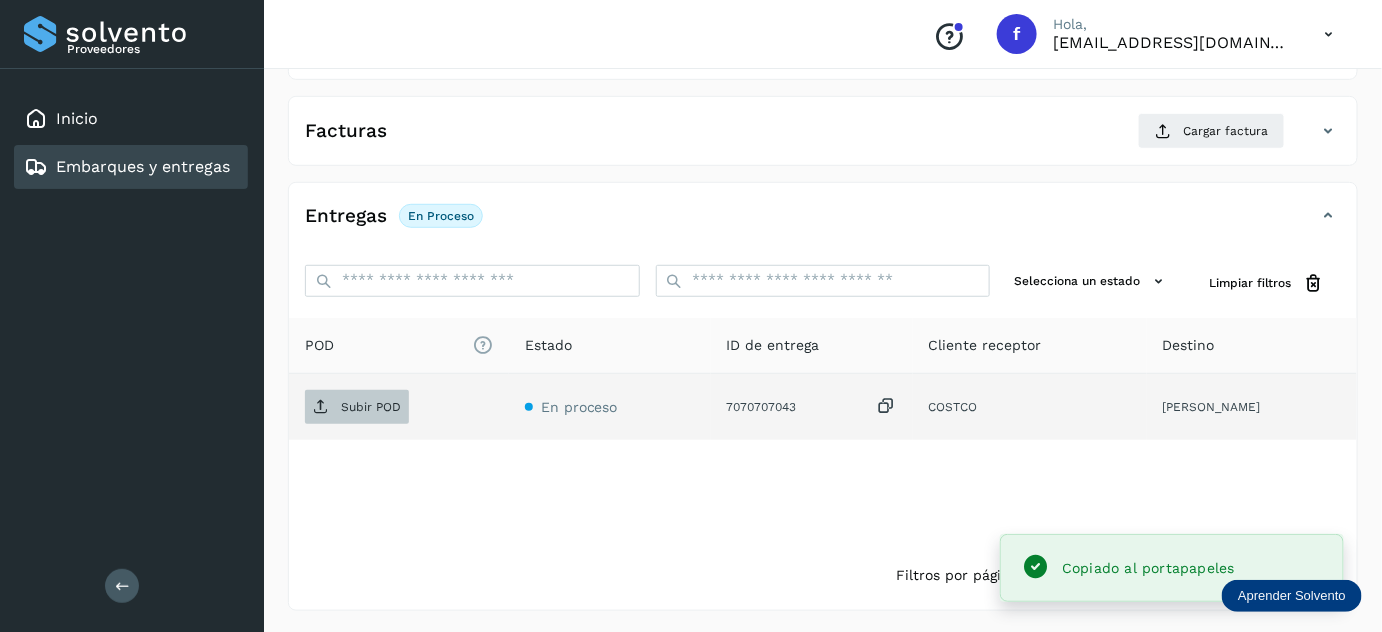 click on "Subir POD" at bounding box center [371, 407] 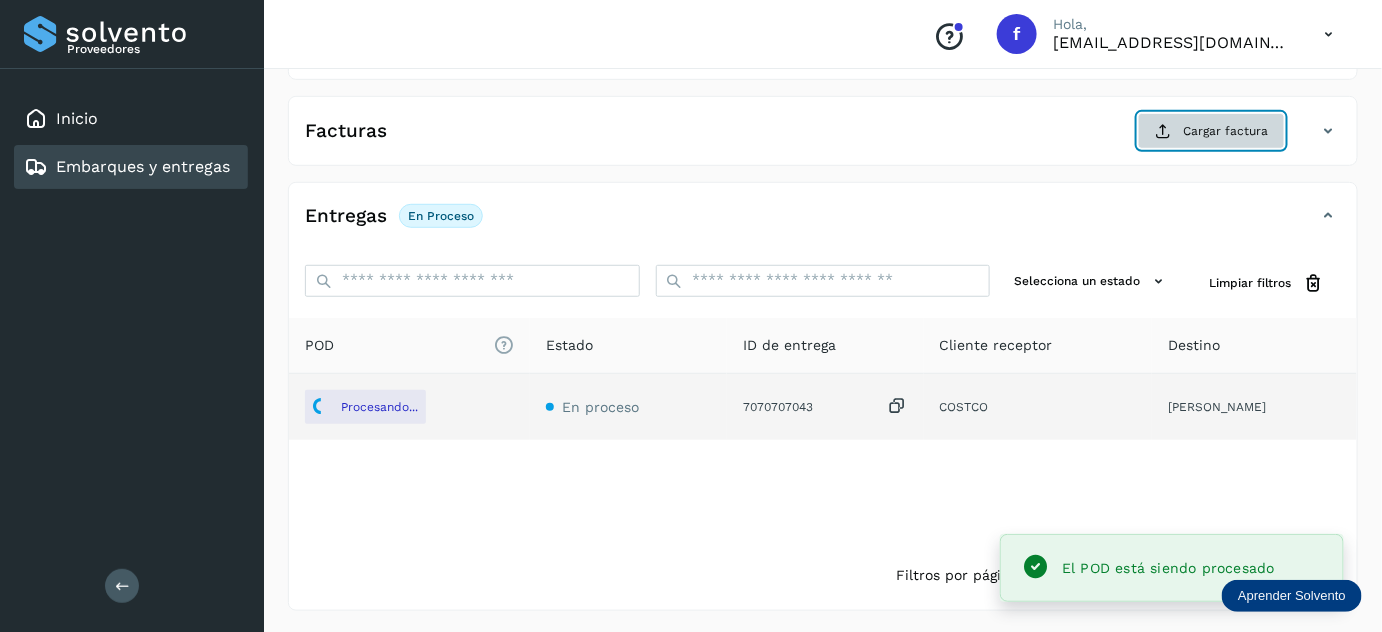 click on "Cargar factura" 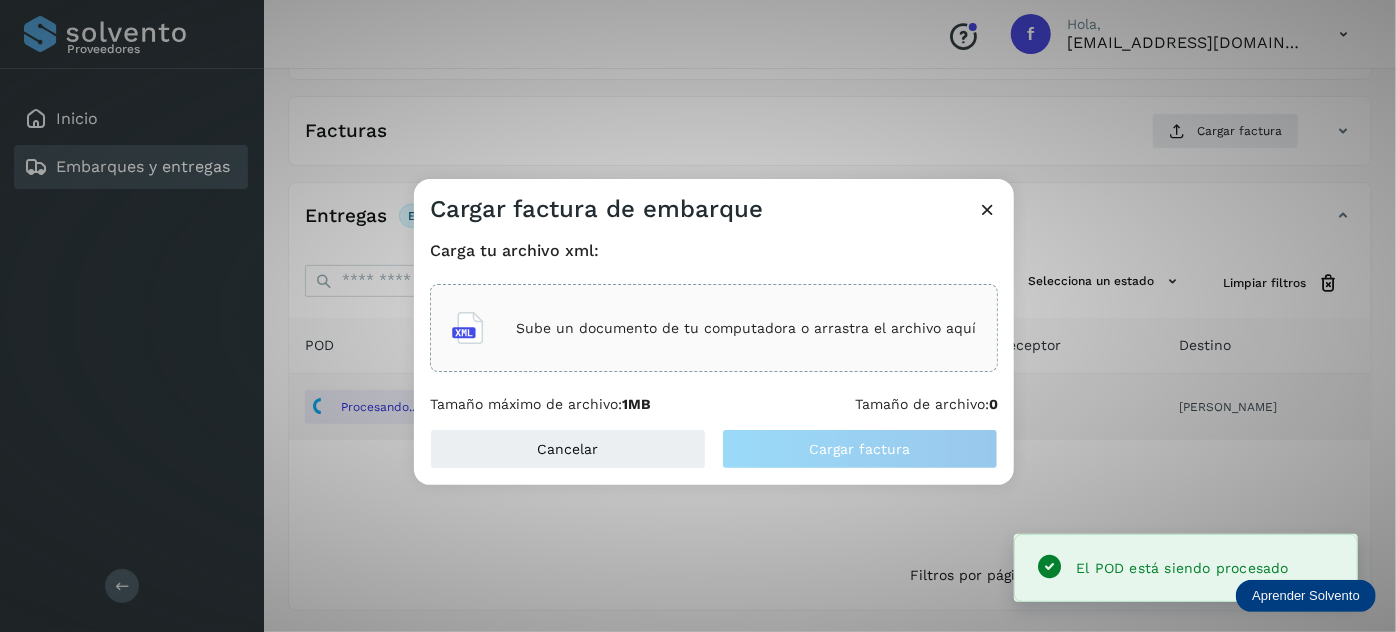 click on "Sube un documento de tu computadora o arrastra el archivo aquí" 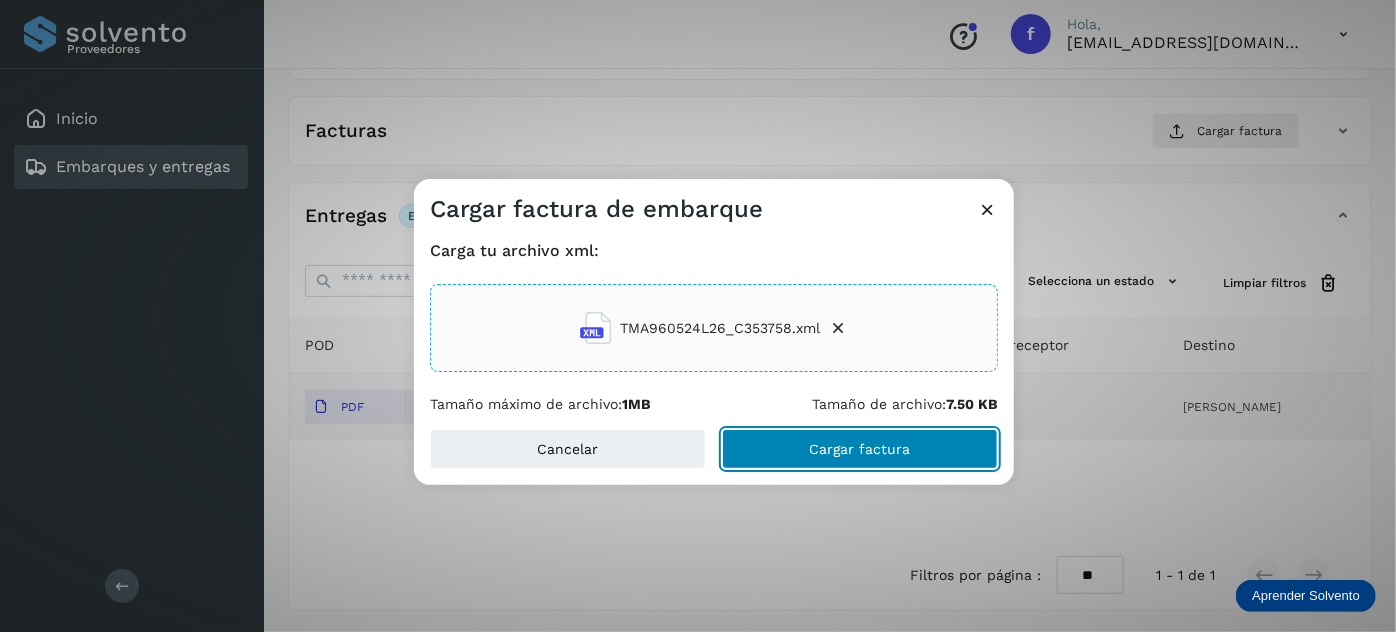 click on "Cargar factura" 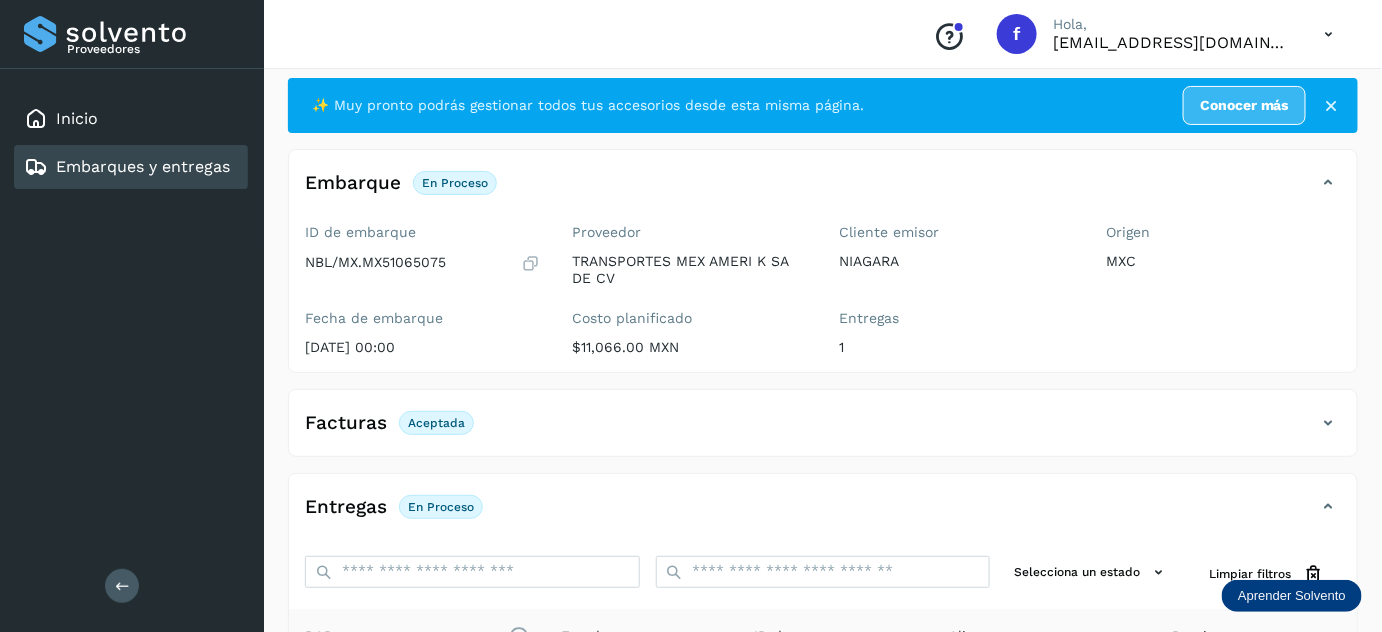 scroll, scrollTop: 0, scrollLeft: 0, axis: both 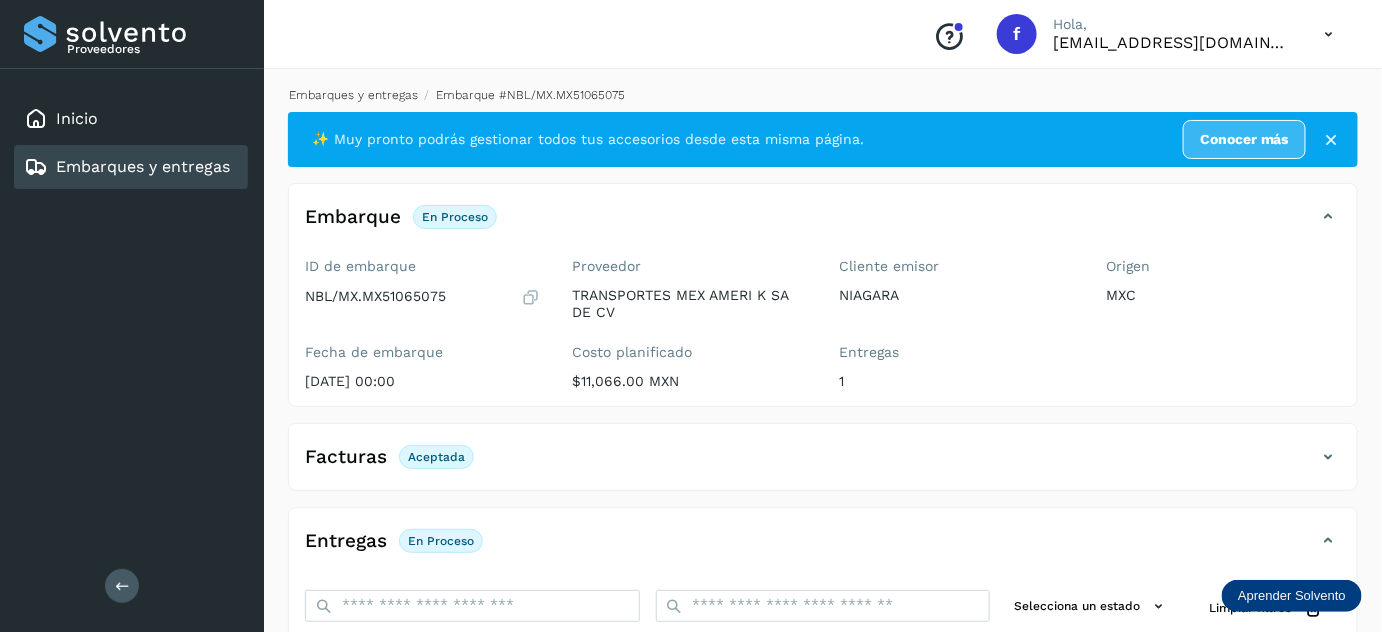 click on "Embarques y entregas" at bounding box center [353, 95] 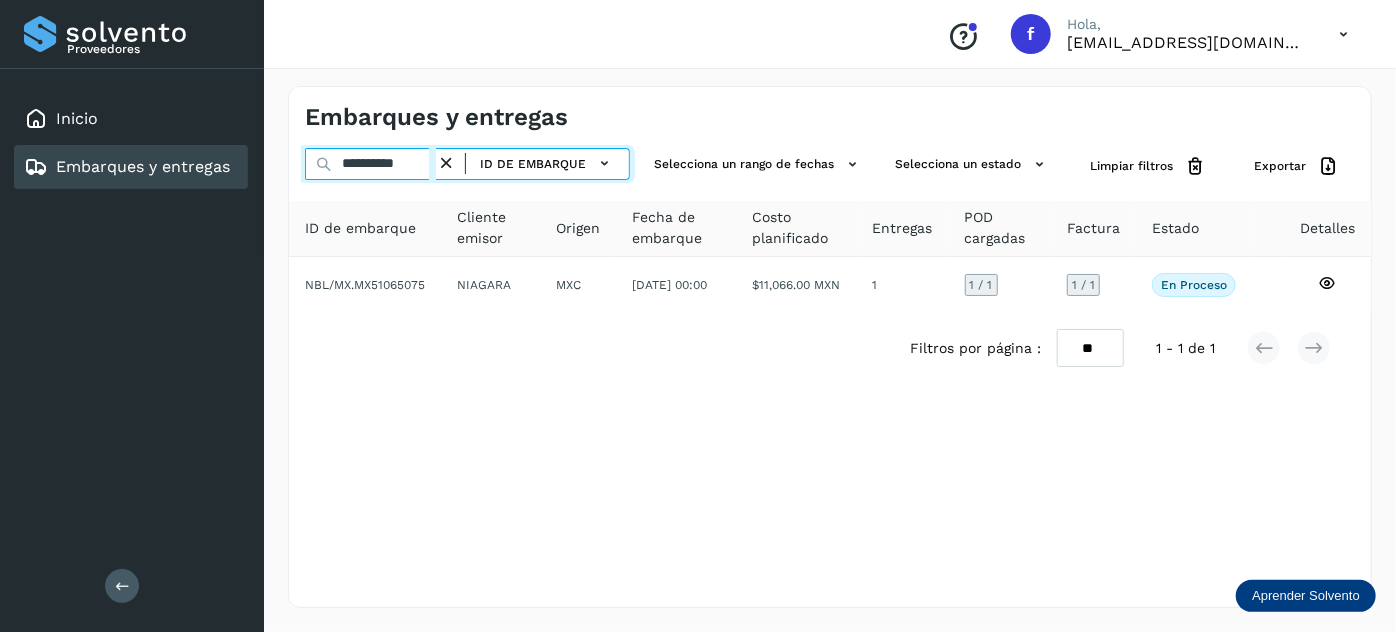 click on "**********" at bounding box center [370, 164] 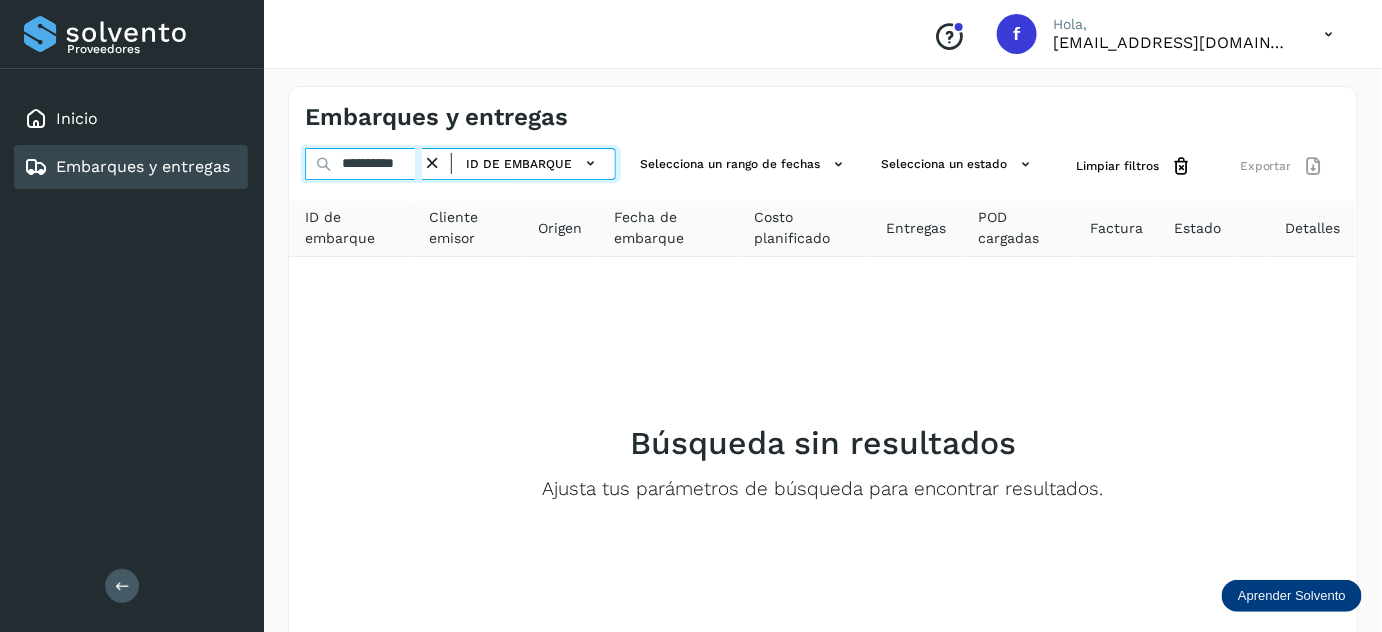 type on "**********" 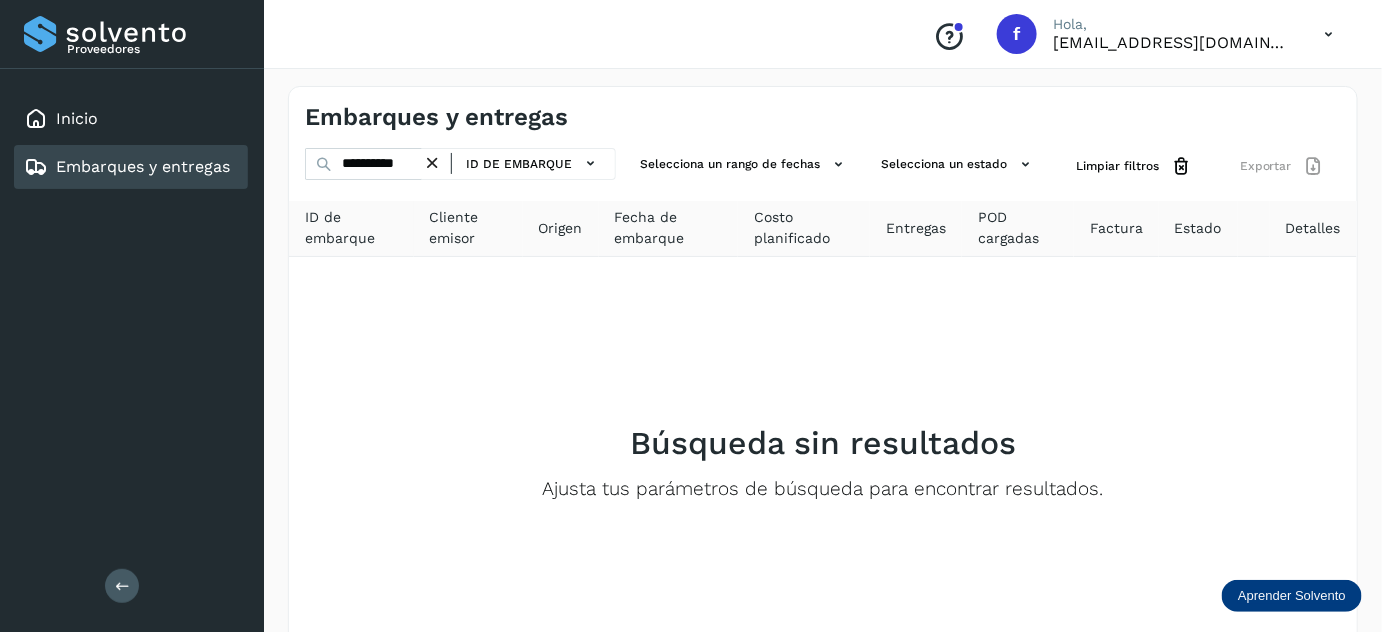click at bounding box center [432, 163] 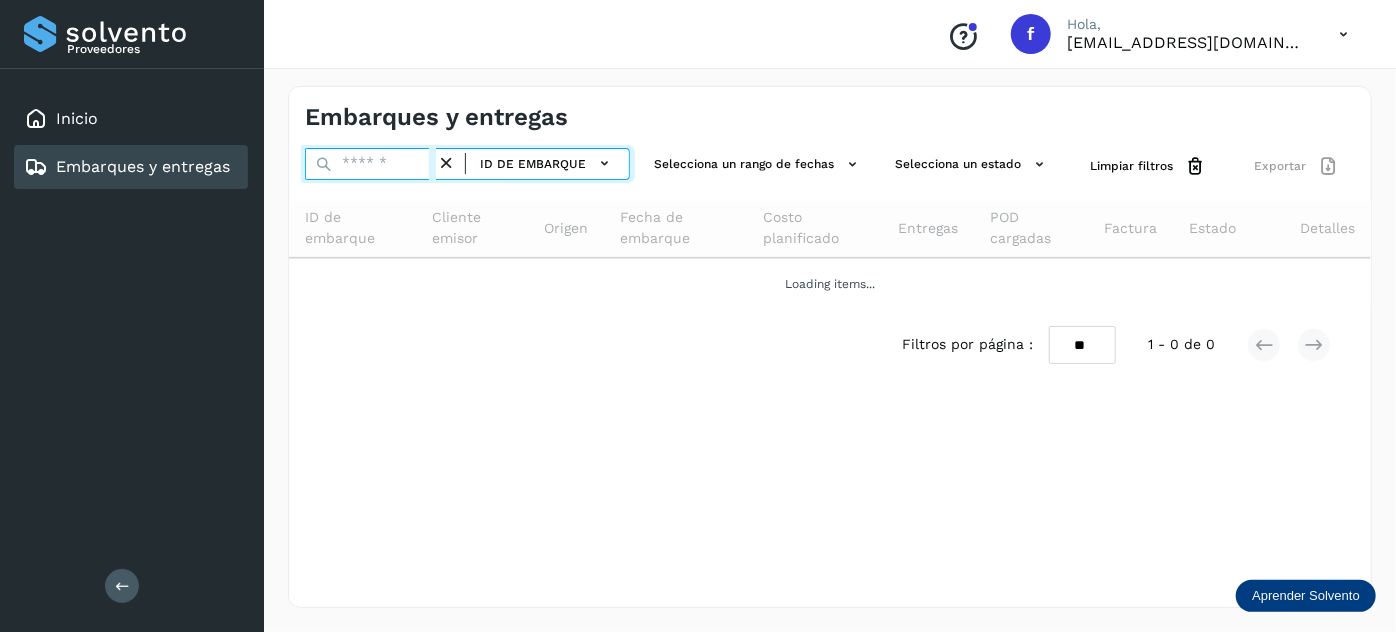 click at bounding box center (370, 164) 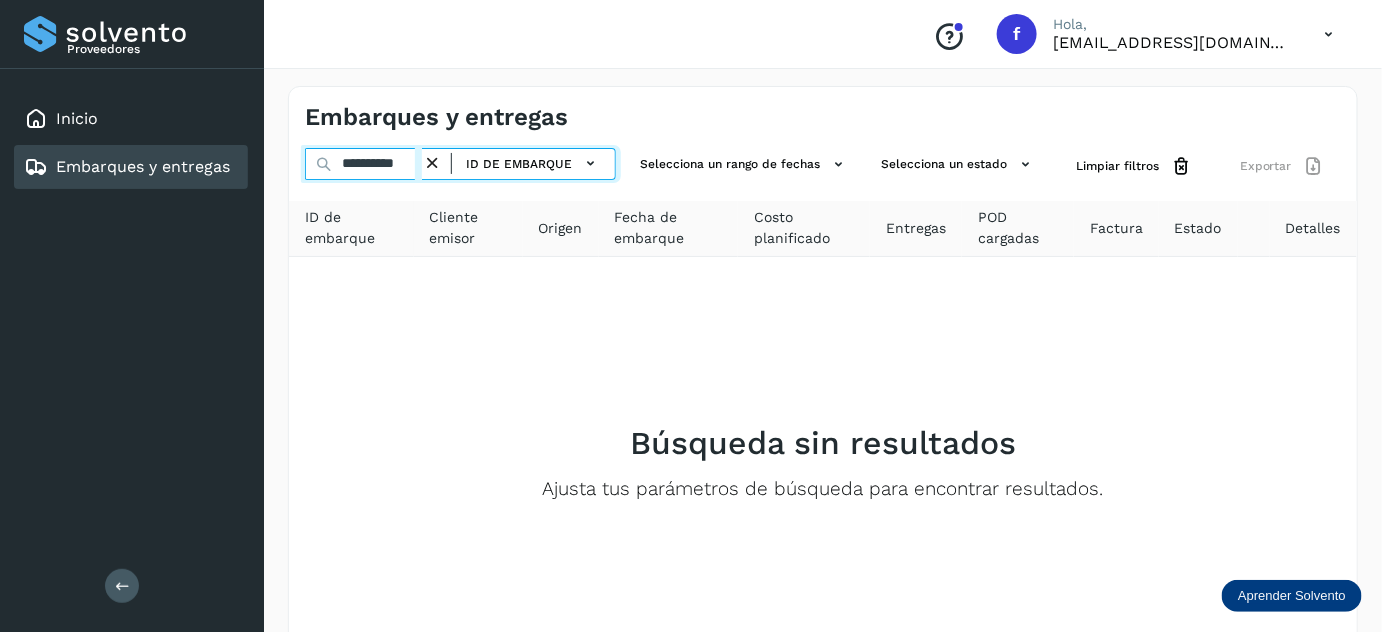 click on "**********" at bounding box center (363, 164) 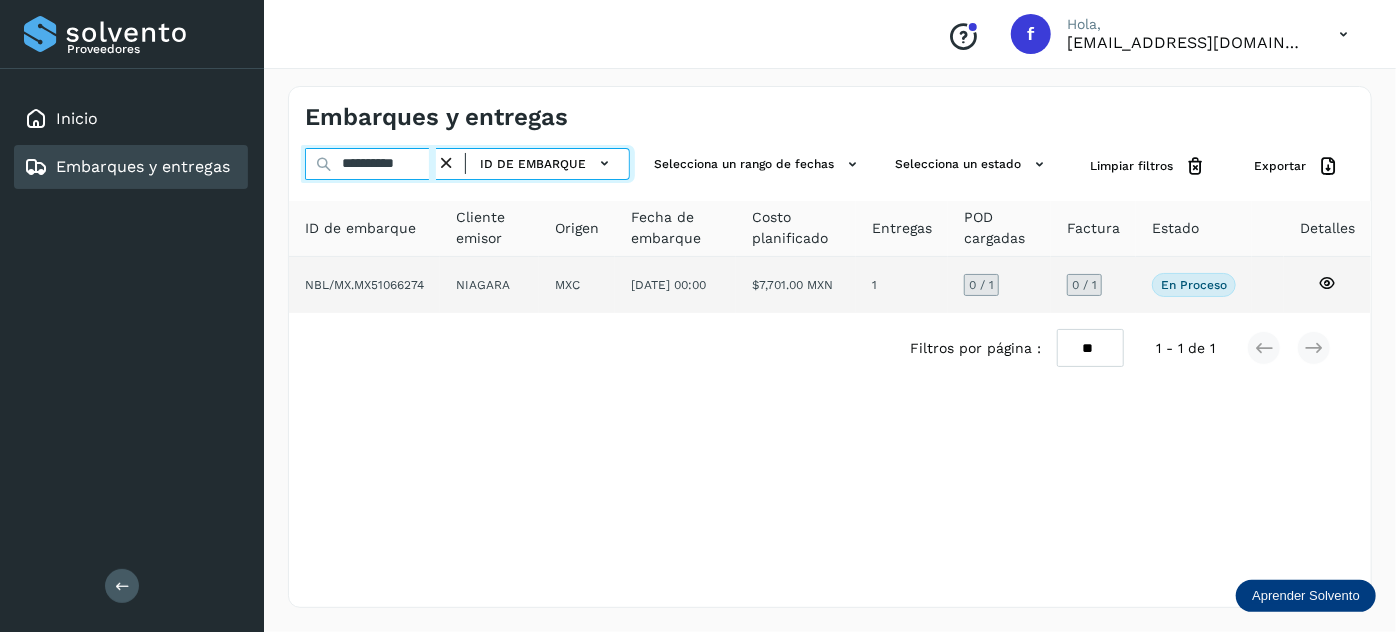 type on "**********" 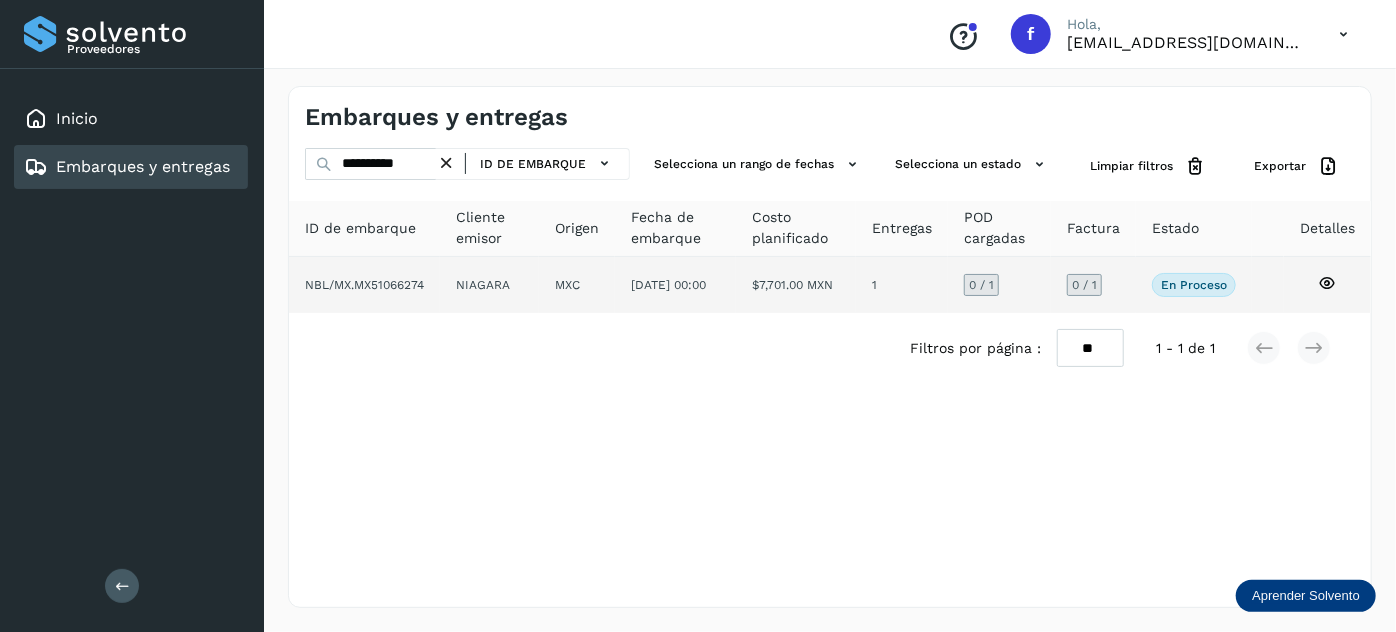click on "17/jul/2025 00:00" 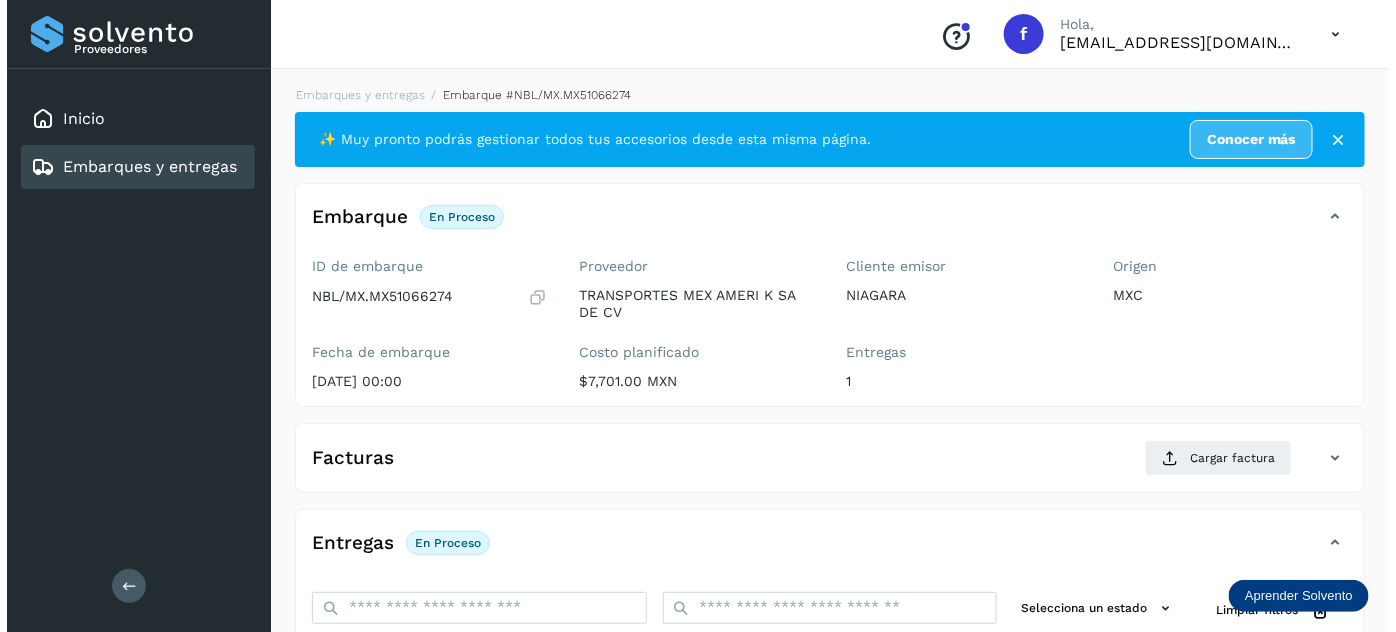 scroll, scrollTop: 327, scrollLeft: 0, axis: vertical 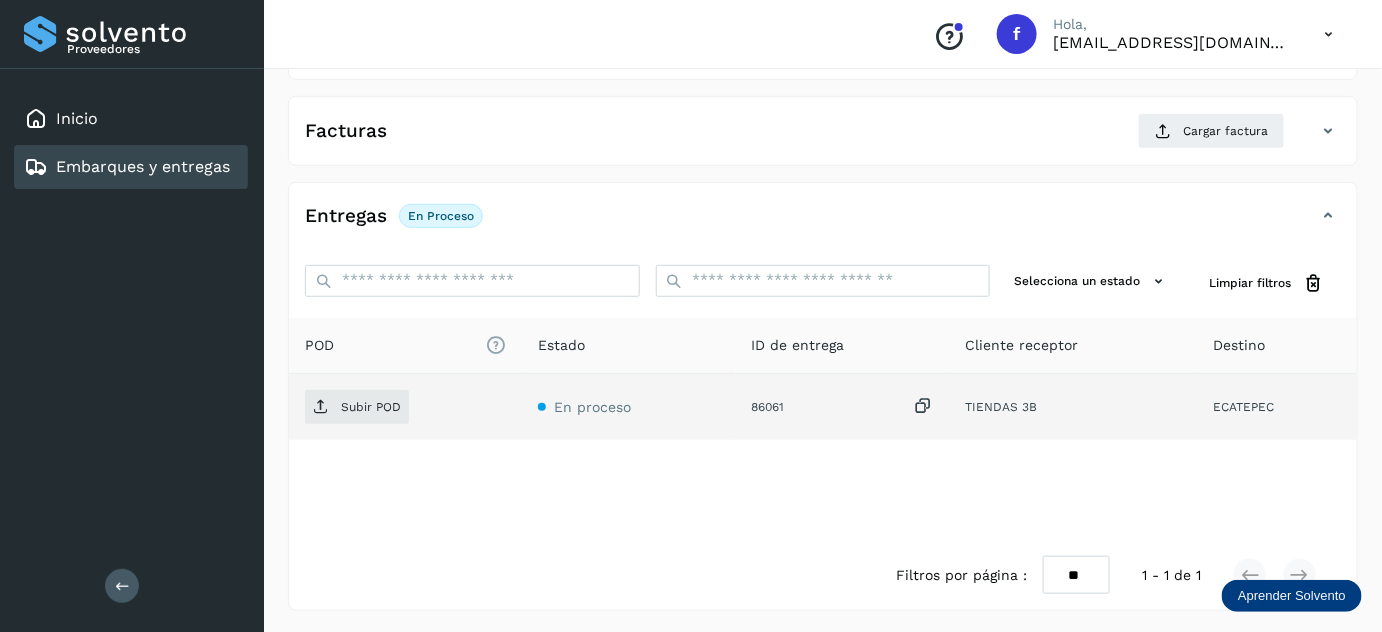 drag, startPoint x: 928, startPoint y: 404, endPoint x: 826, endPoint y: 418, distance: 102.9563 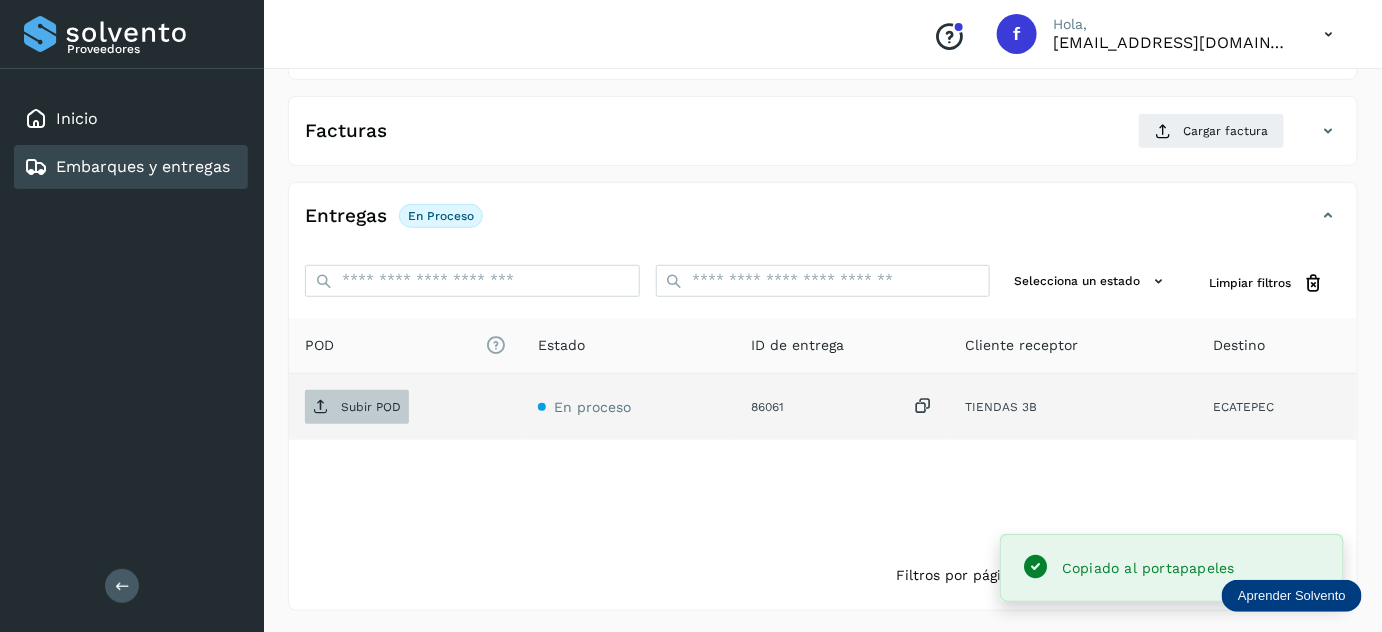 click on "Subir POD" at bounding box center [357, 407] 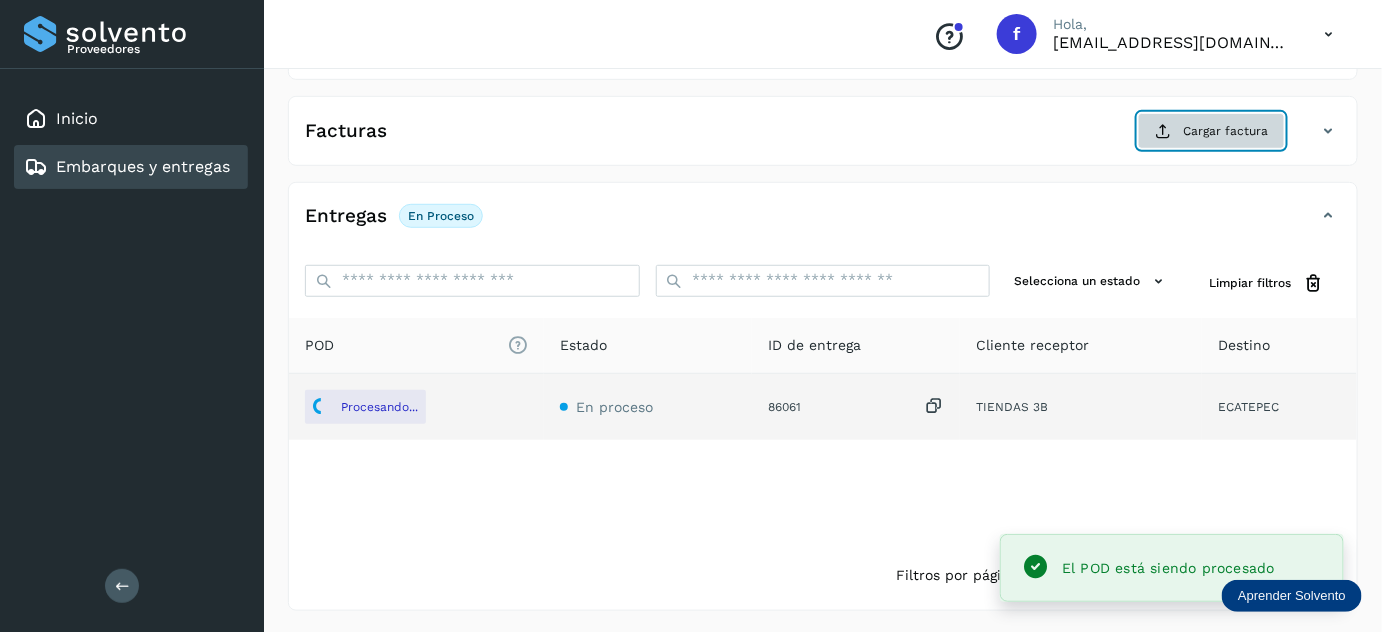 click on "Cargar factura" 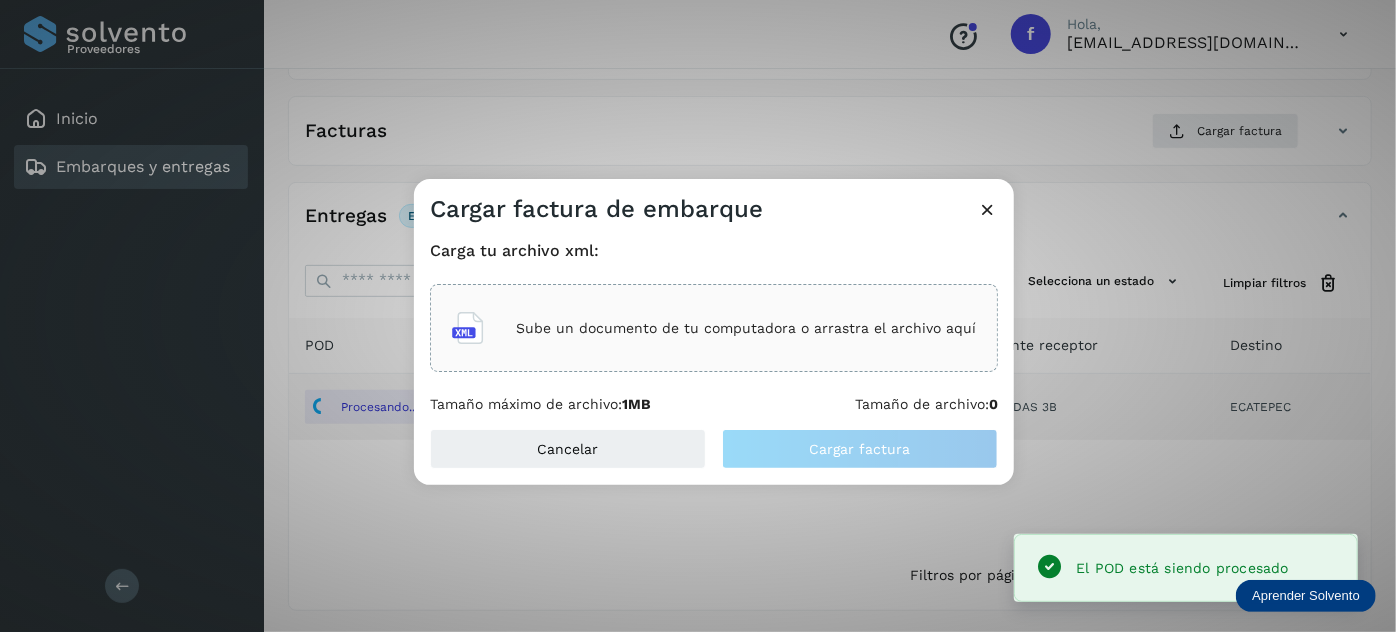 click on "Sube un documento de tu computadora o arrastra el archivo aquí" at bounding box center (746, 328) 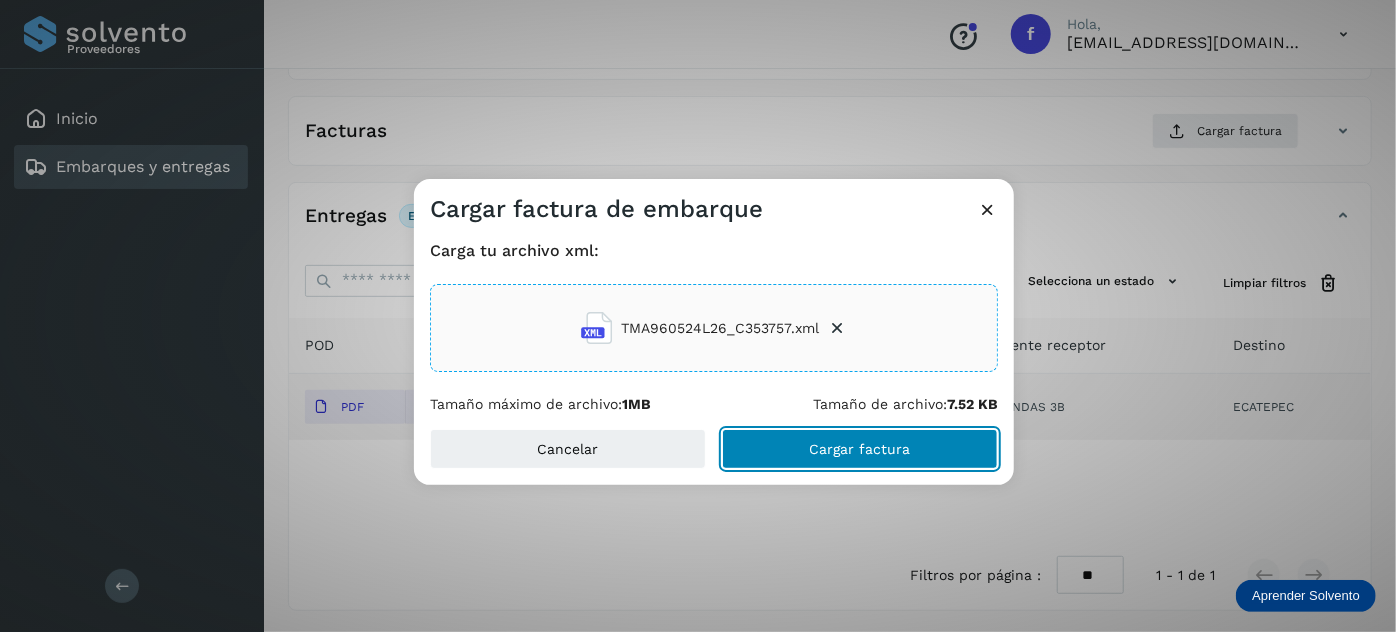click on "Cargar factura" 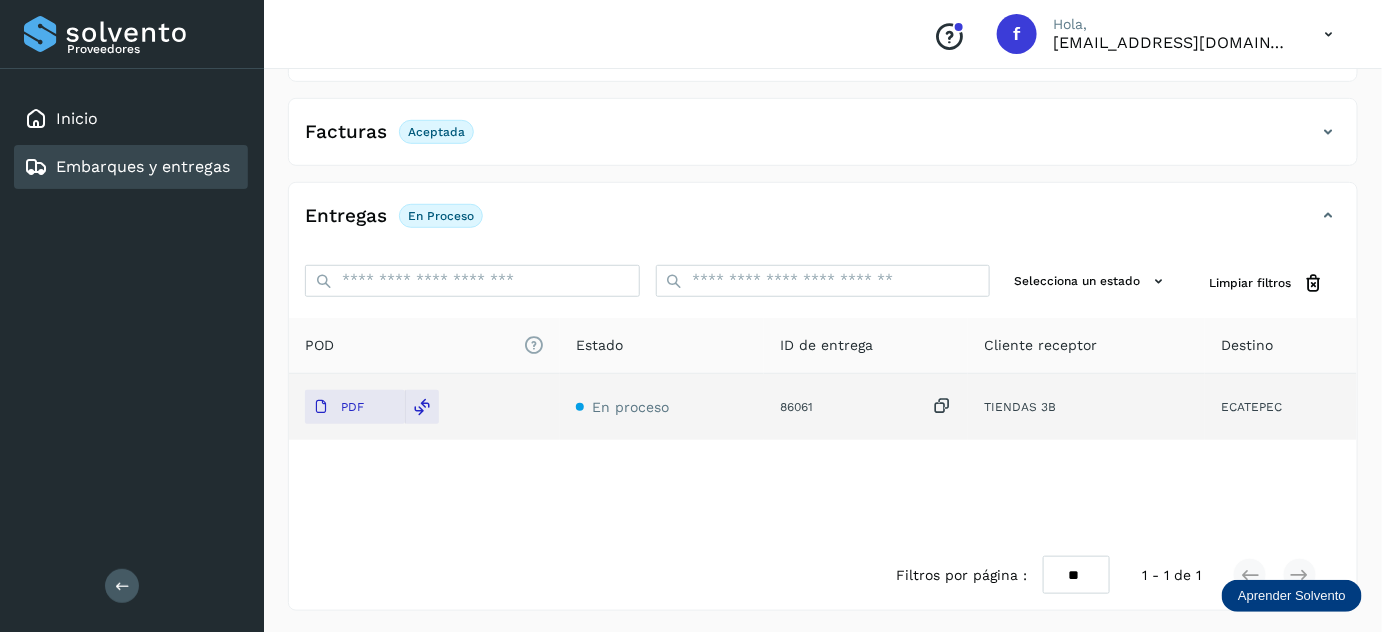 scroll, scrollTop: 0, scrollLeft: 0, axis: both 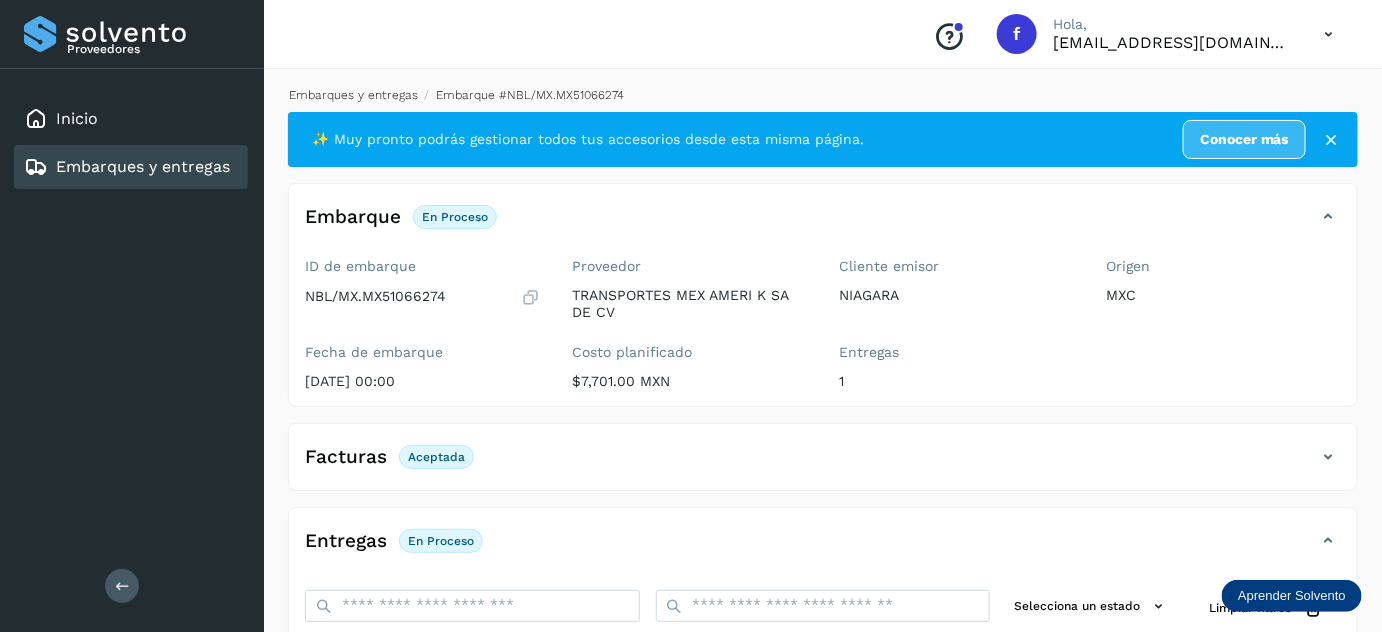 click on "Embarques y entregas" at bounding box center (353, 95) 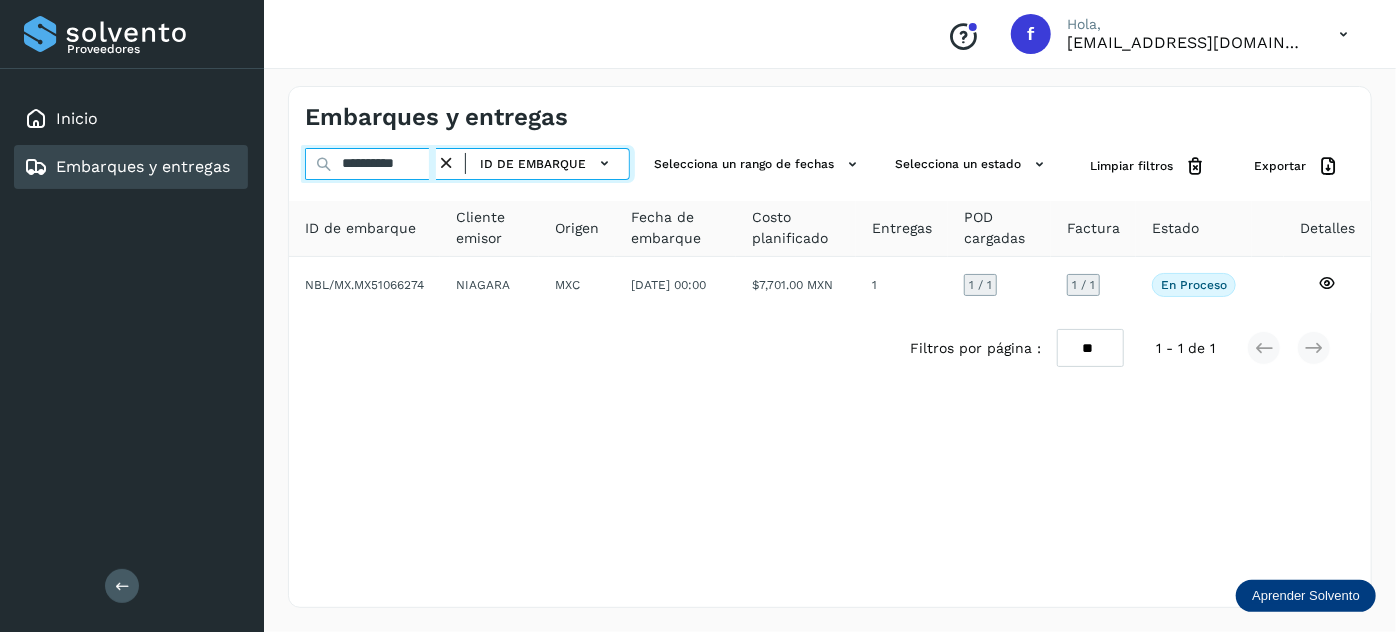 click on "**********" at bounding box center (370, 164) 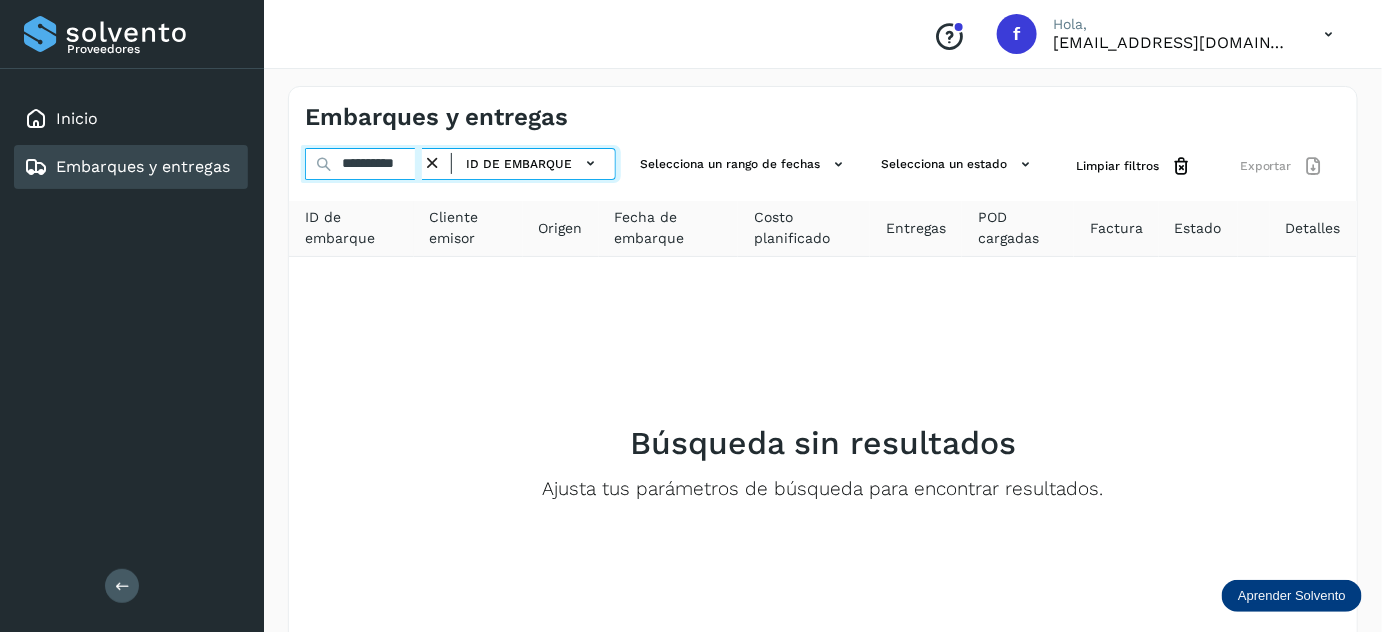 click on "**********" at bounding box center [363, 164] 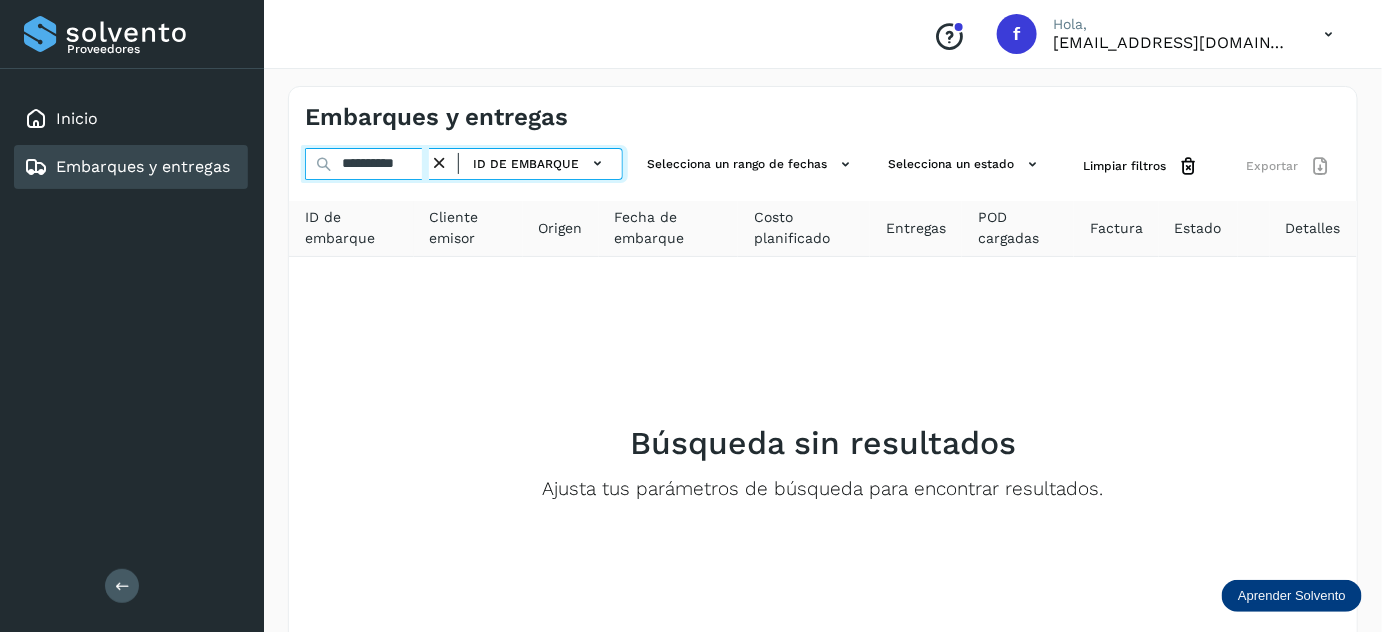 scroll, scrollTop: 0, scrollLeft: 0, axis: both 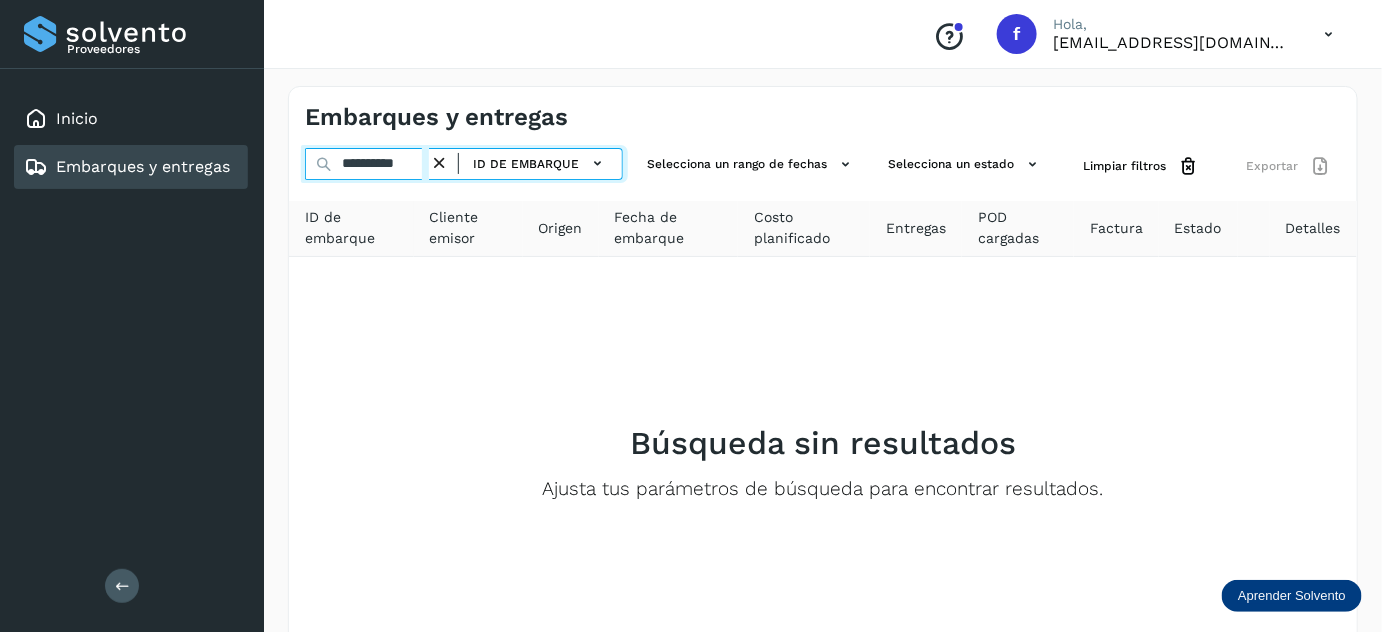 click on "**********" at bounding box center (367, 164) 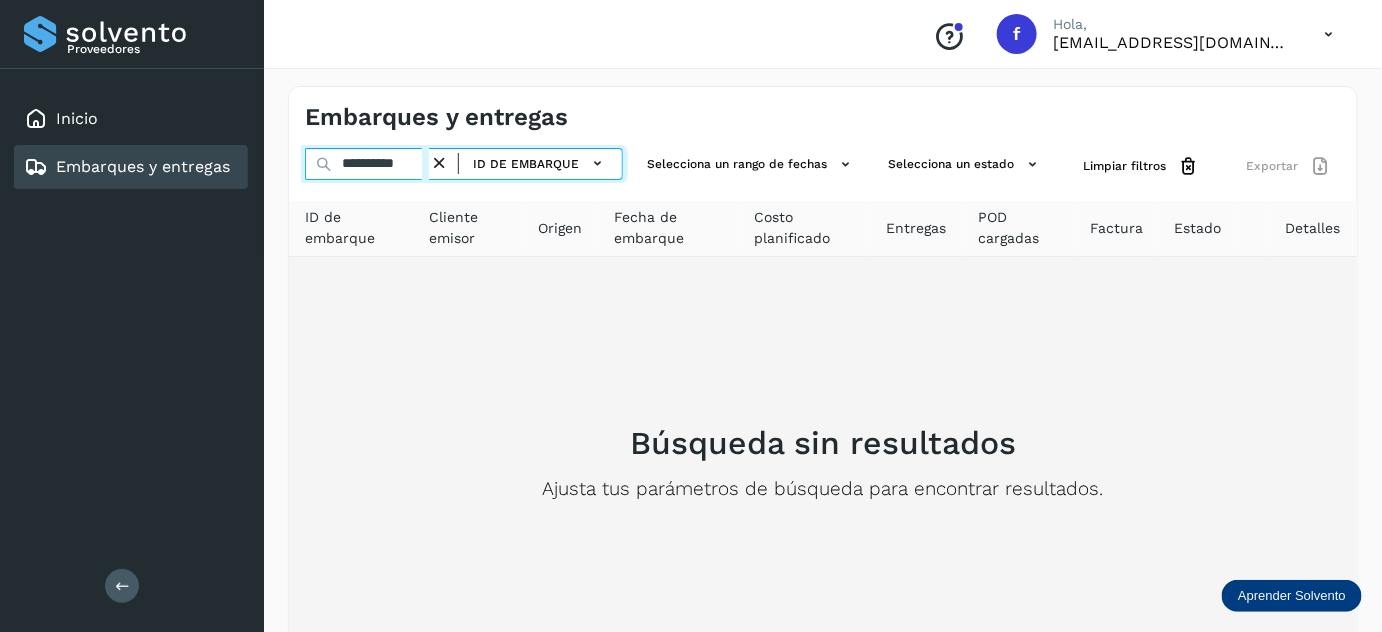 paste 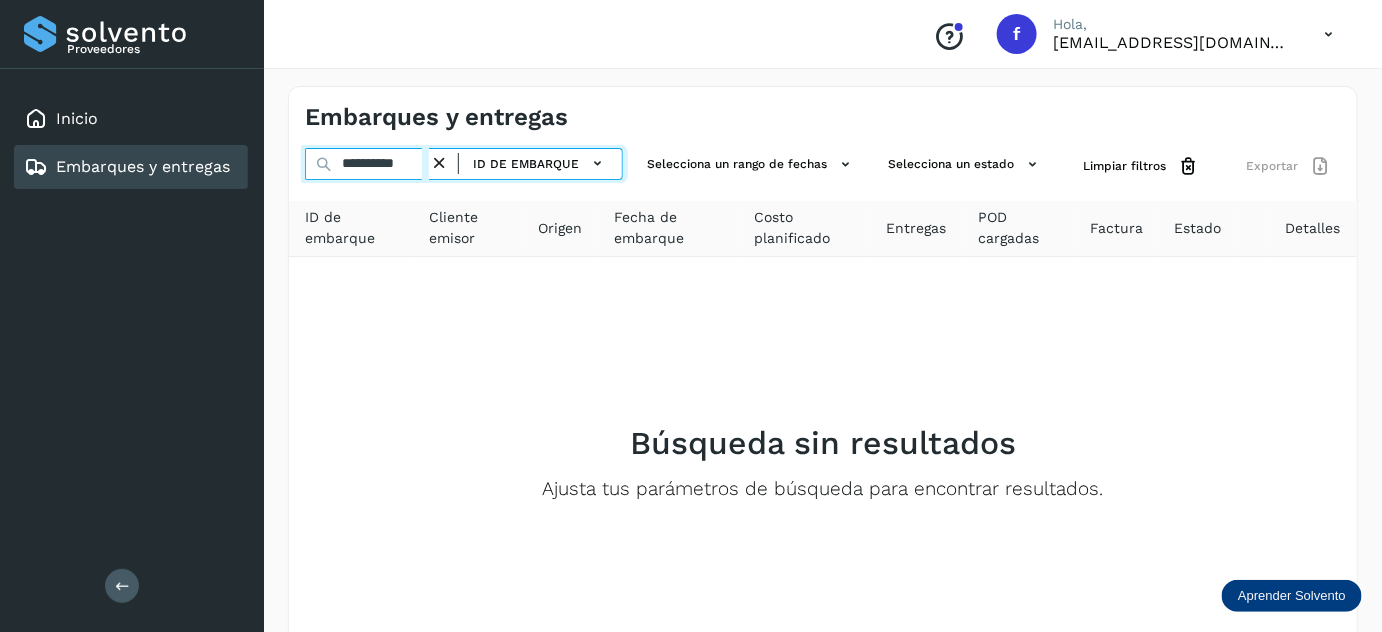 click on "**********" at bounding box center (367, 164) 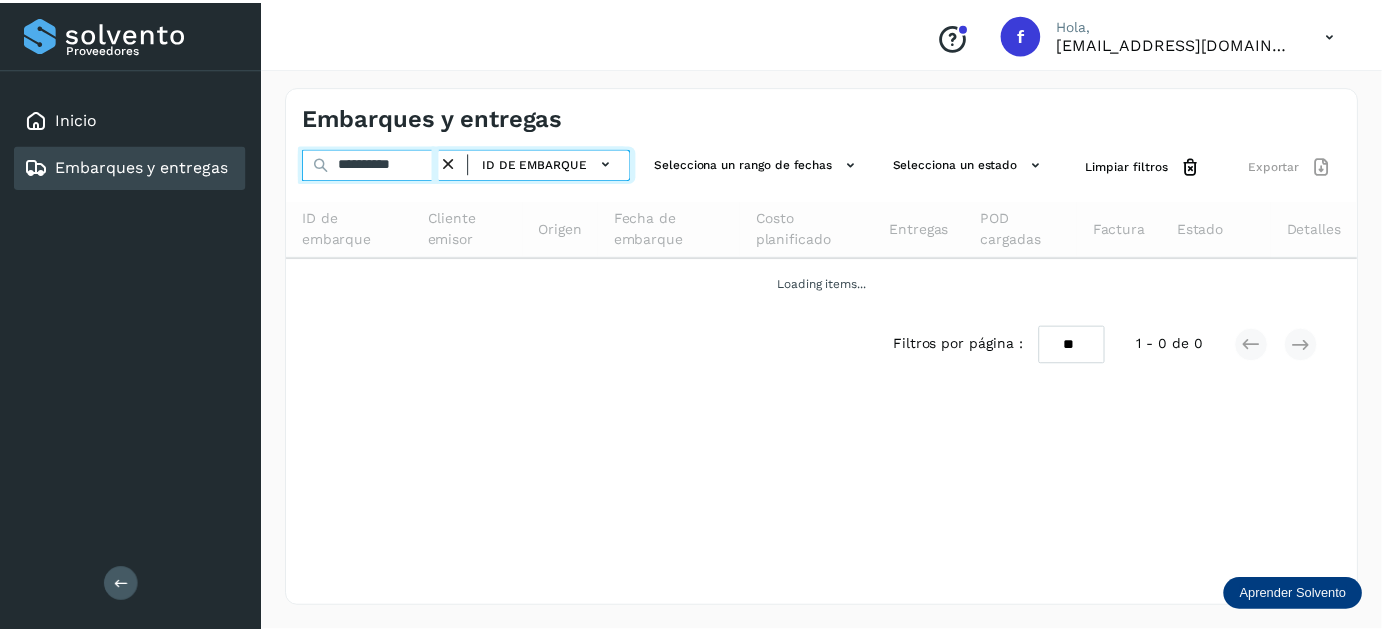 scroll, scrollTop: 0, scrollLeft: 0, axis: both 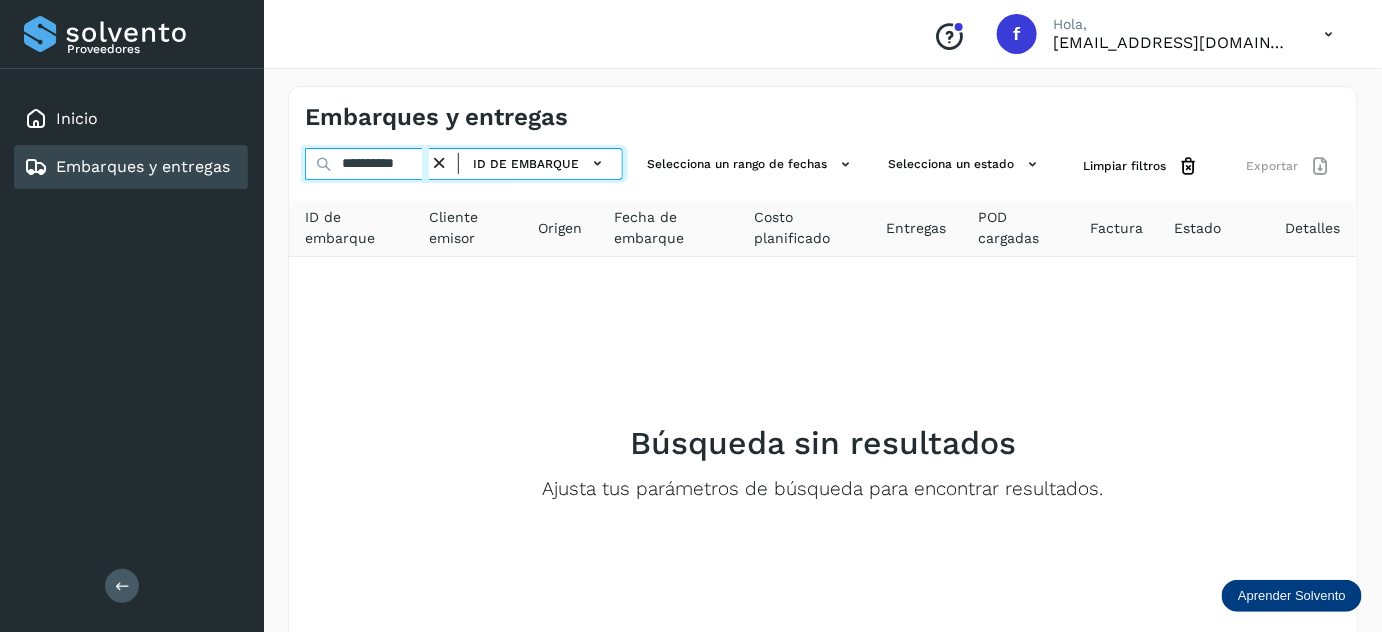 click on "**********" at bounding box center [367, 164] 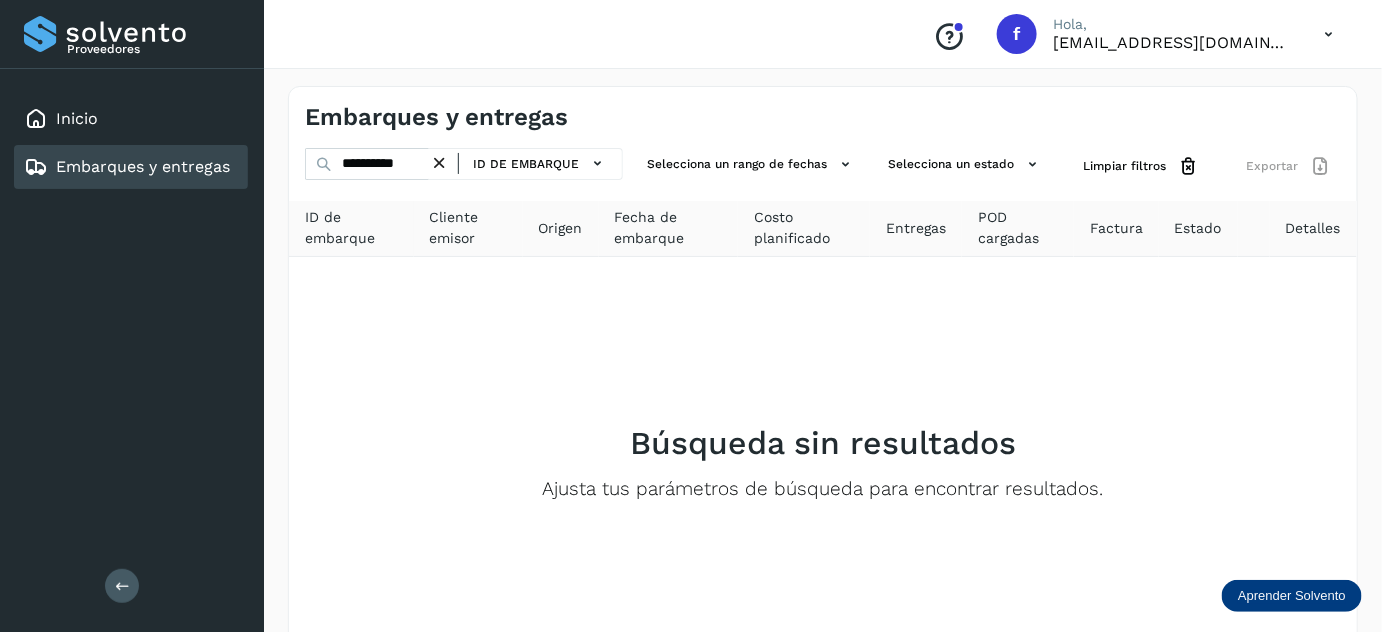 click at bounding box center (439, 163) 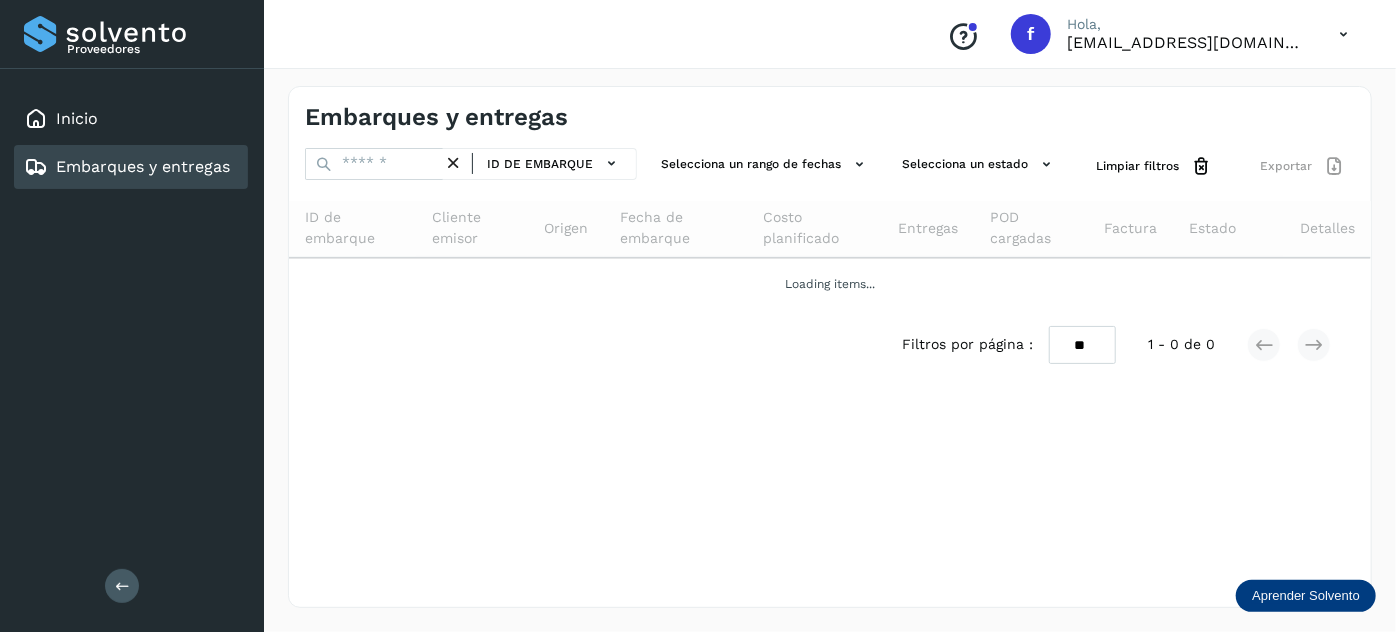 click on "Embarques y entregas" at bounding box center [143, 166] 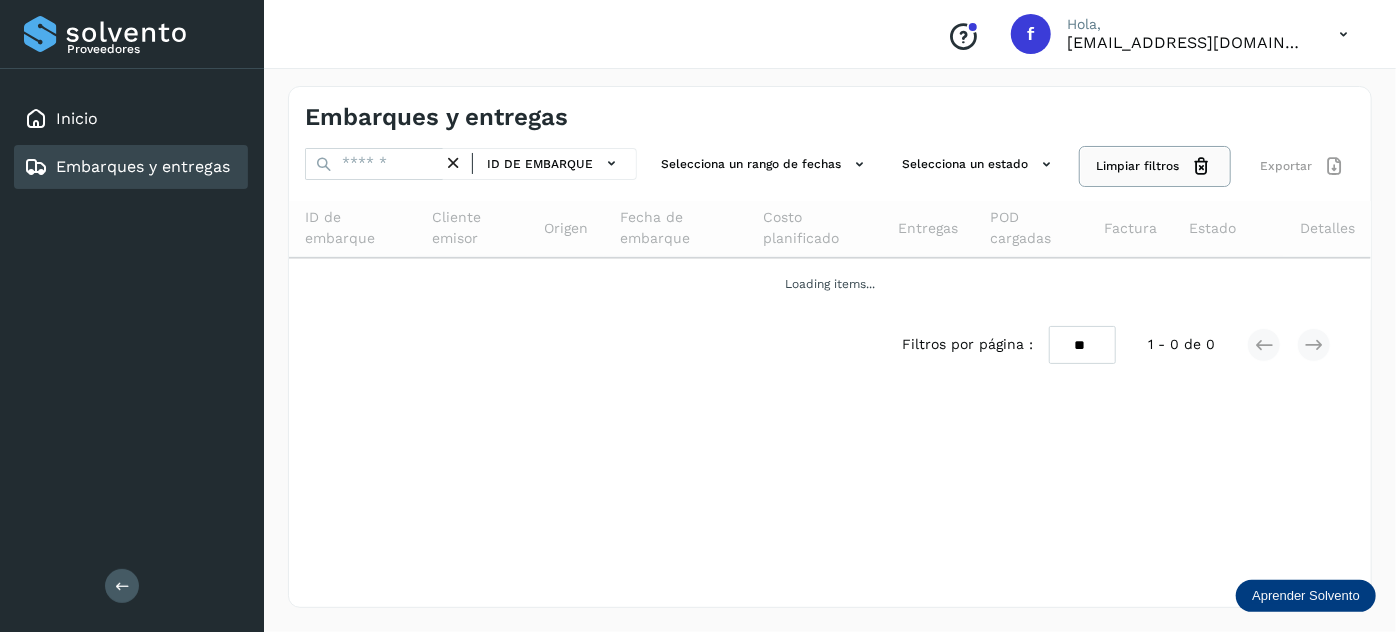 click 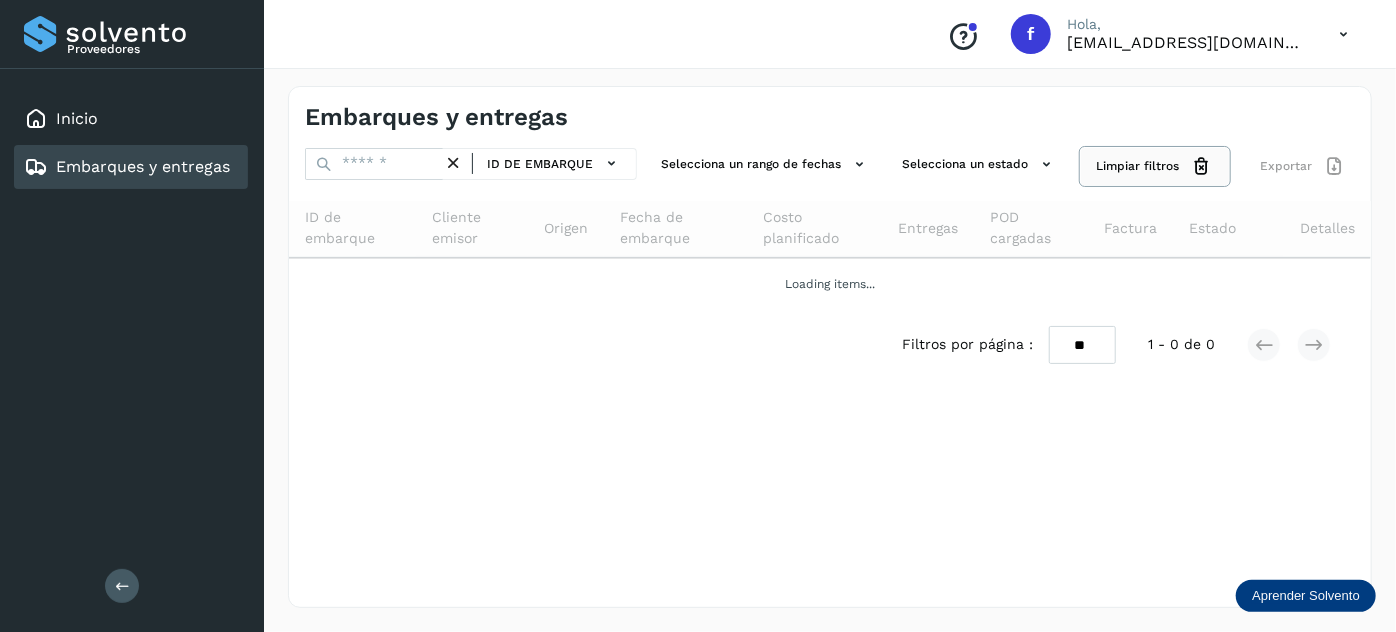click 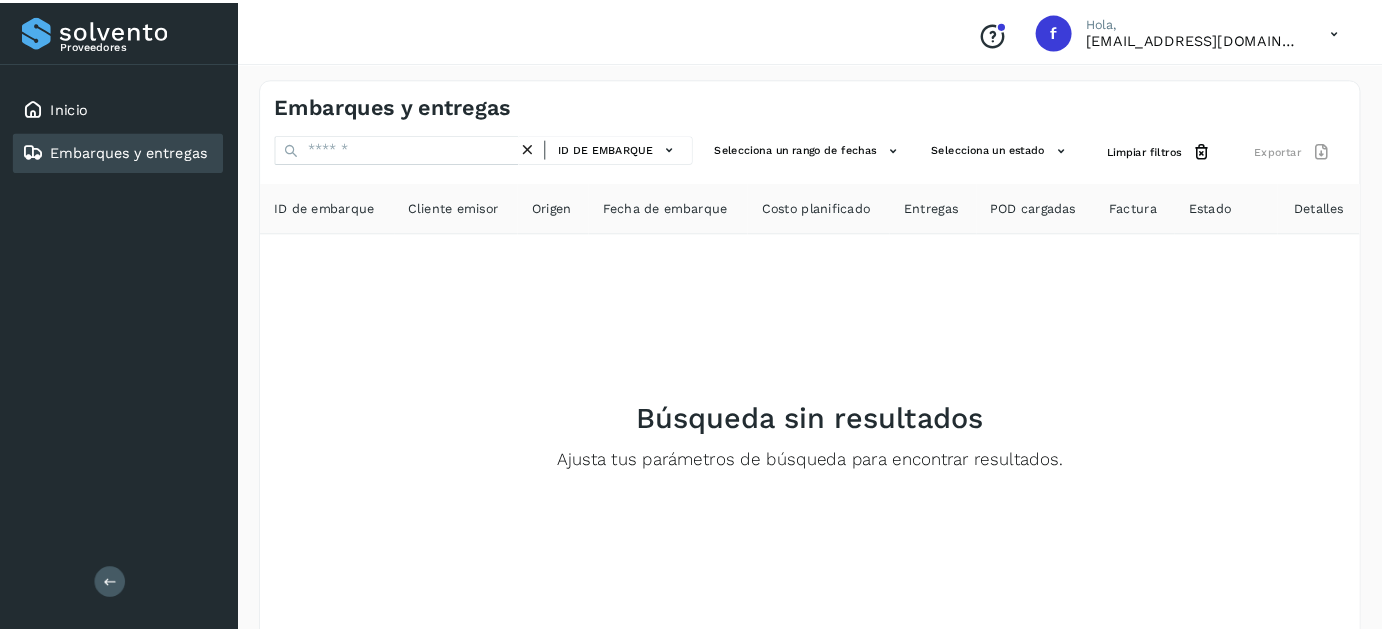 scroll, scrollTop: 0, scrollLeft: 0, axis: both 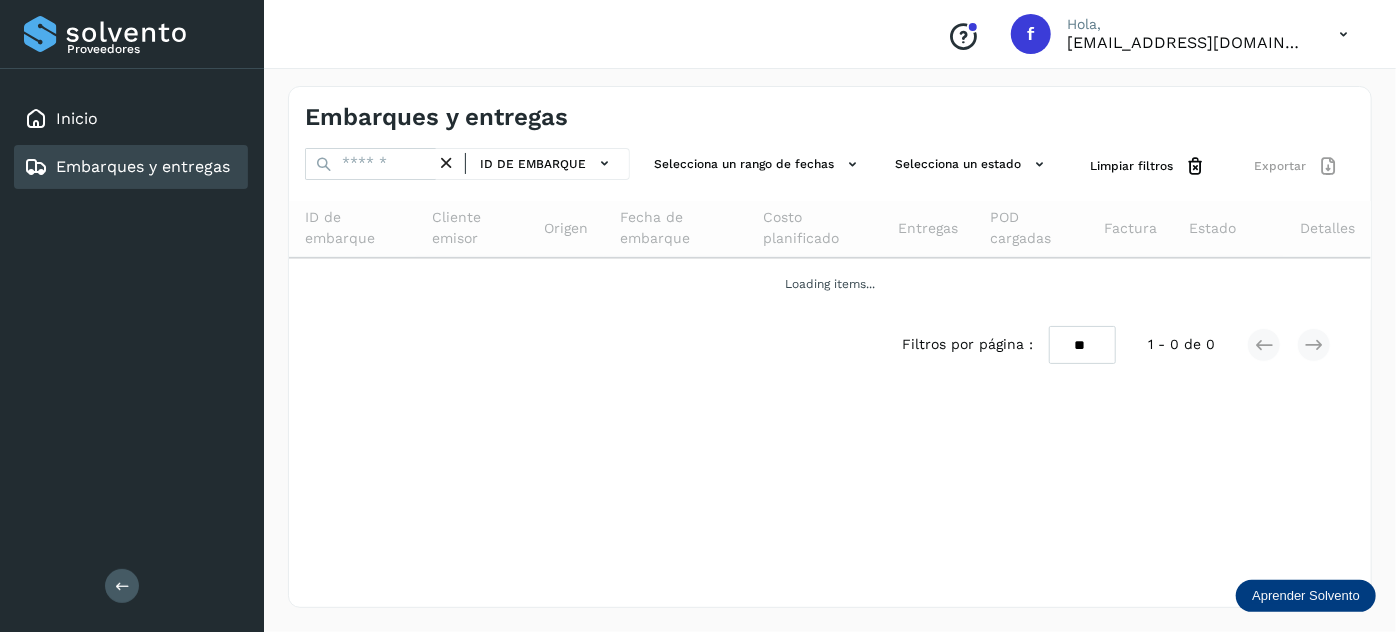 click at bounding box center (1343, 34) 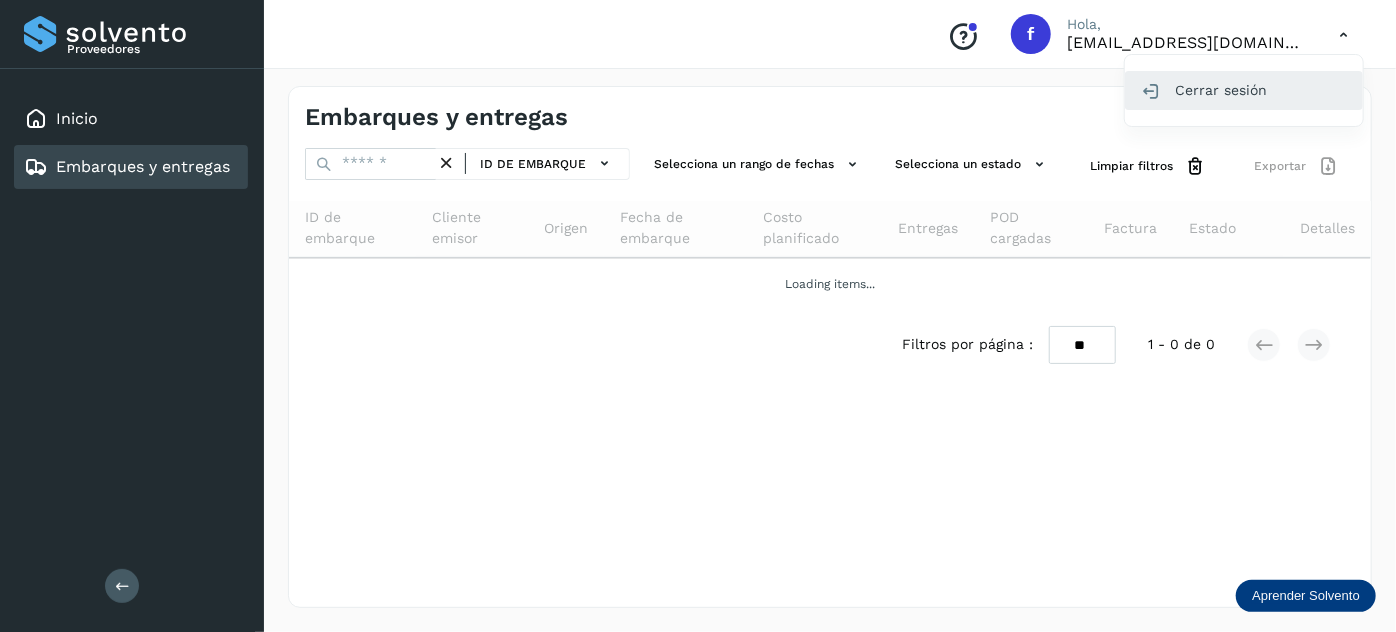 click on "Cerrar sesión" 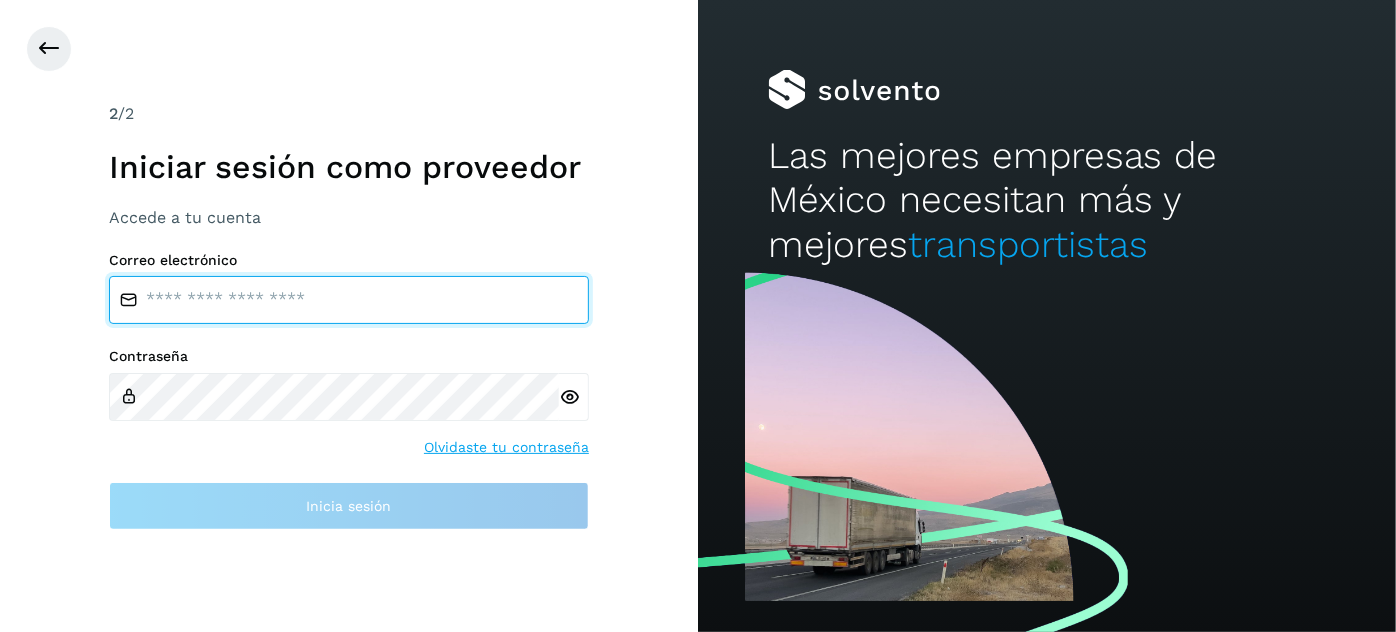 type on "**********" 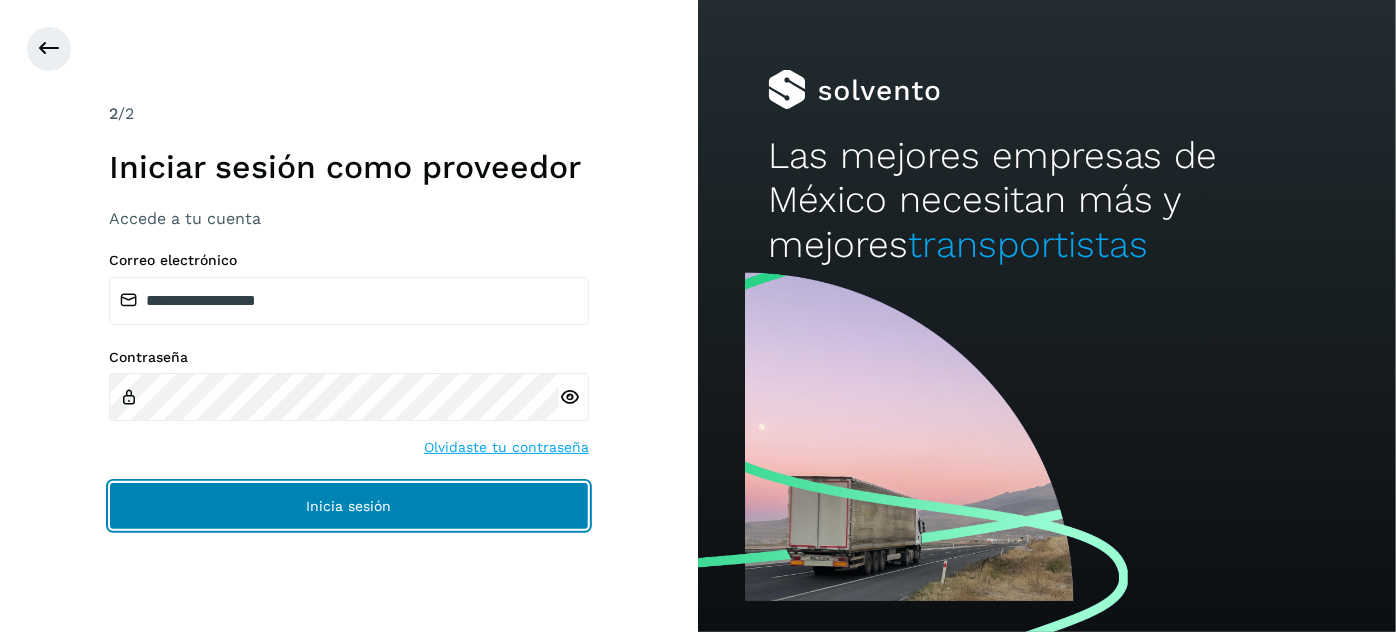 drag, startPoint x: 450, startPoint y: 514, endPoint x: 434, endPoint y: 513, distance: 16.03122 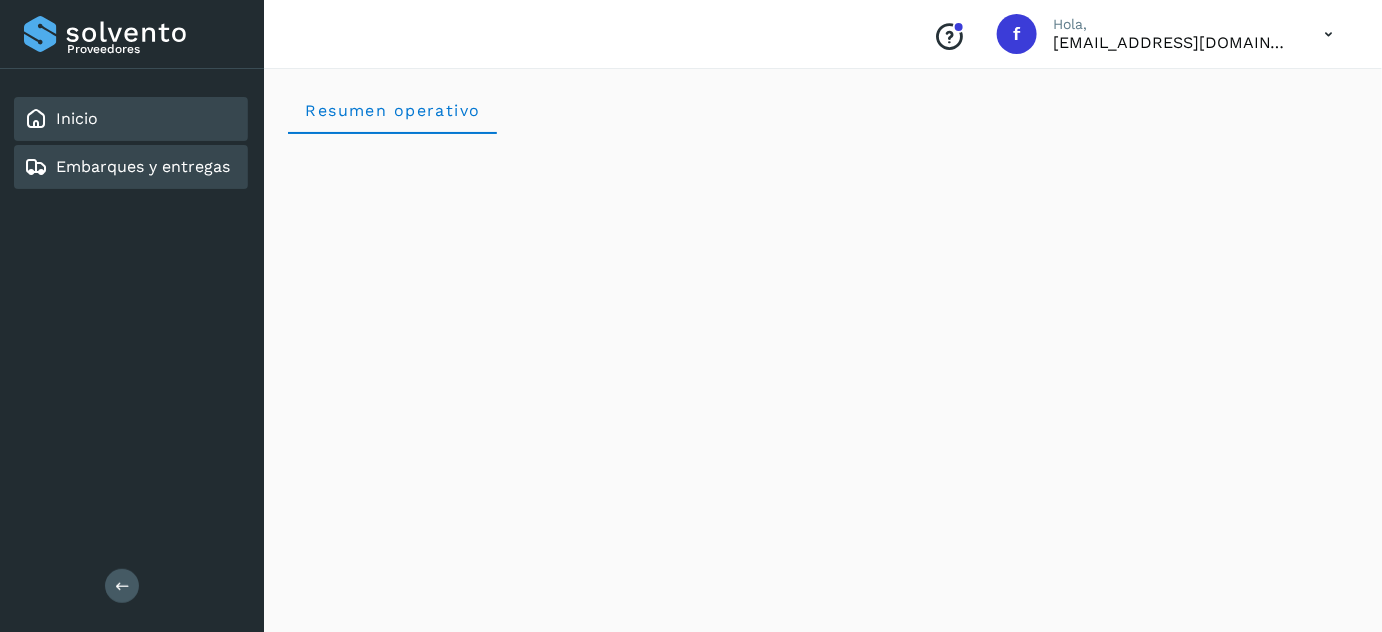 click on "Embarques y entregas" 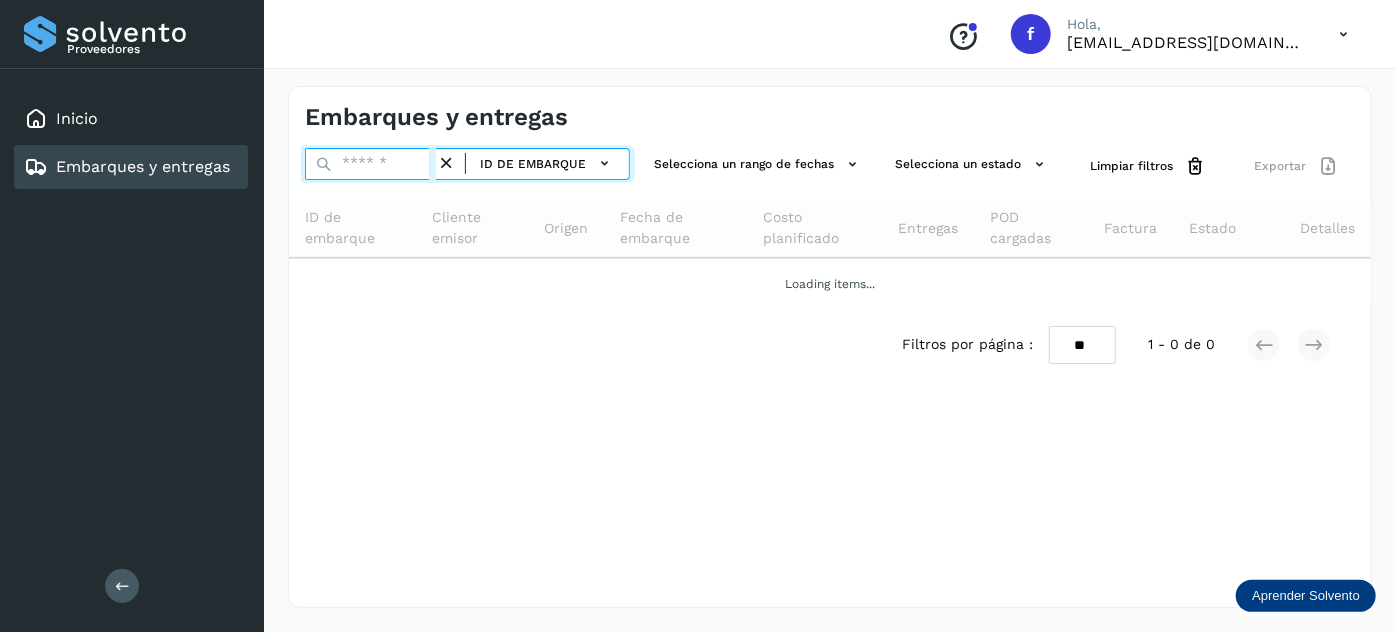 click at bounding box center [370, 164] 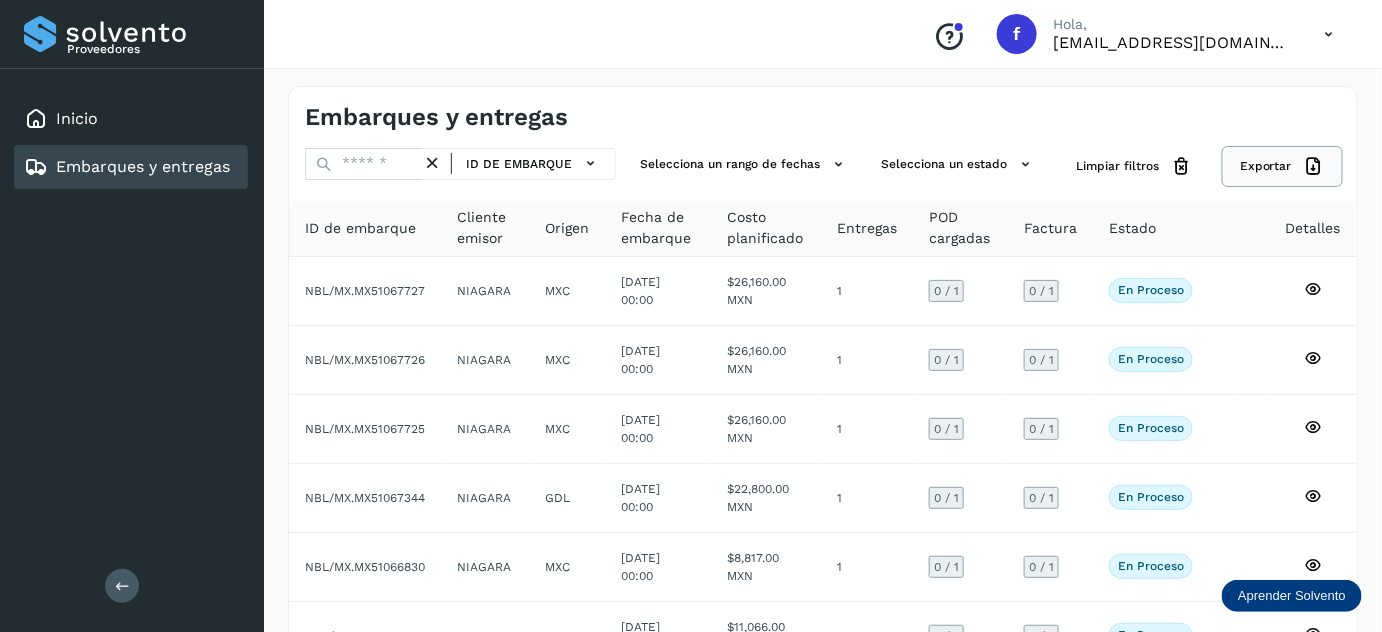 click on "Exportar" 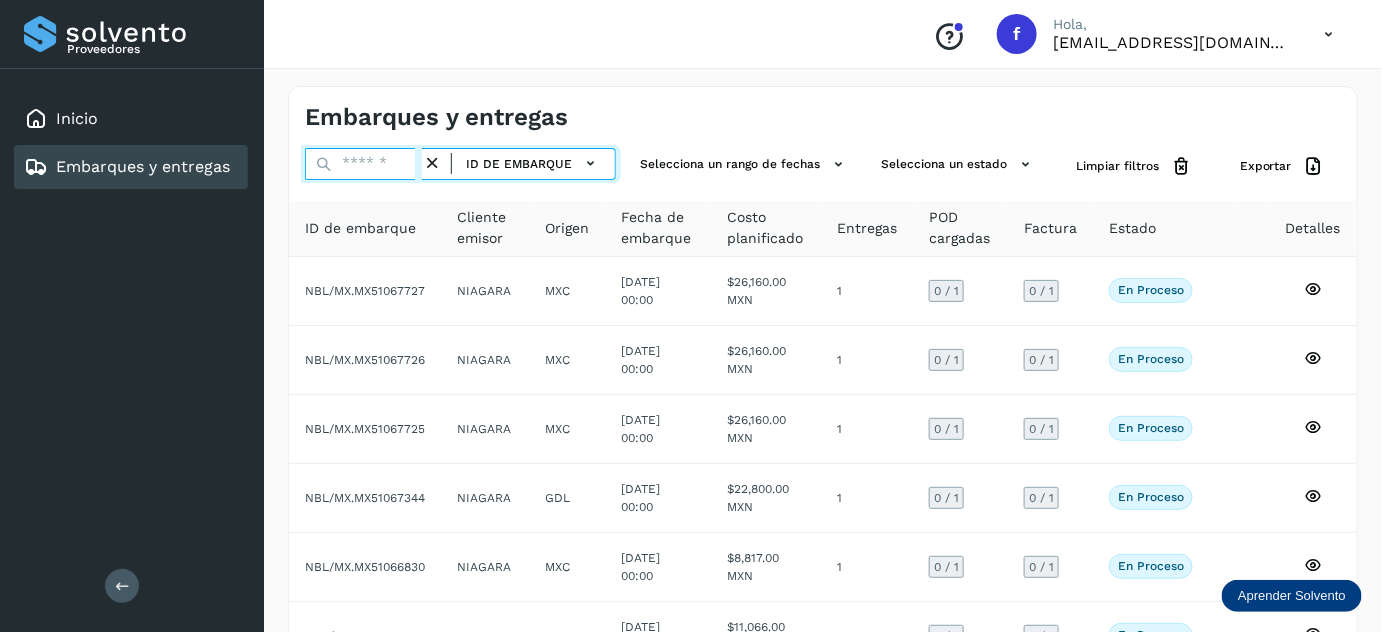click at bounding box center [363, 164] 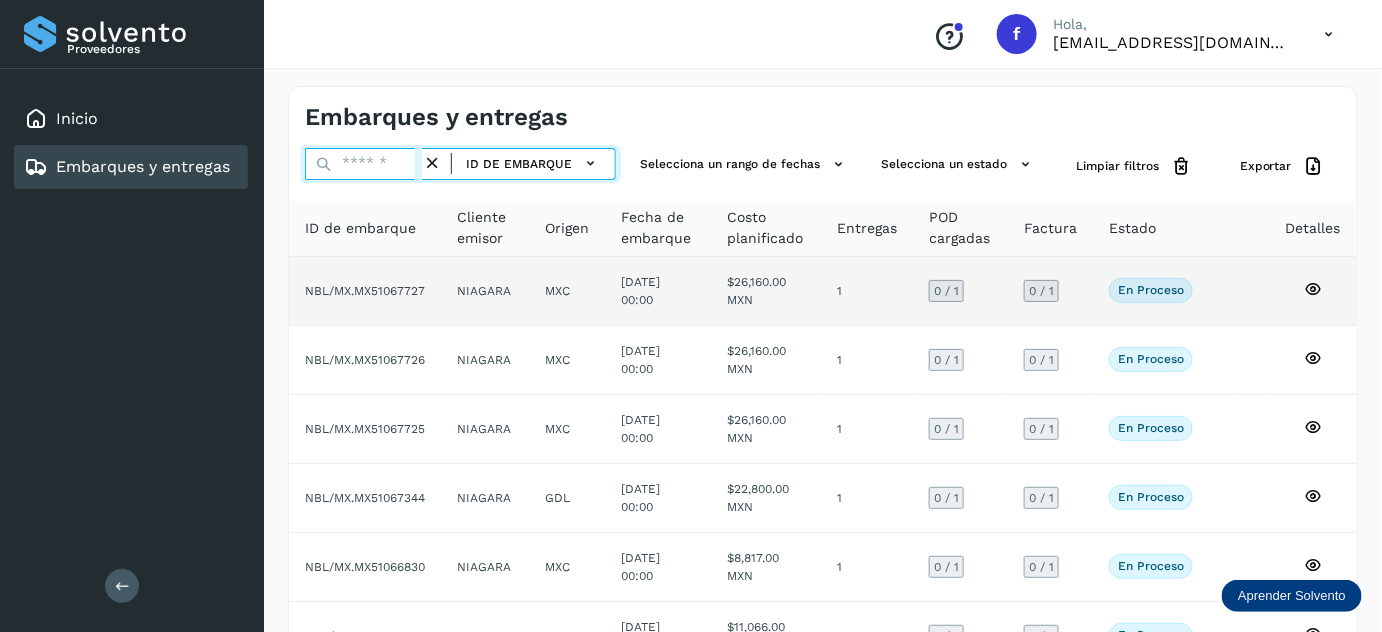 paste on "**********" 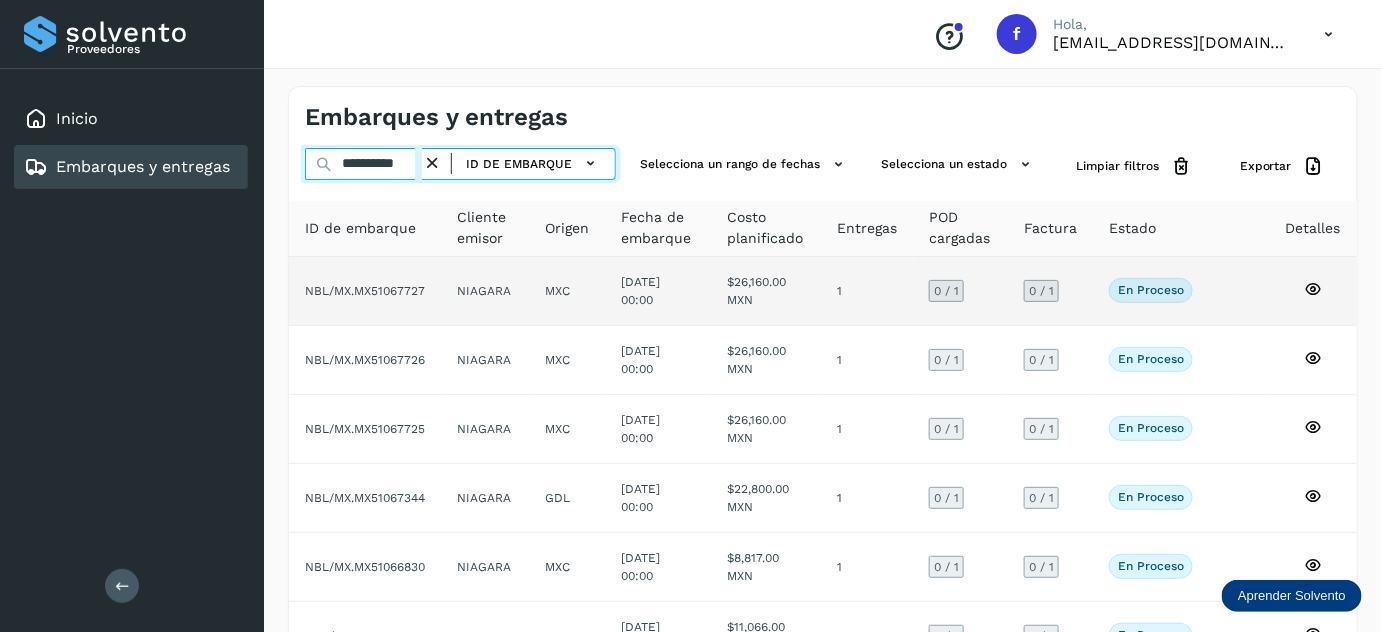 scroll, scrollTop: 0, scrollLeft: 0, axis: both 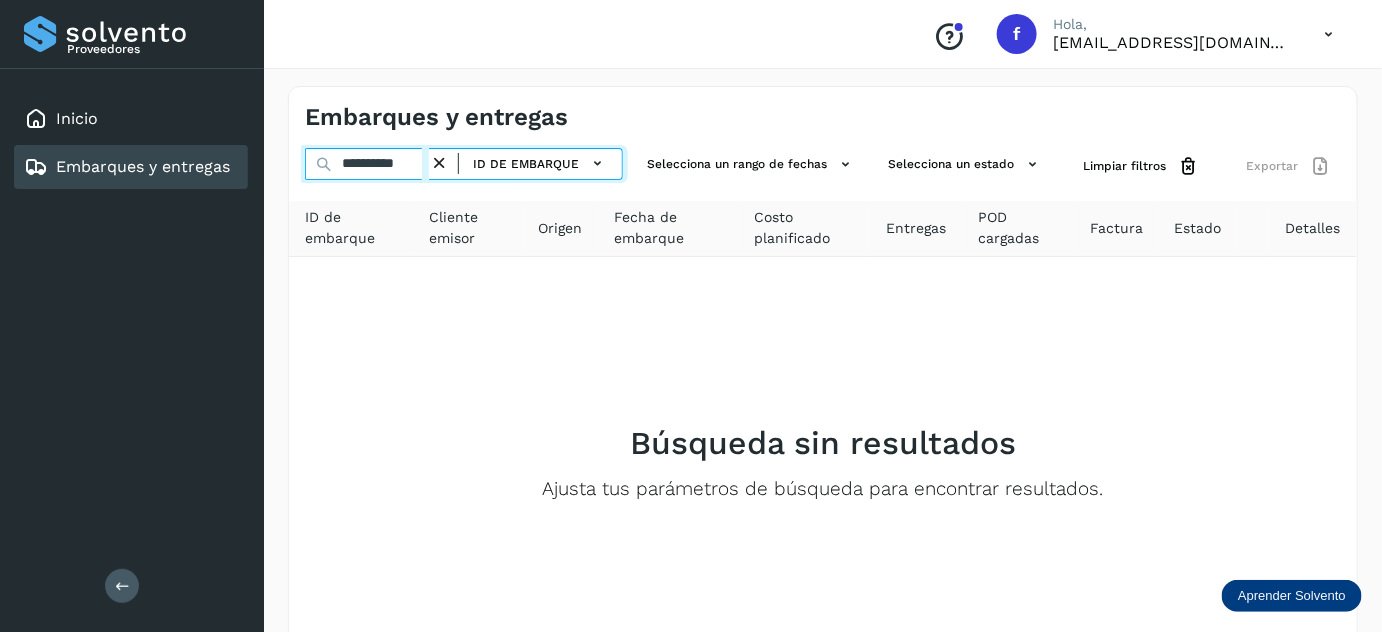 type on "**********" 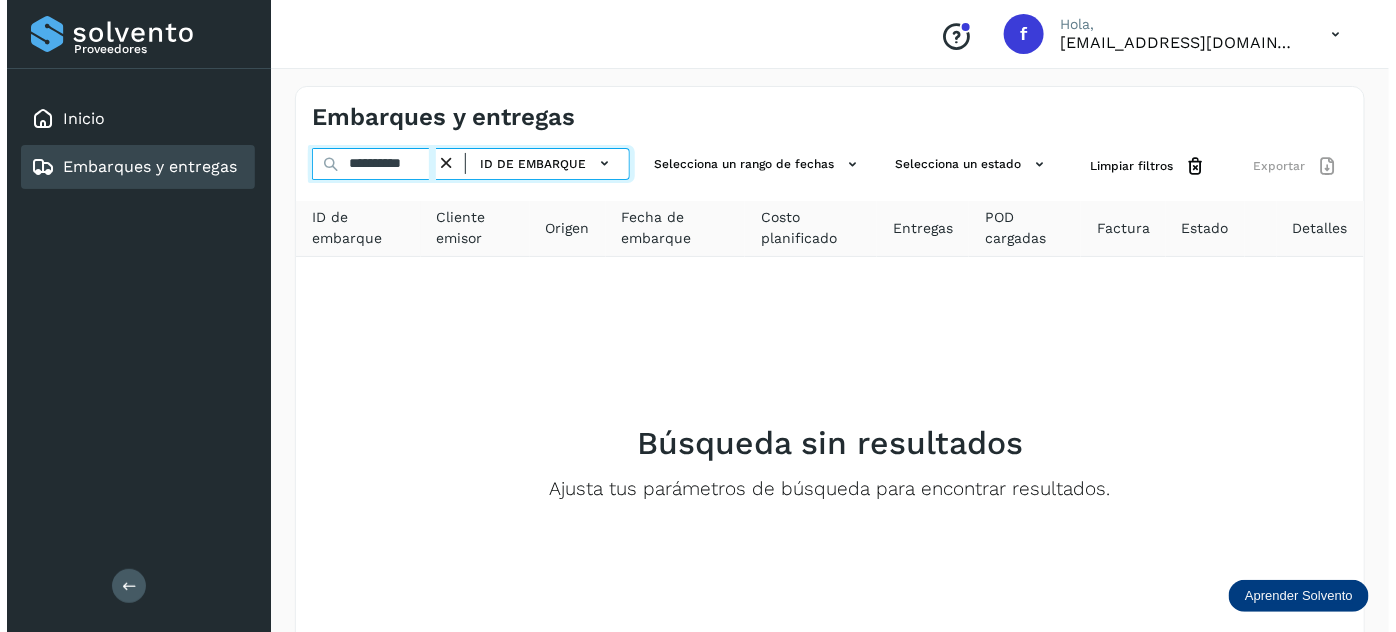 scroll, scrollTop: 0, scrollLeft: 0, axis: both 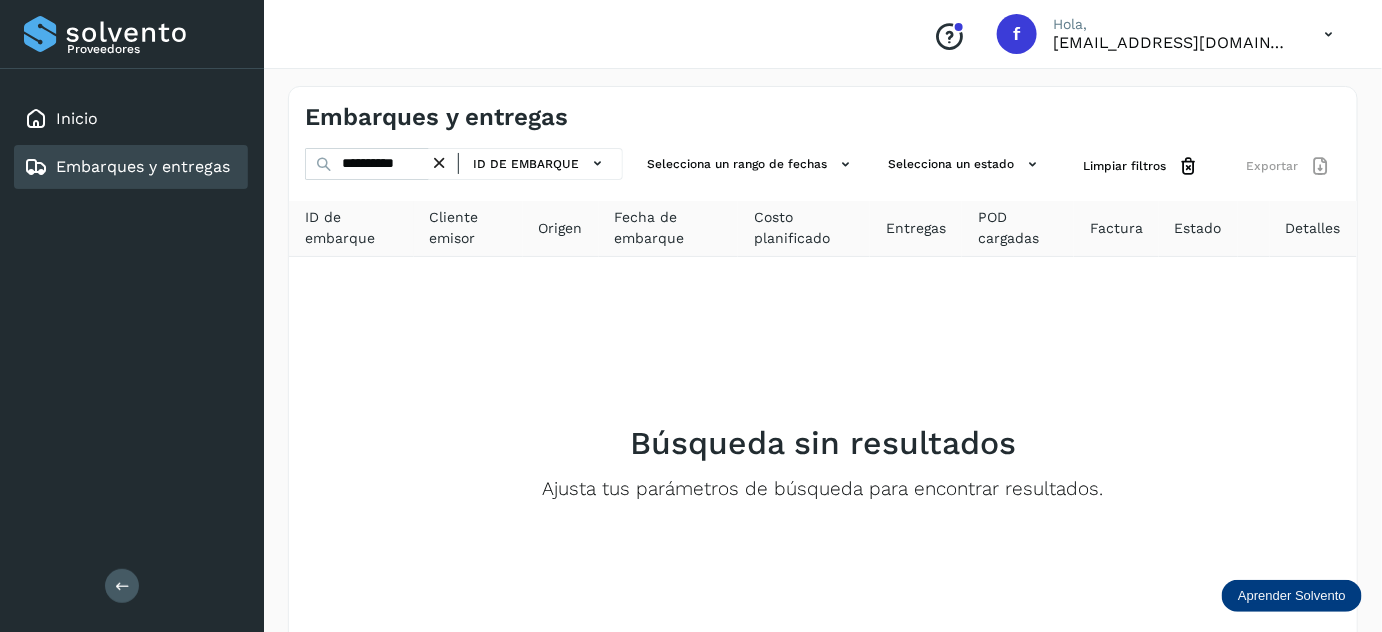 click at bounding box center (439, 163) 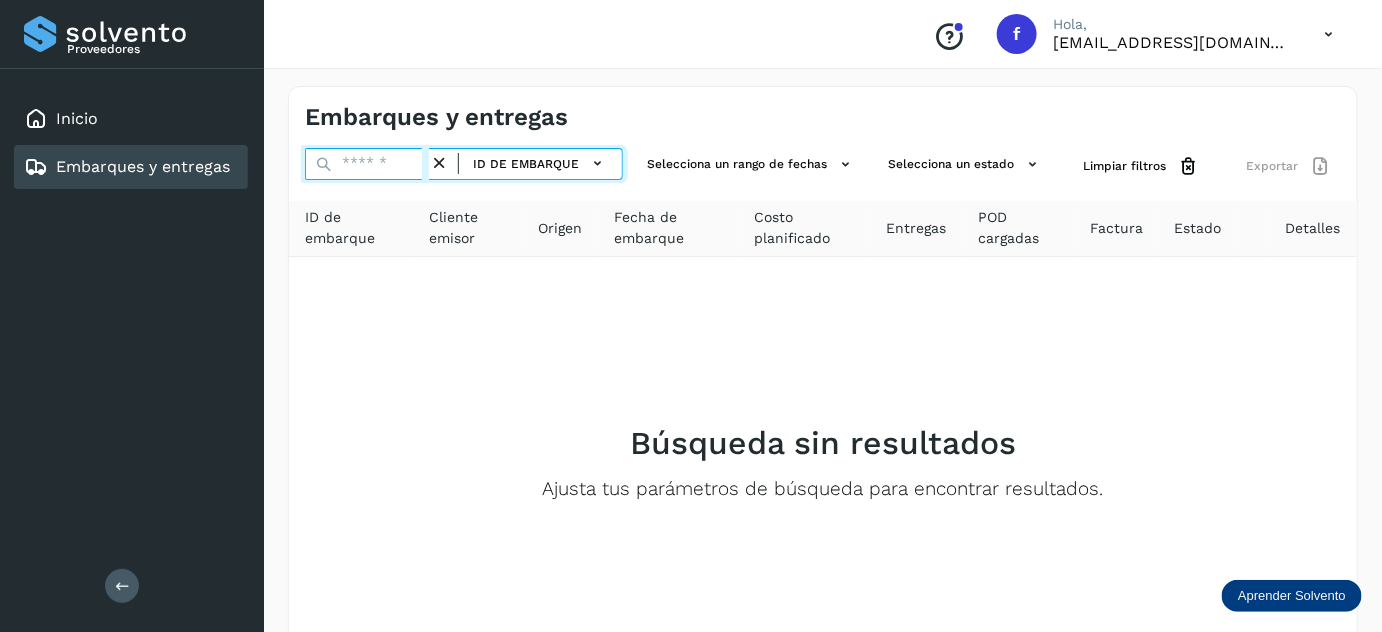 click at bounding box center [367, 164] 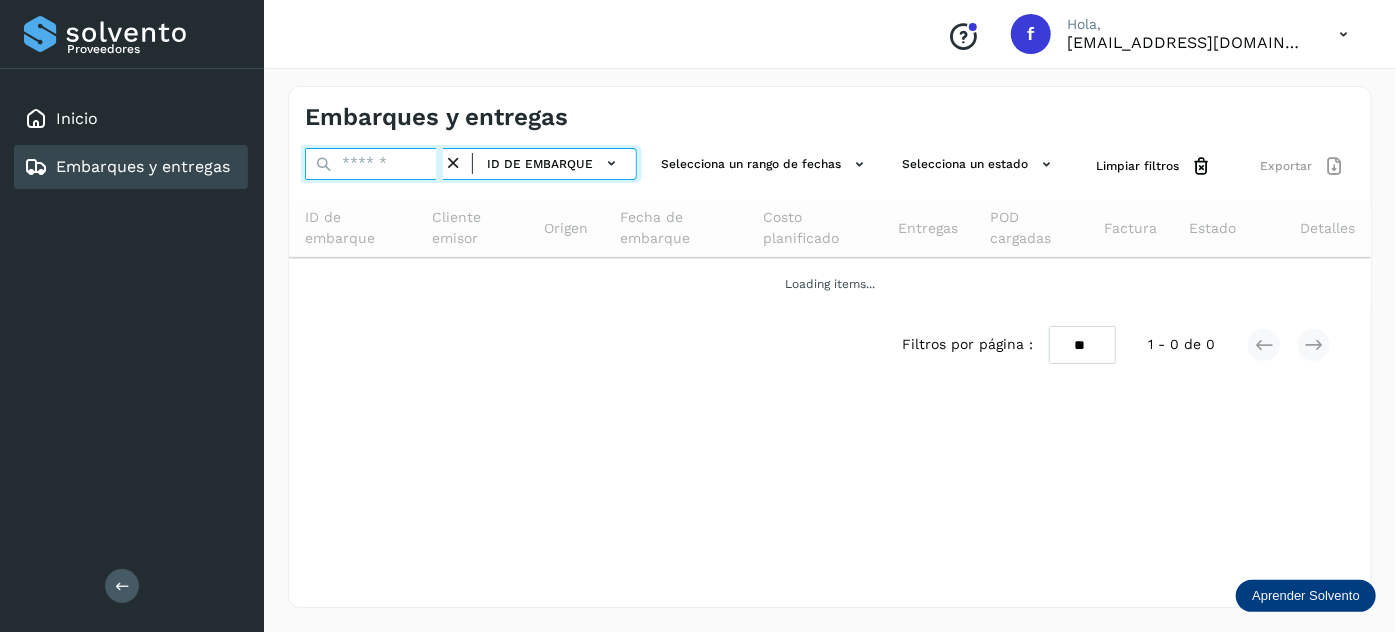 paste on "**********" 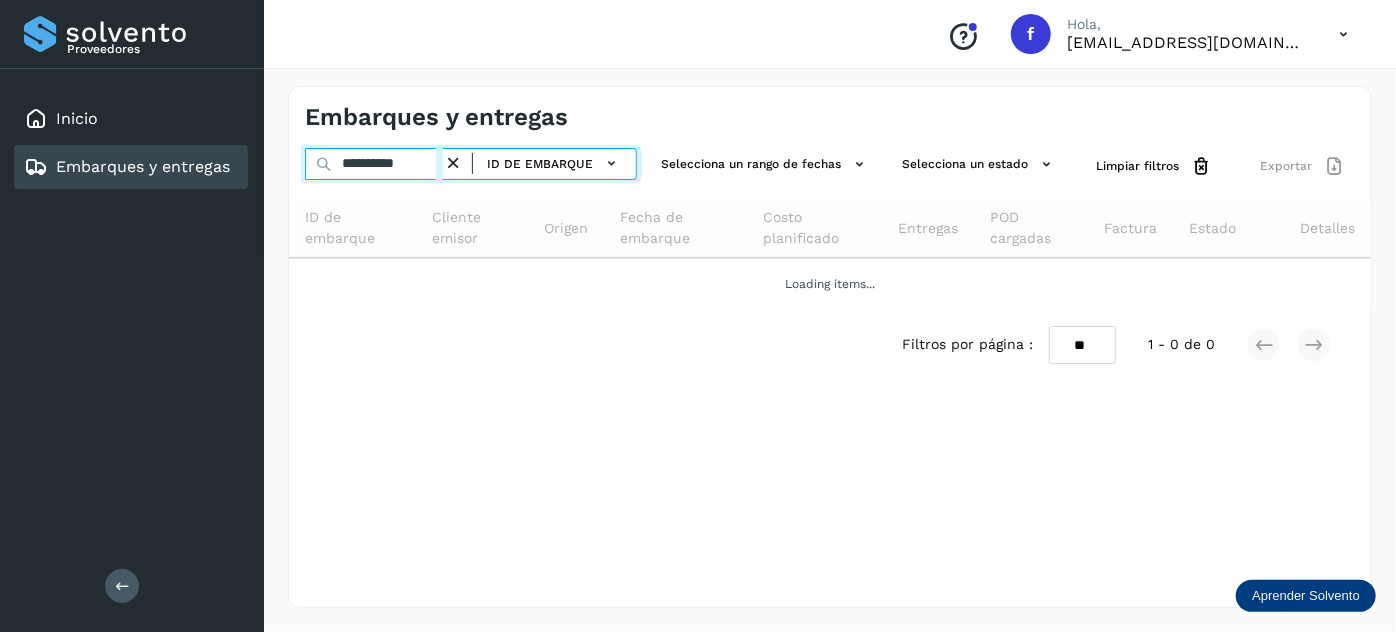 click on "**********" at bounding box center [374, 164] 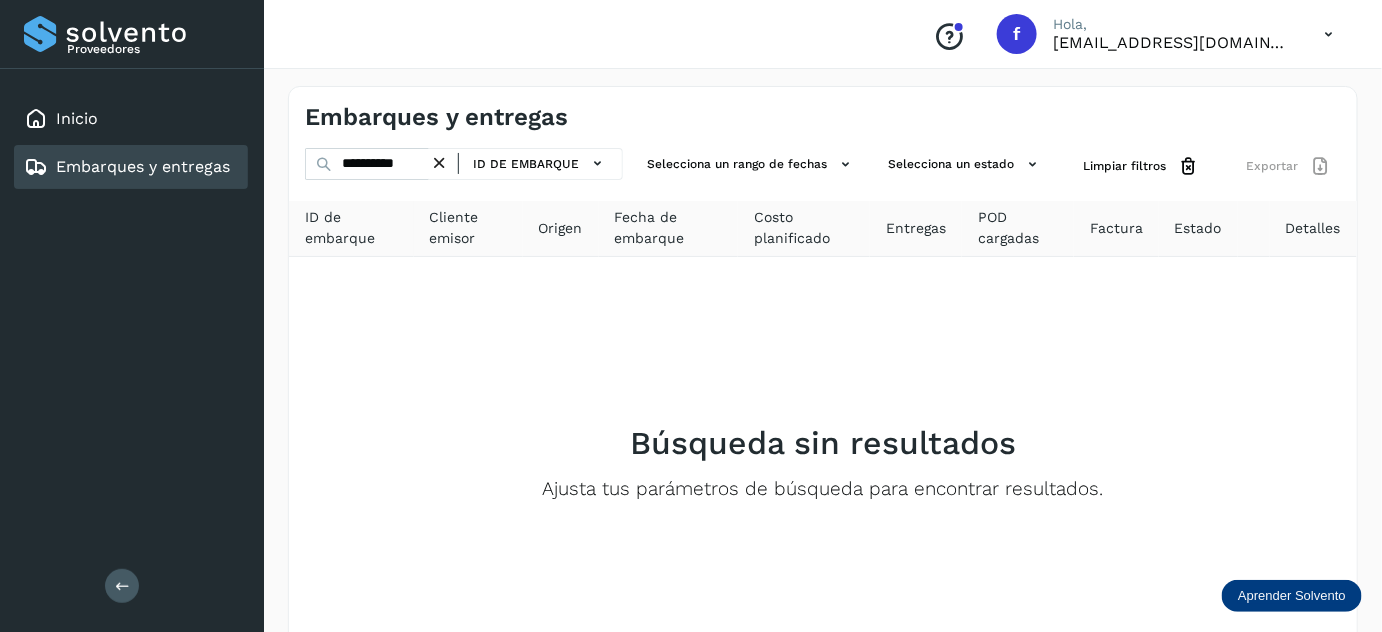 click at bounding box center (439, 163) 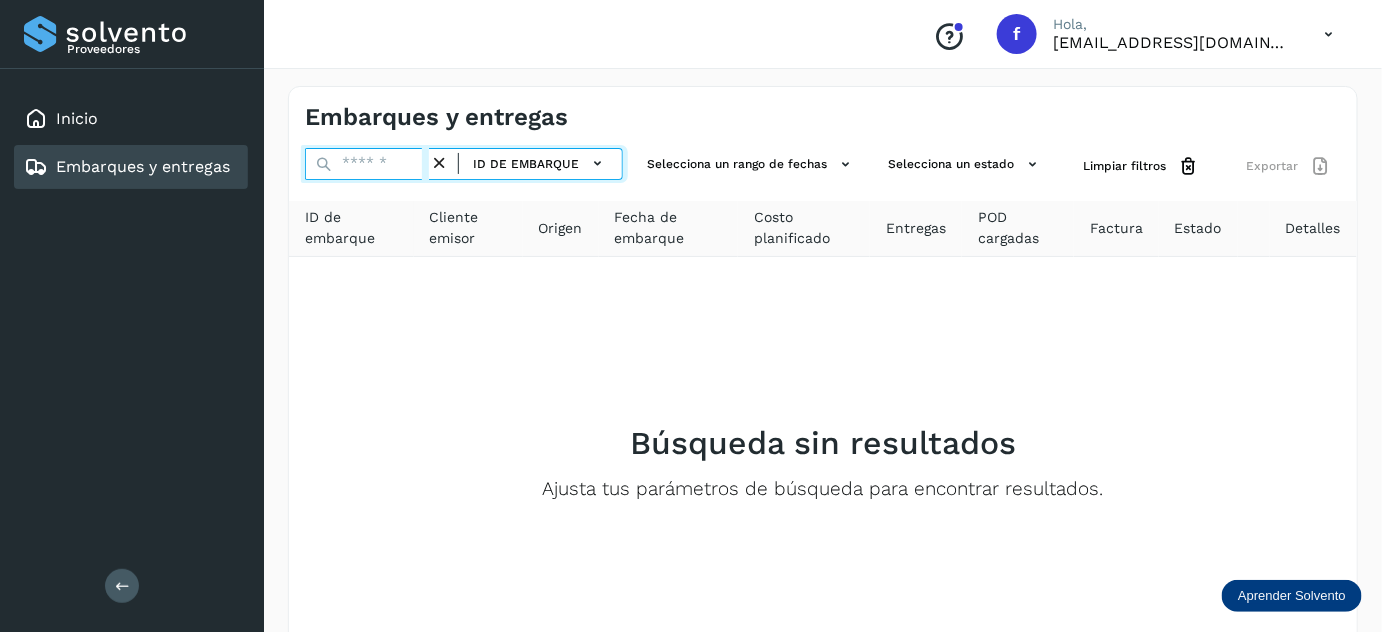 click at bounding box center [367, 164] 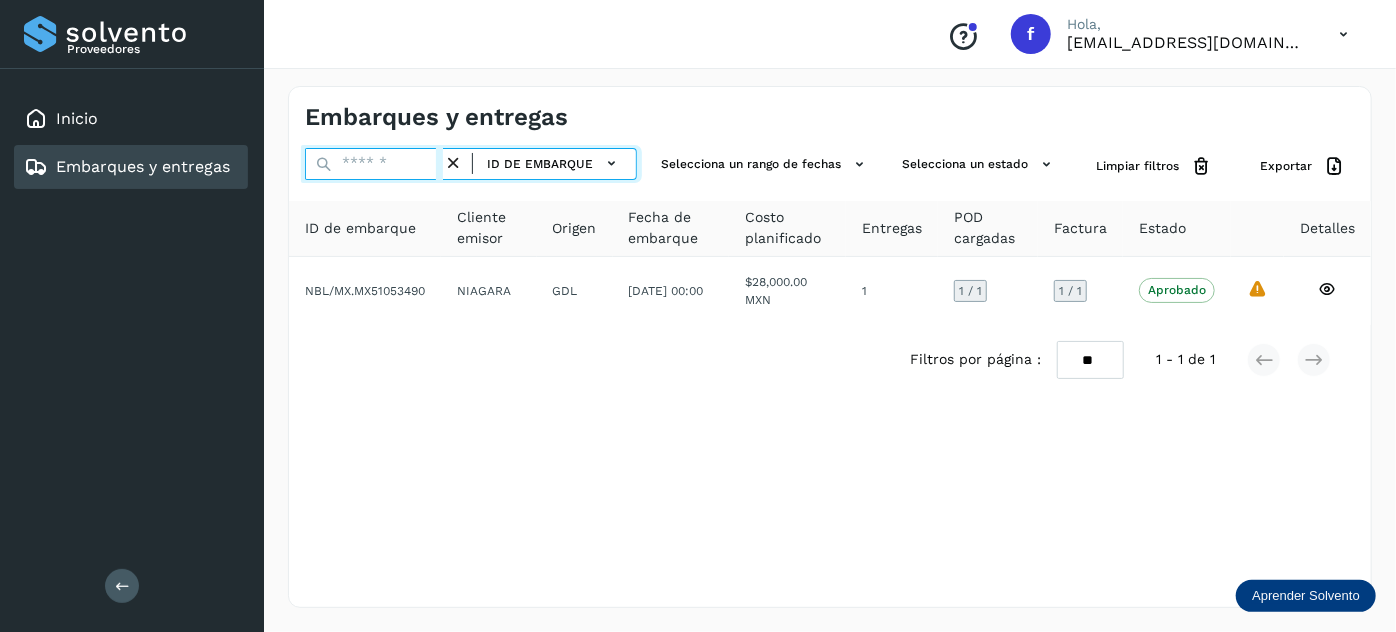 paste on "**********" 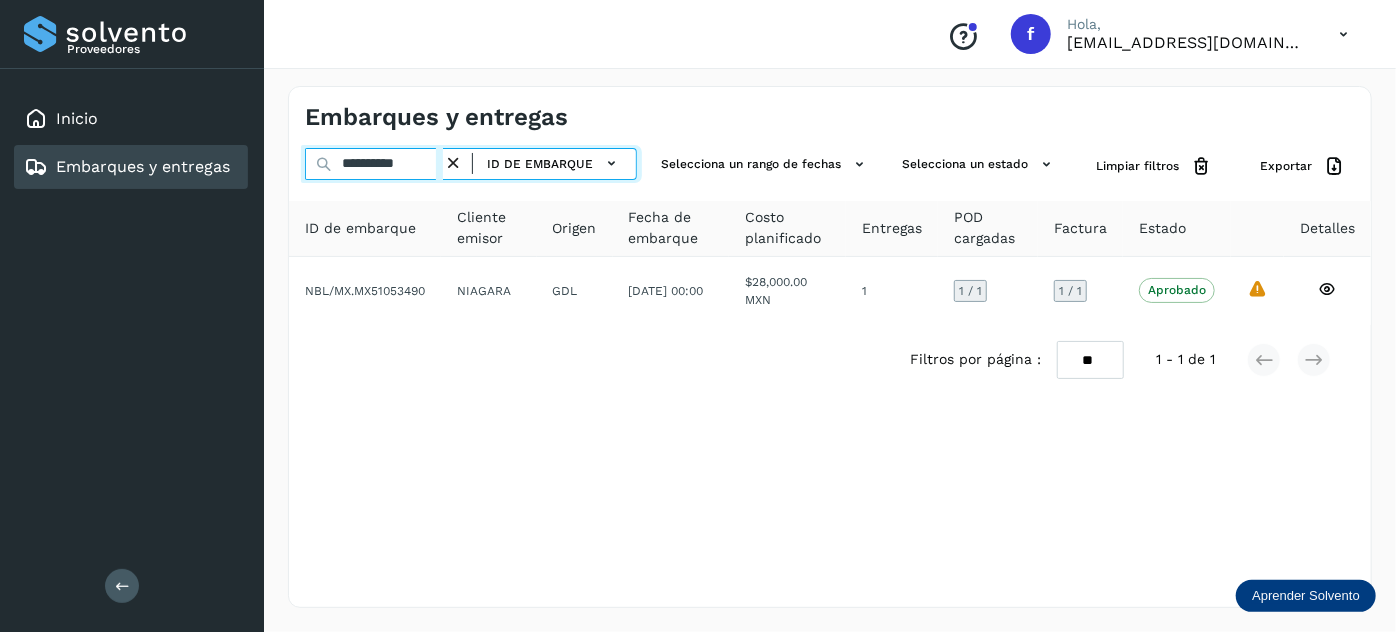 click on "**********" at bounding box center [374, 164] 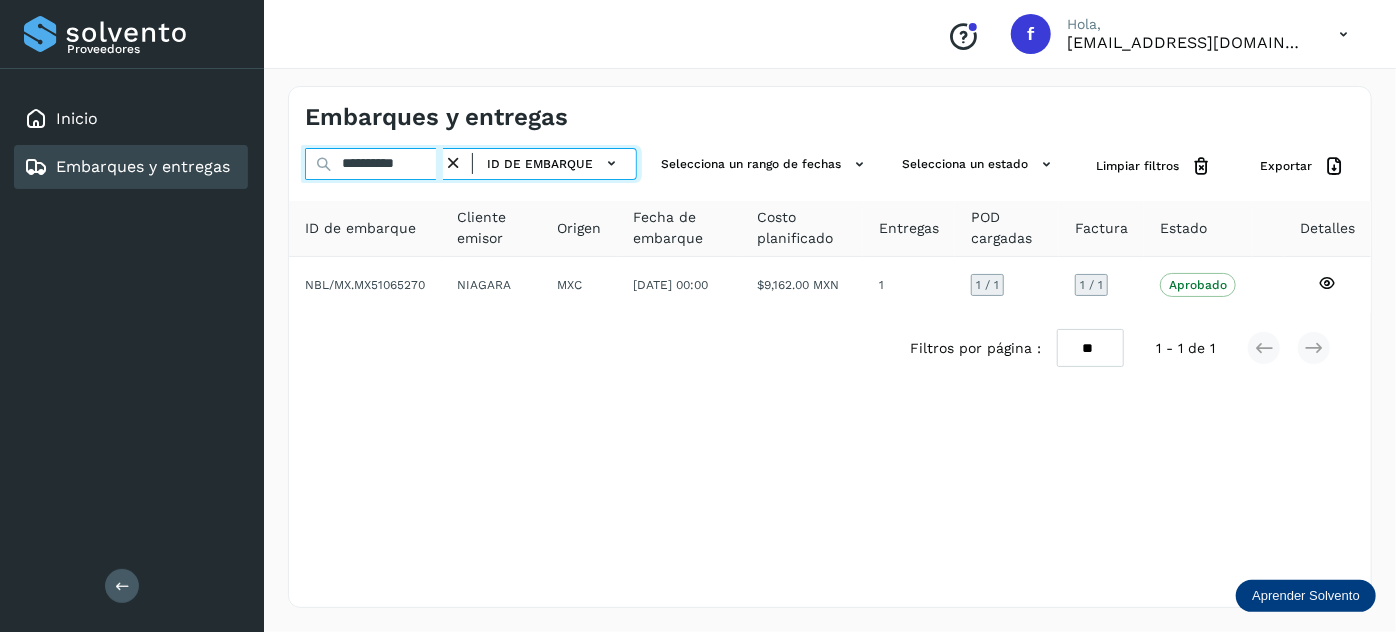 click on "**********" at bounding box center (374, 164) 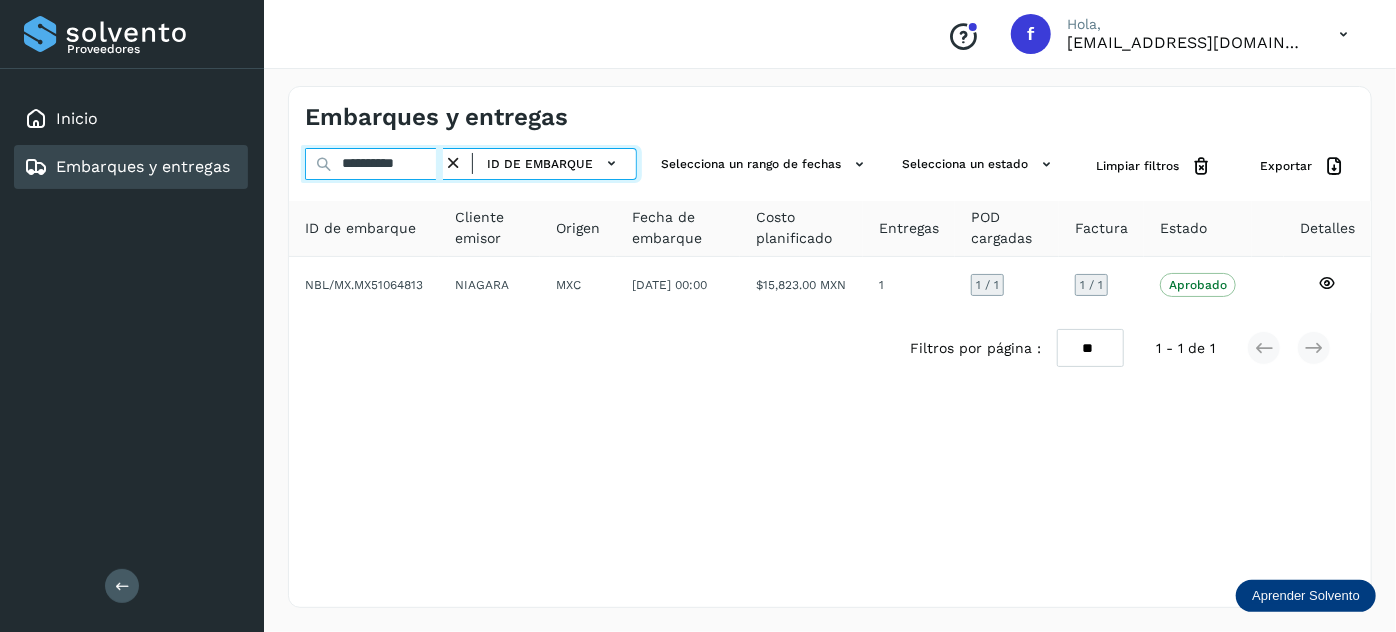 click on "**********" at bounding box center (374, 164) 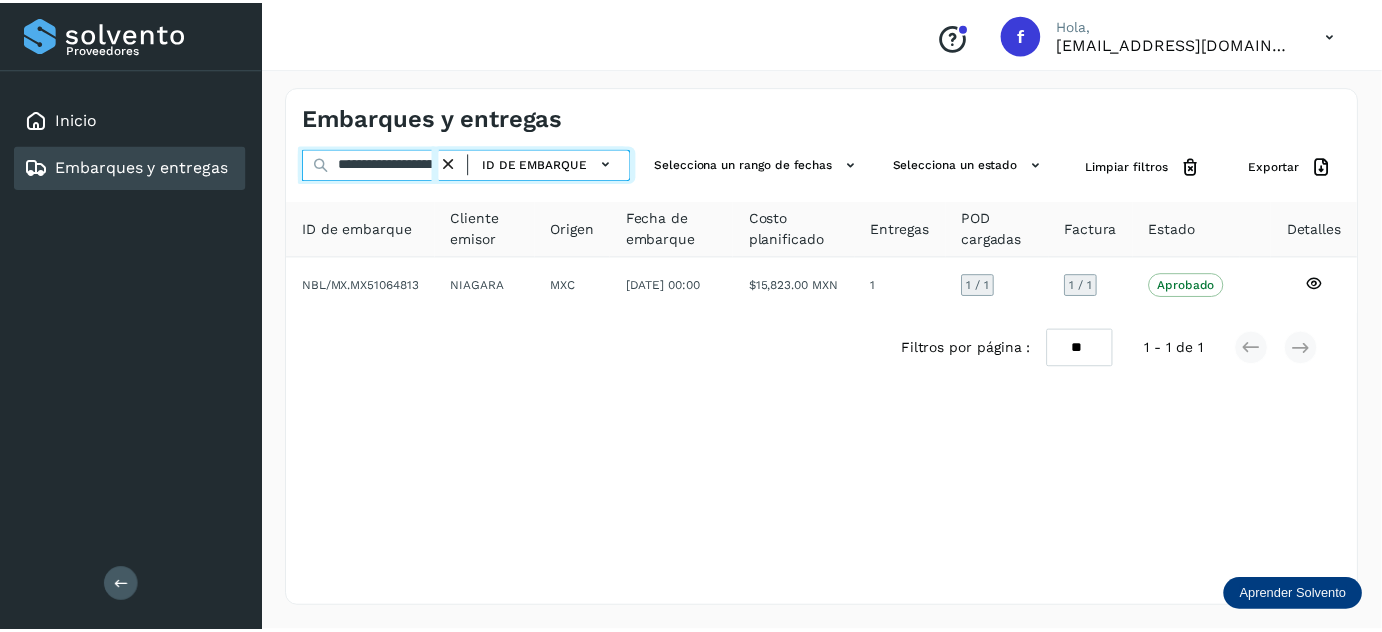 scroll, scrollTop: 0, scrollLeft: 46, axis: horizontal 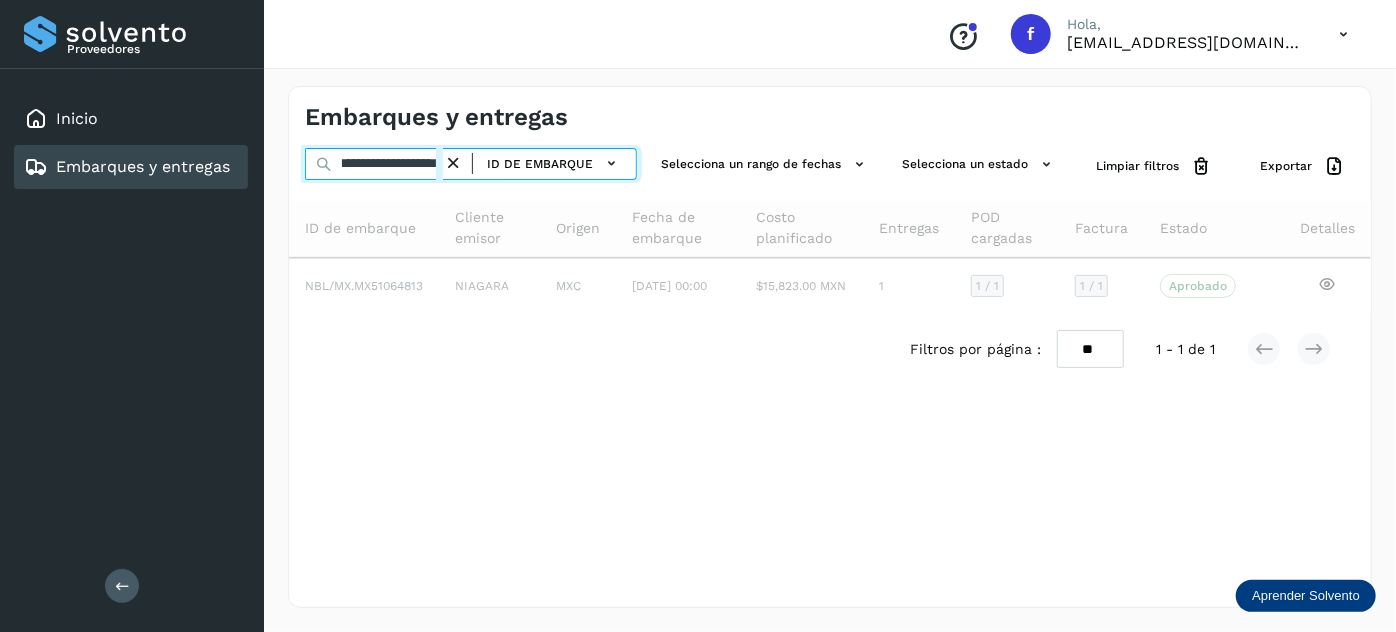 type on "**********" 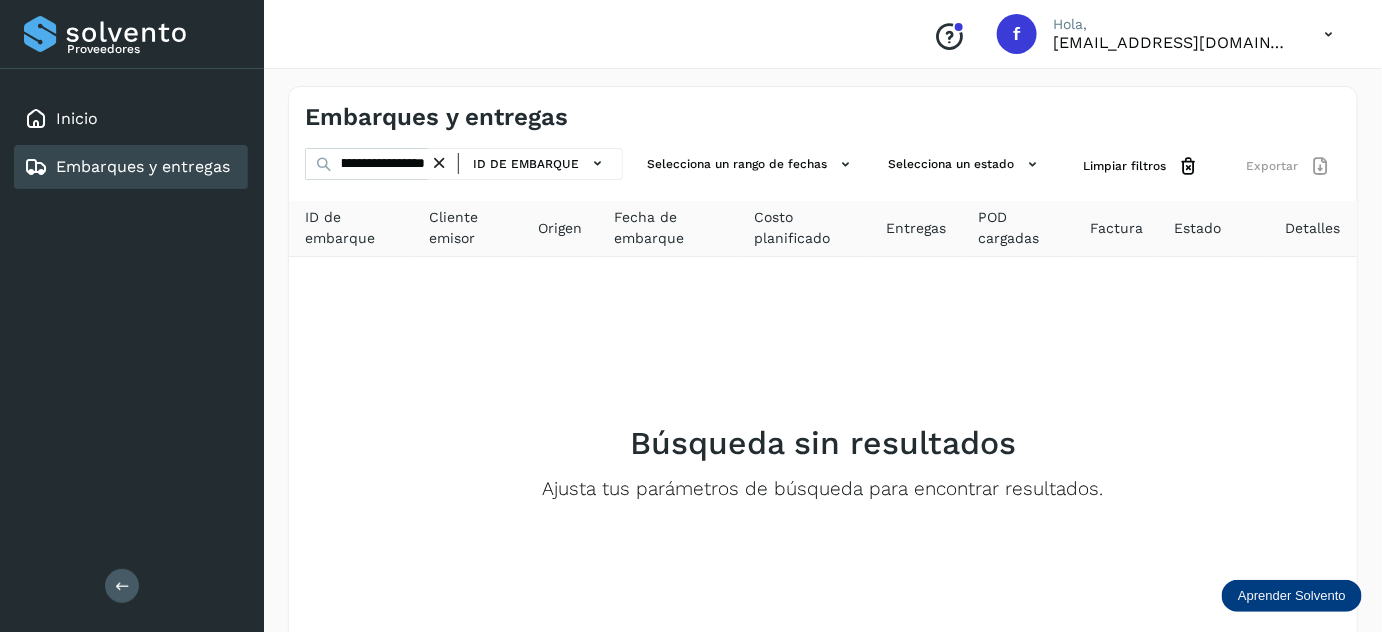 click on "ID de embarque" 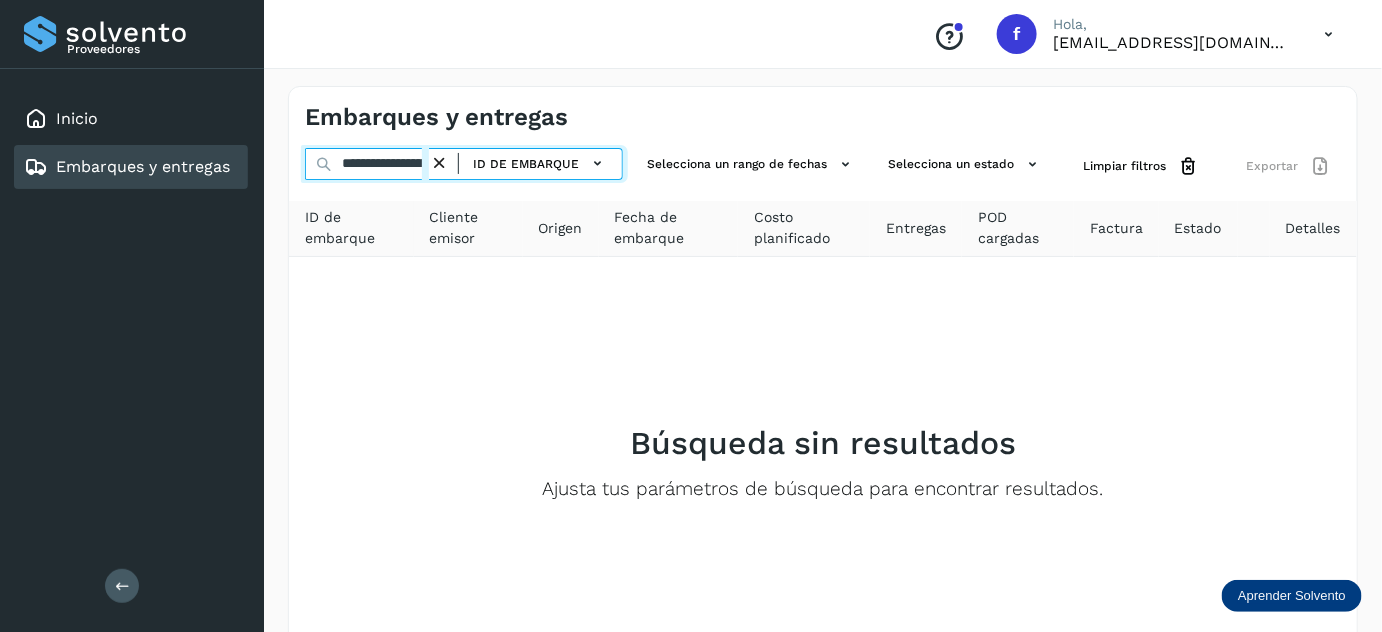 click on "**********" at bounding box center [367, 164] 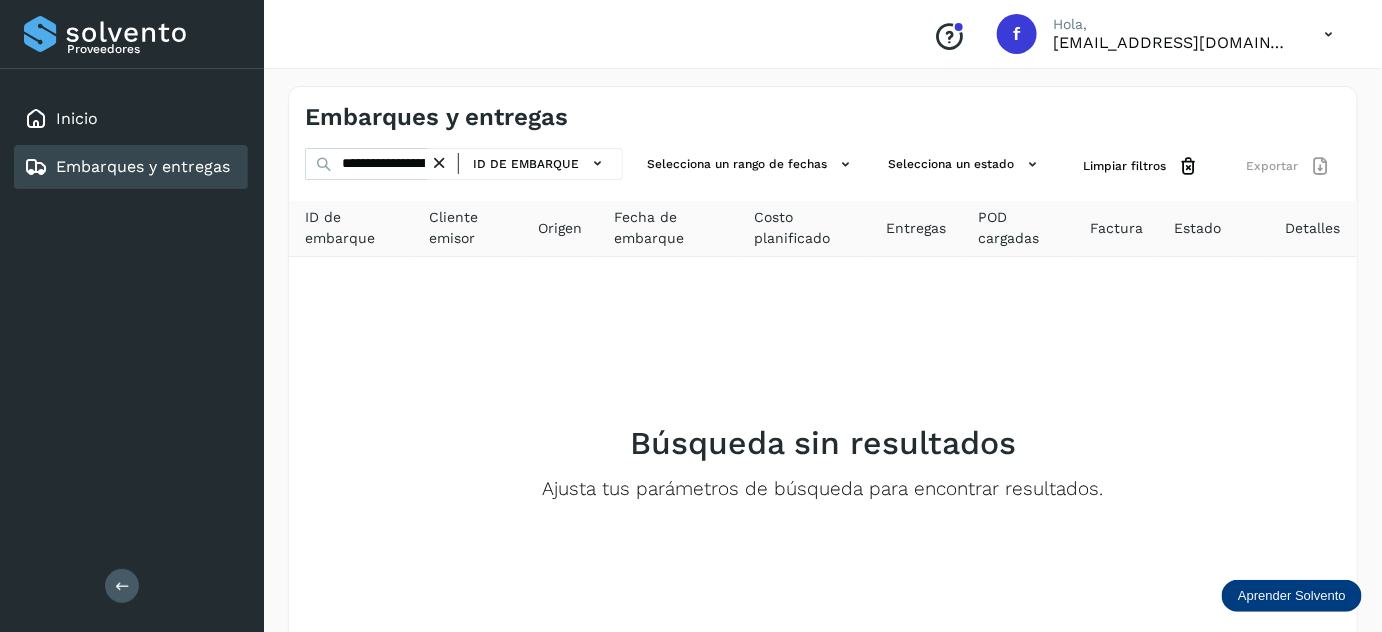 click at bounding box center (439, 163) 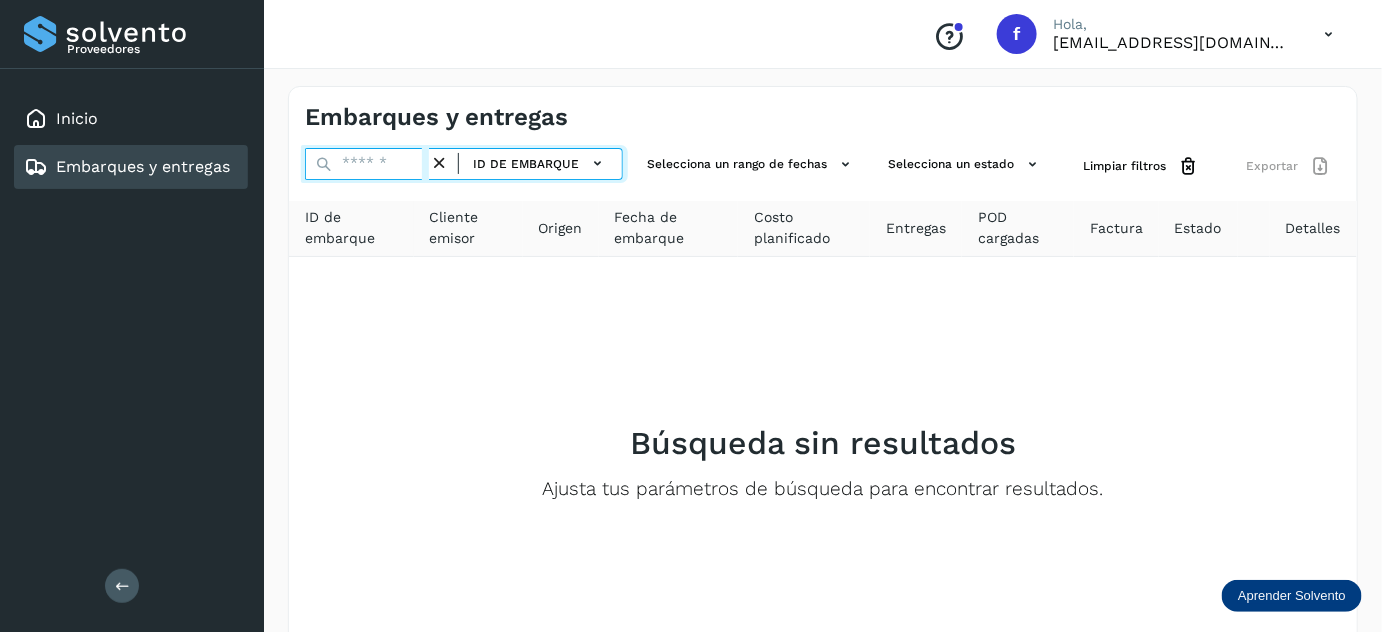 click at bounding box center [367, 164] 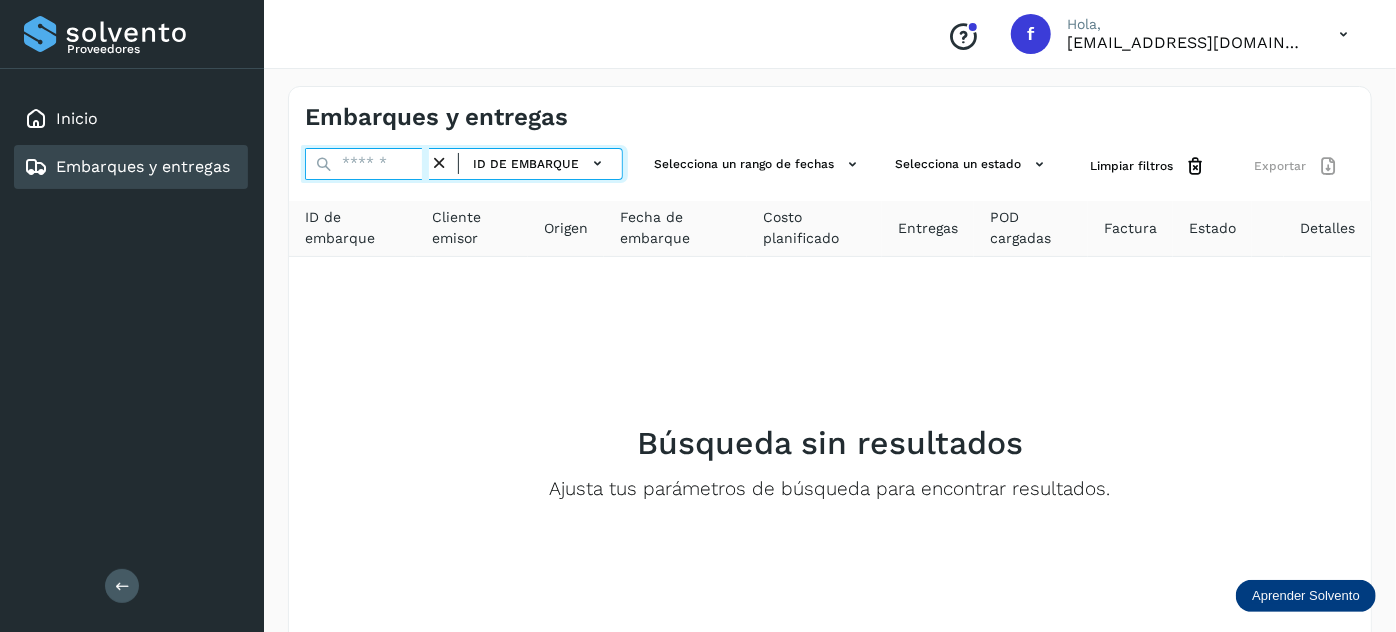 paste on "**********" 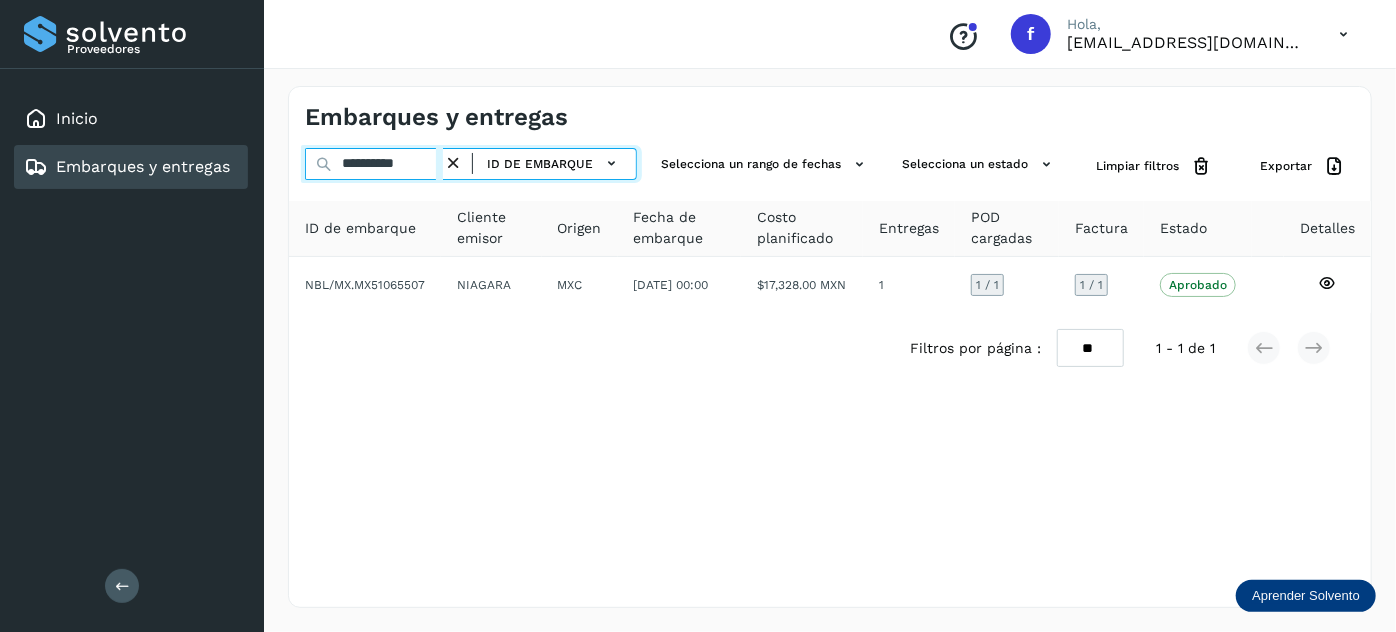 click on "**********" at bounding box center [374, 164] 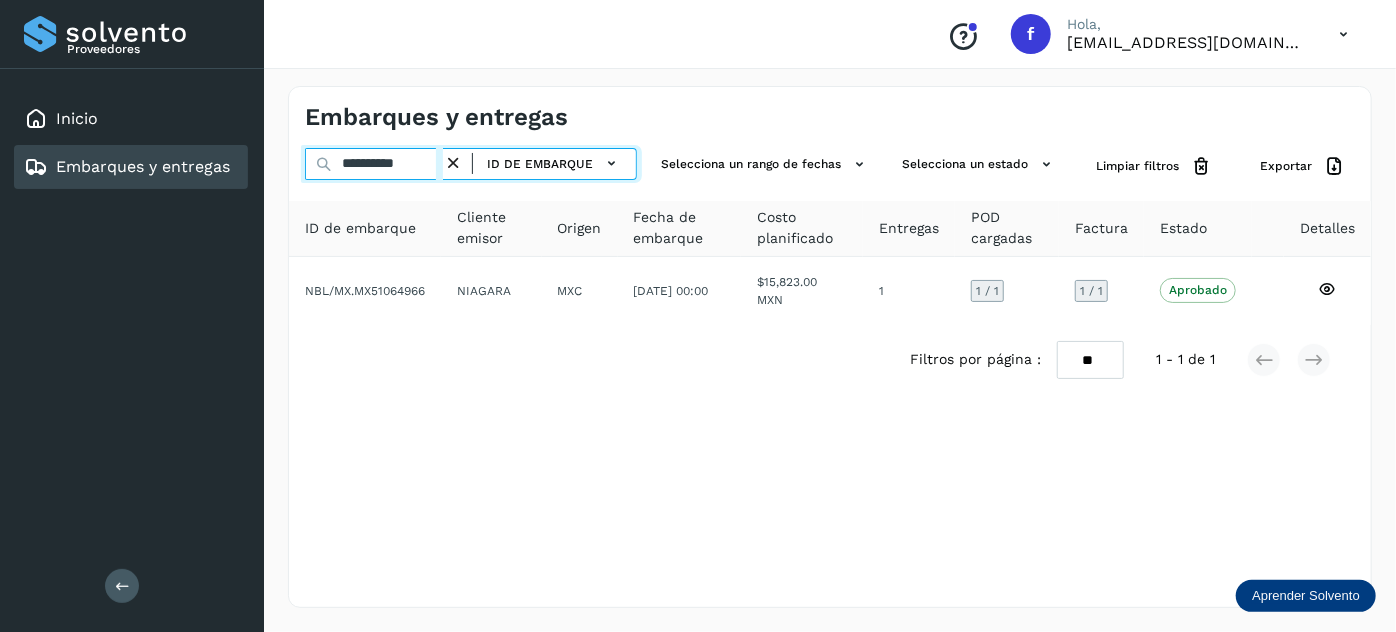 click on "**********" at bounding box center [374, 164] 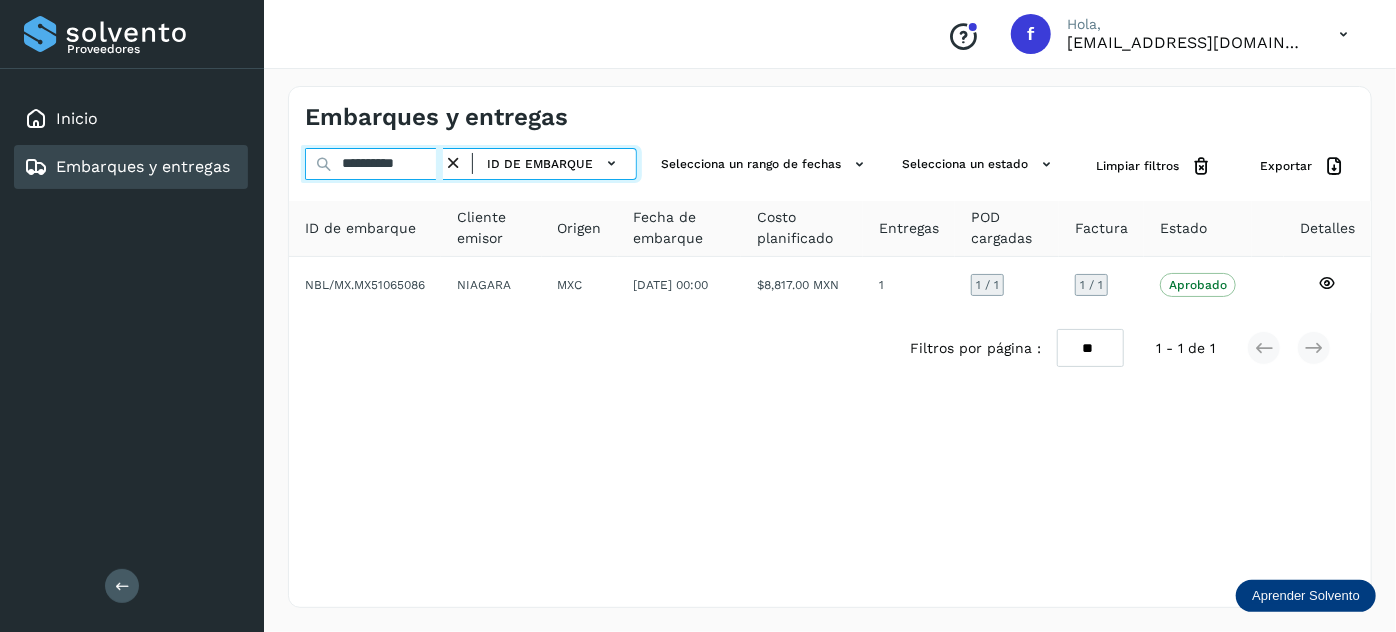 click on "**********" at bounding box center [374, 164] 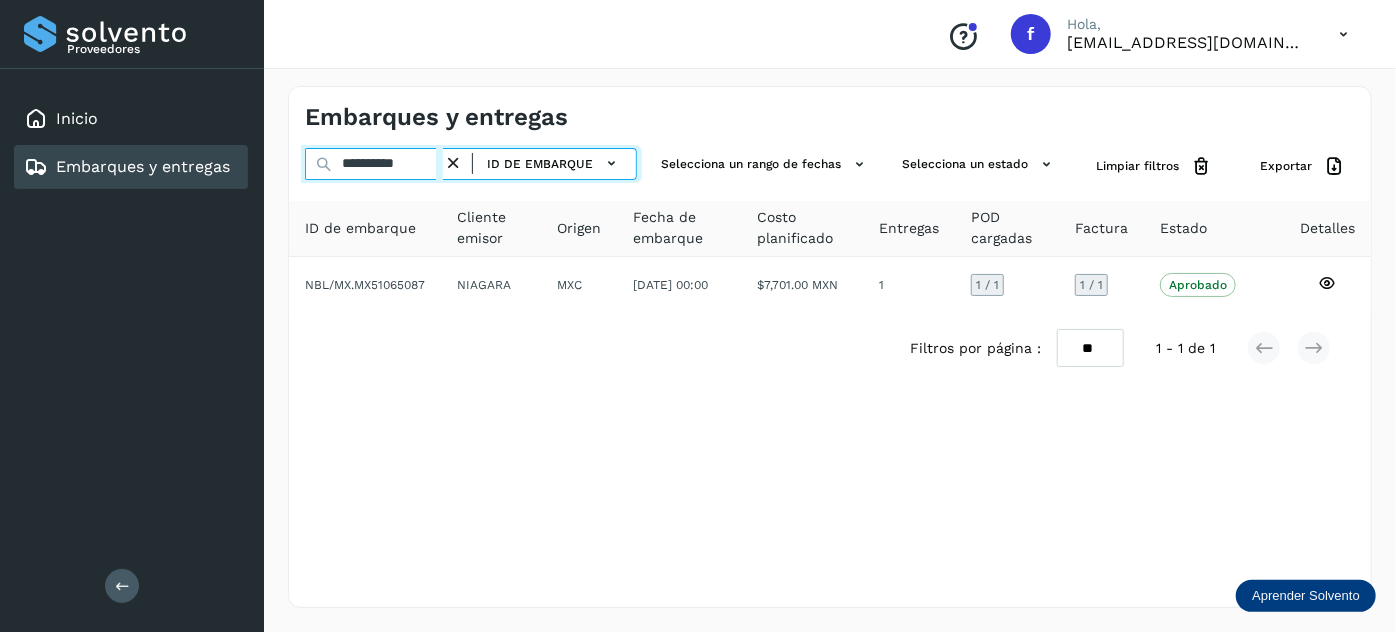 click on "**********" at bounding box center (374, 164) 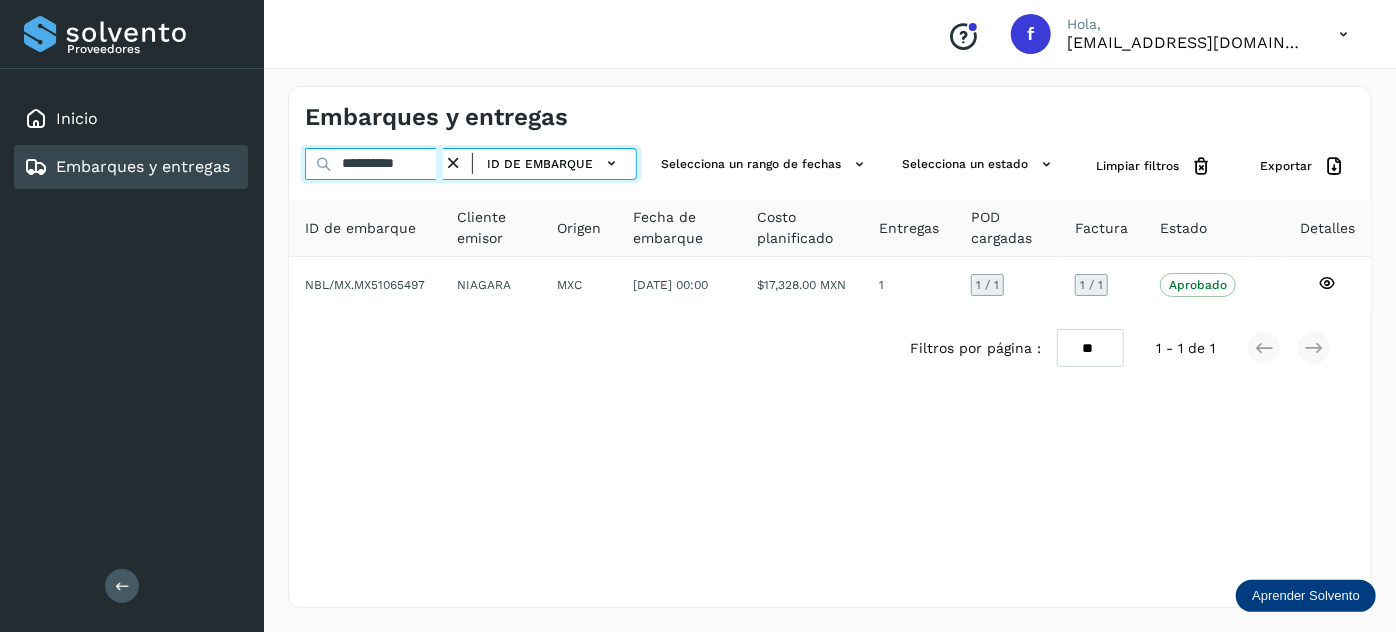 click on "**********" at bounding box center (374, 164) 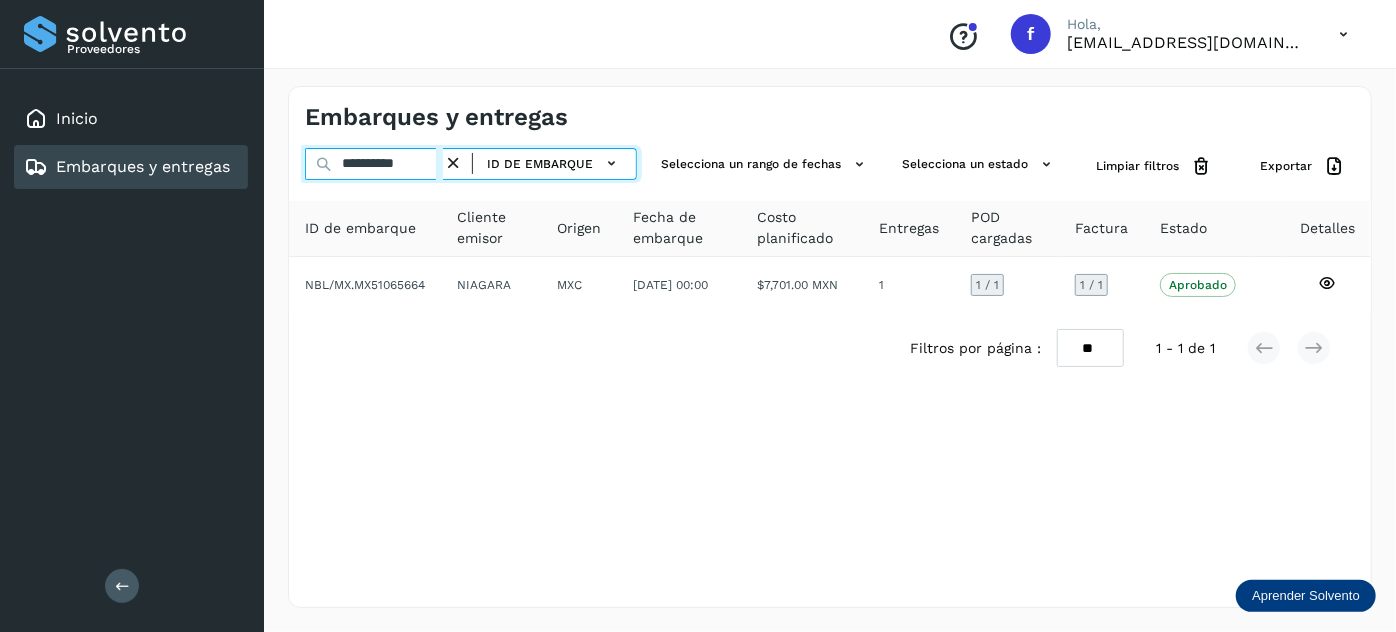 click on "**********" at bounding box center [374, 164] 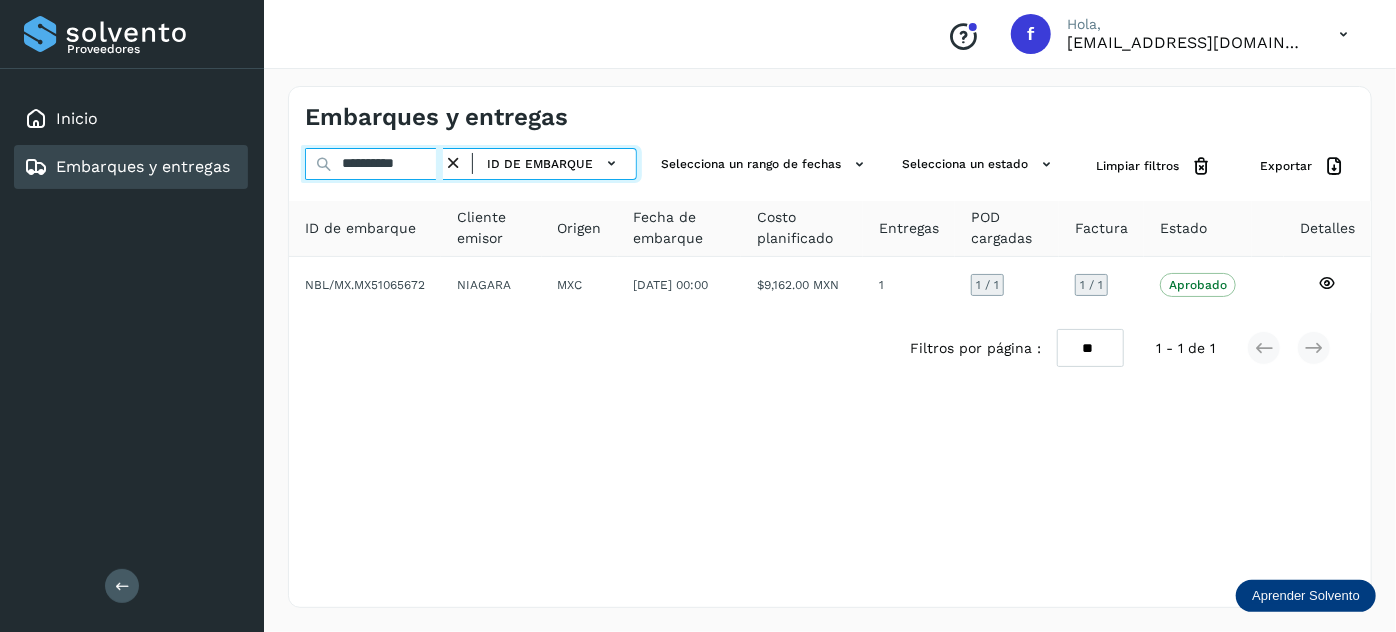 click on "**********" at bounding box center [374, 164] 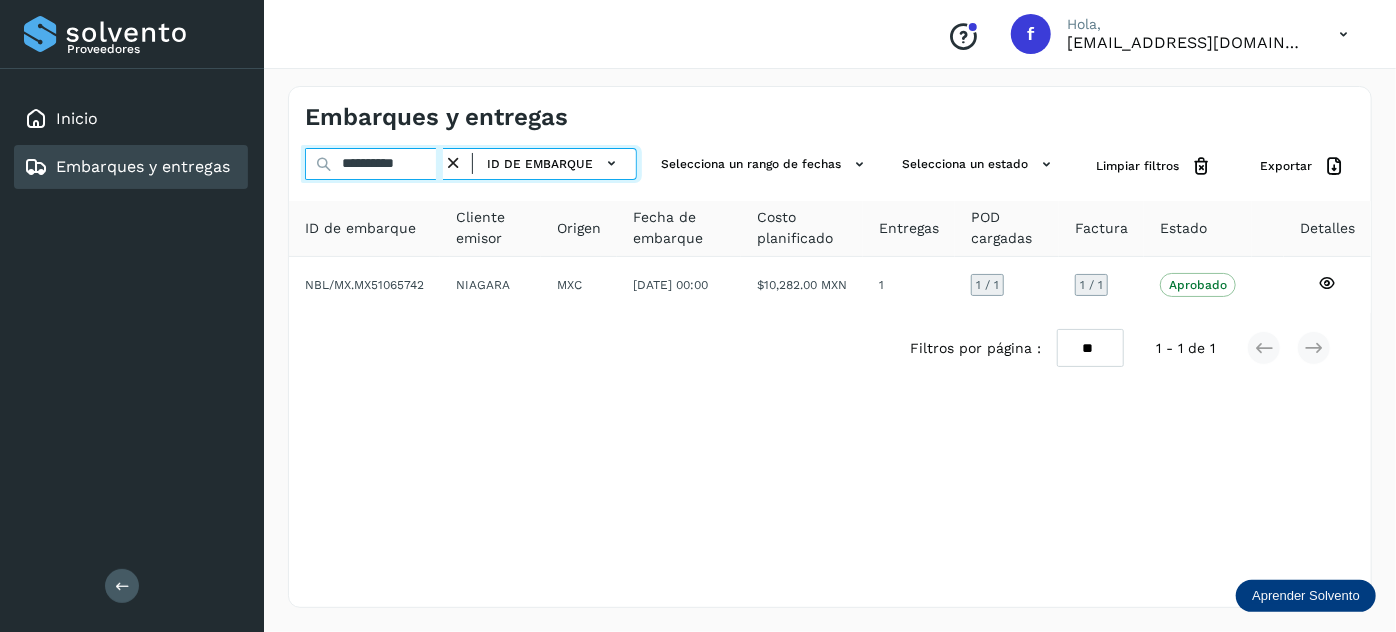 click on "**********" at bounding box center (374, 164) 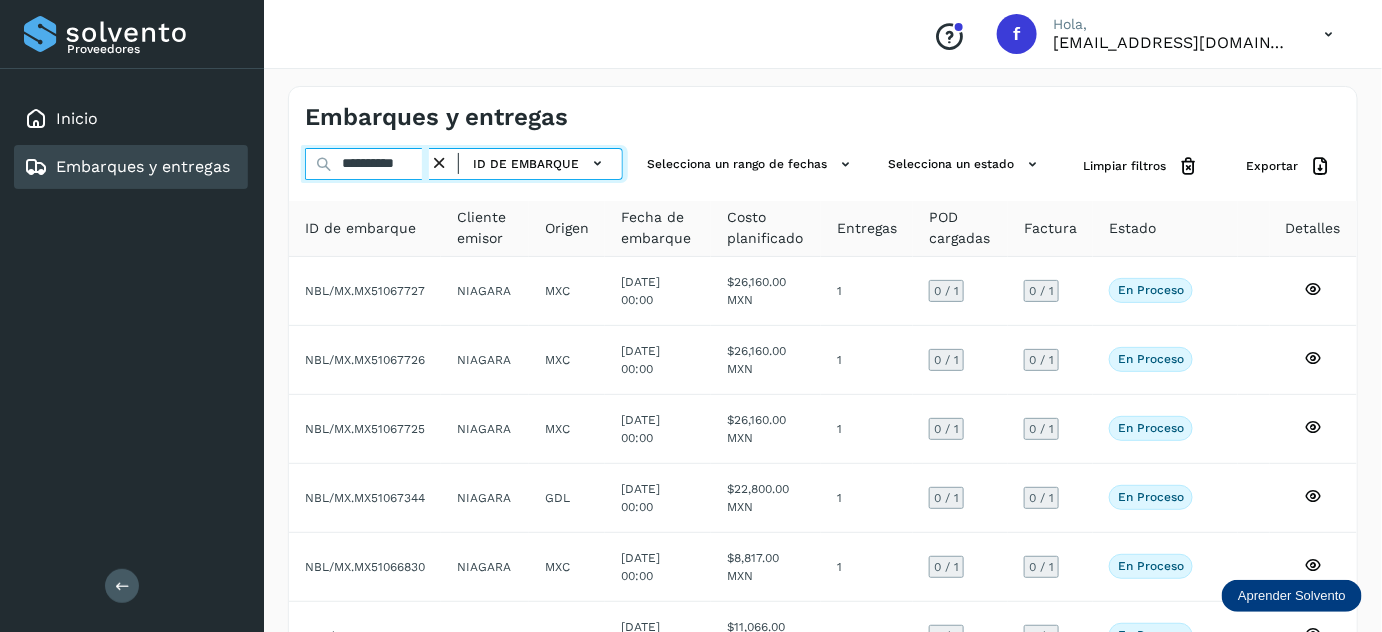 click on "**********" at bounding box center (367, 164) 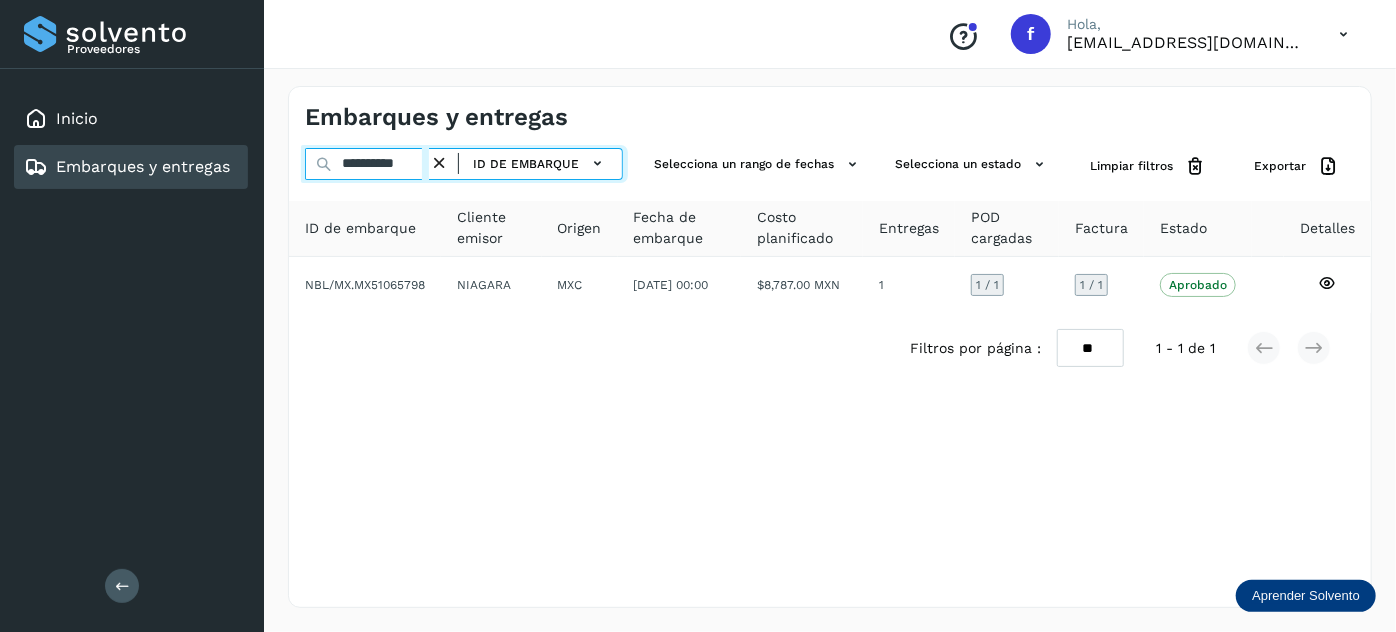 scroll, scrollTop: 0, scrollLeft: 0, axis: both 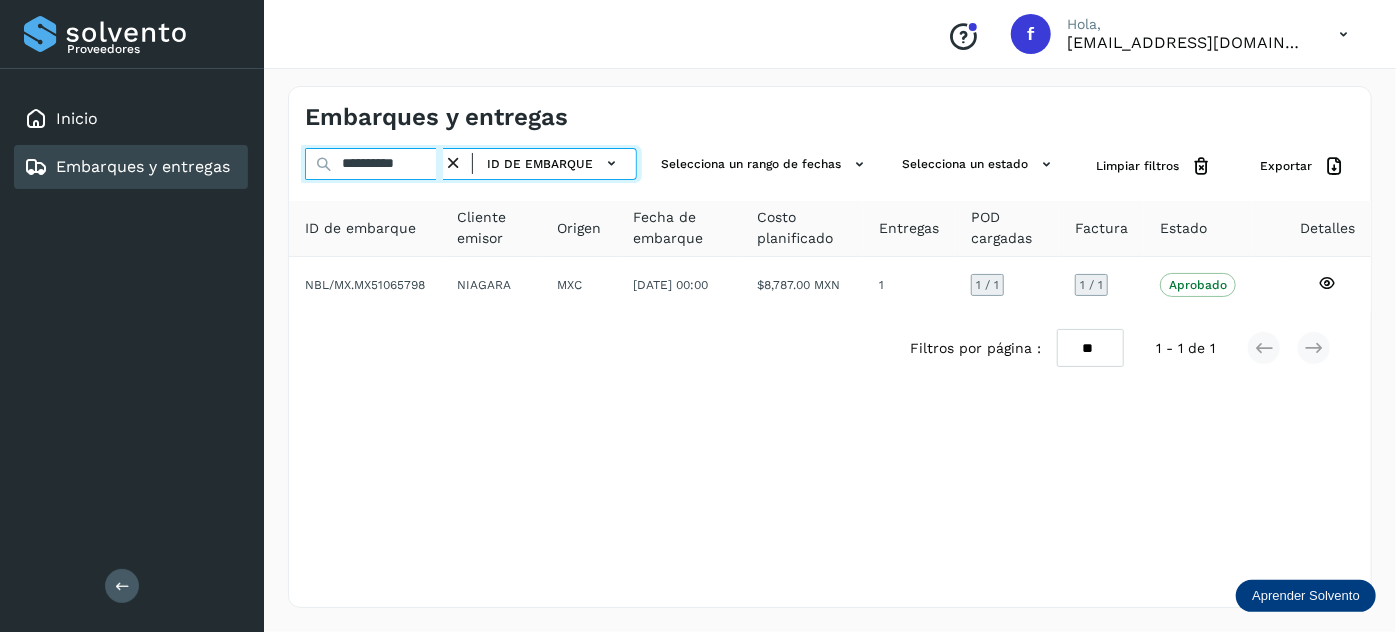 click on "**********" at bounding box center (374, 164) 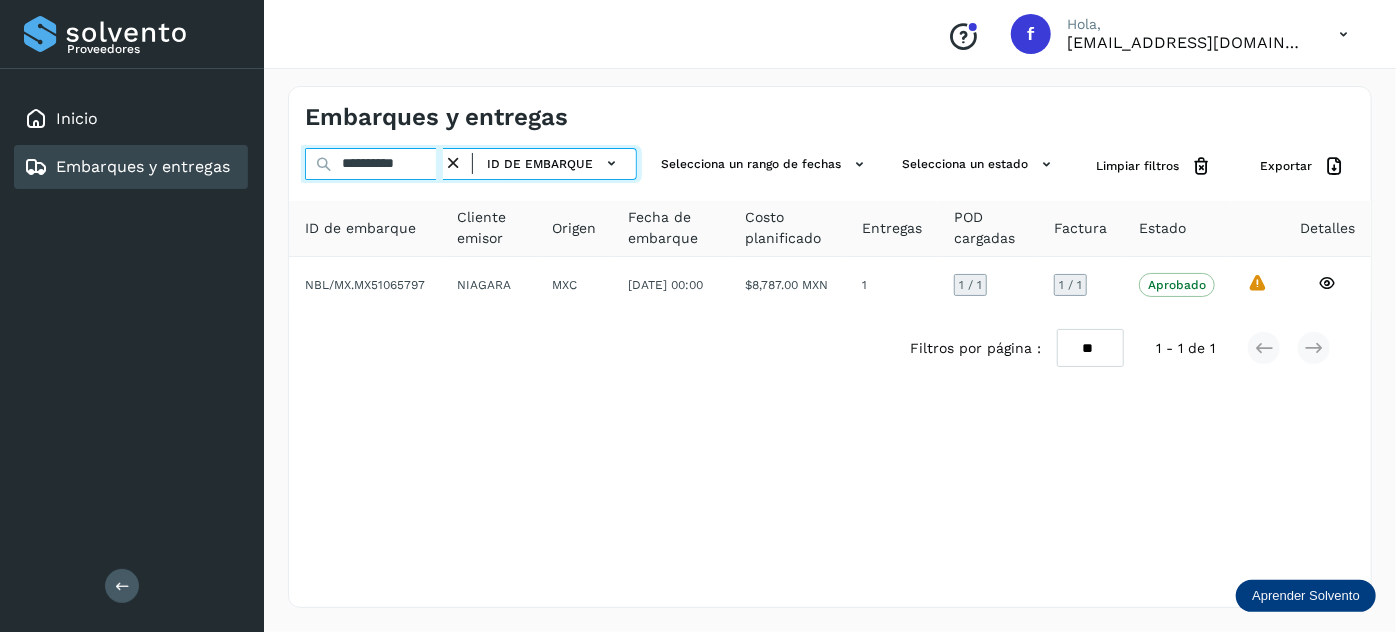 click on "**********" at bounding box center (374, 164) 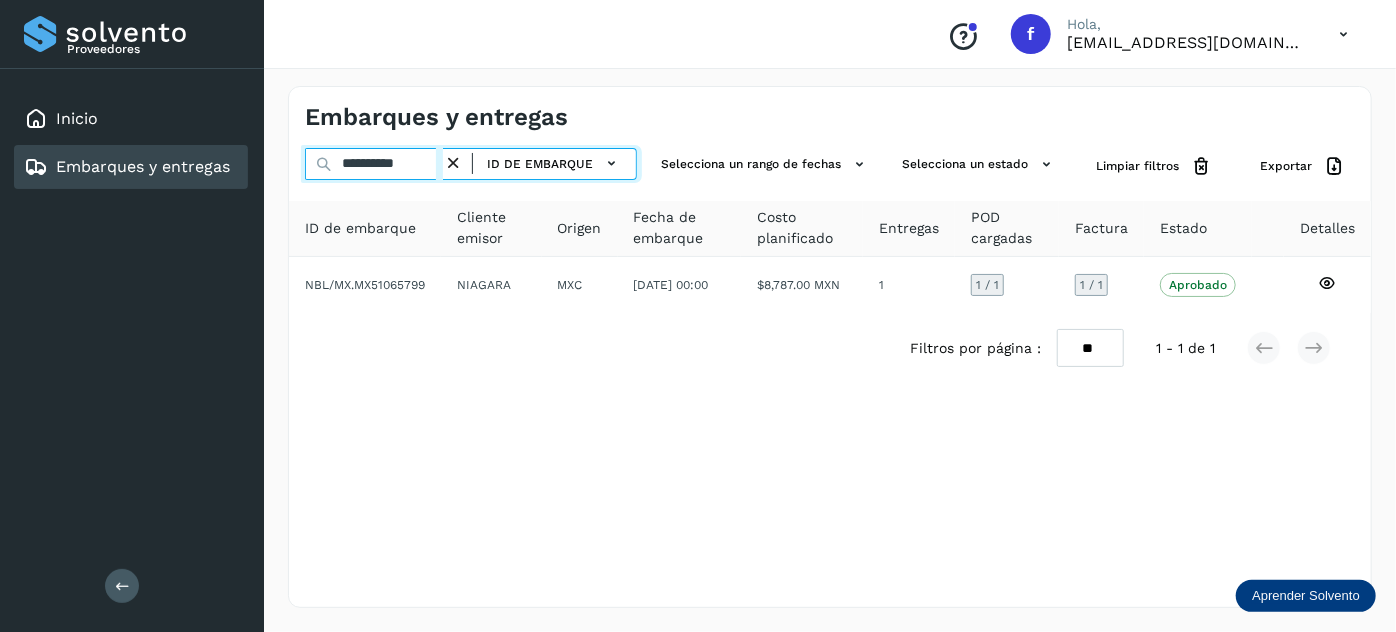click on "**********" at bounding box center [374, 164] 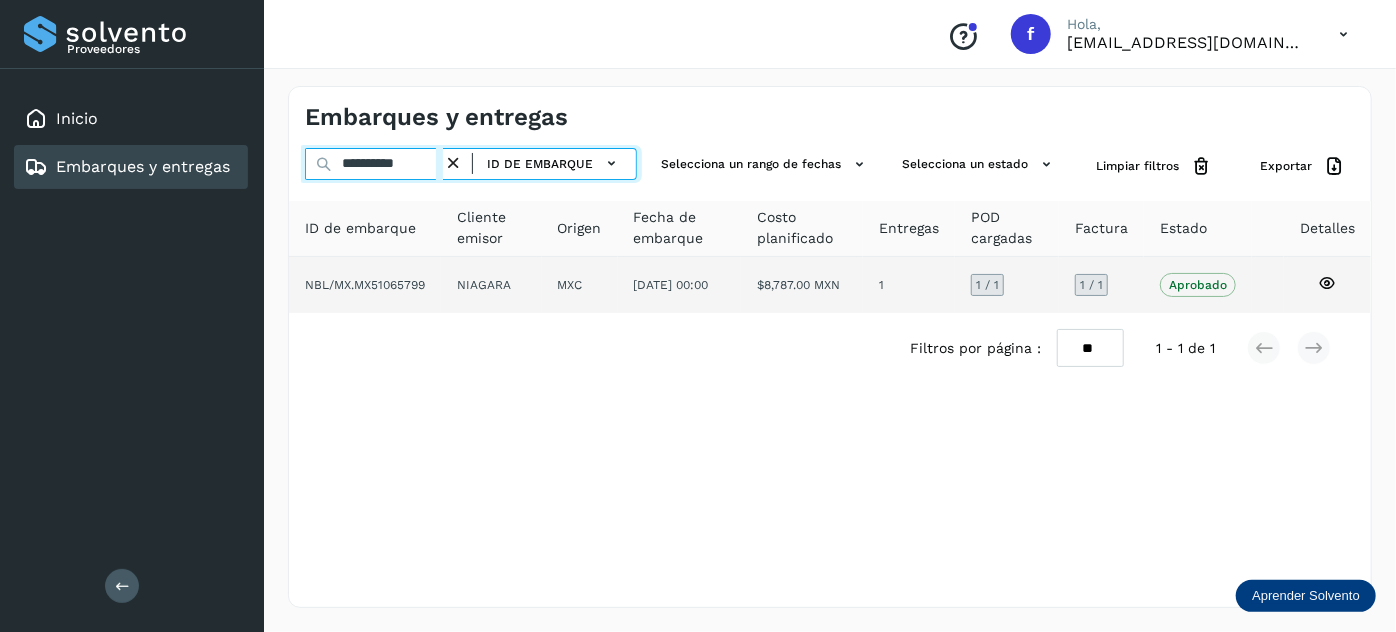 paste 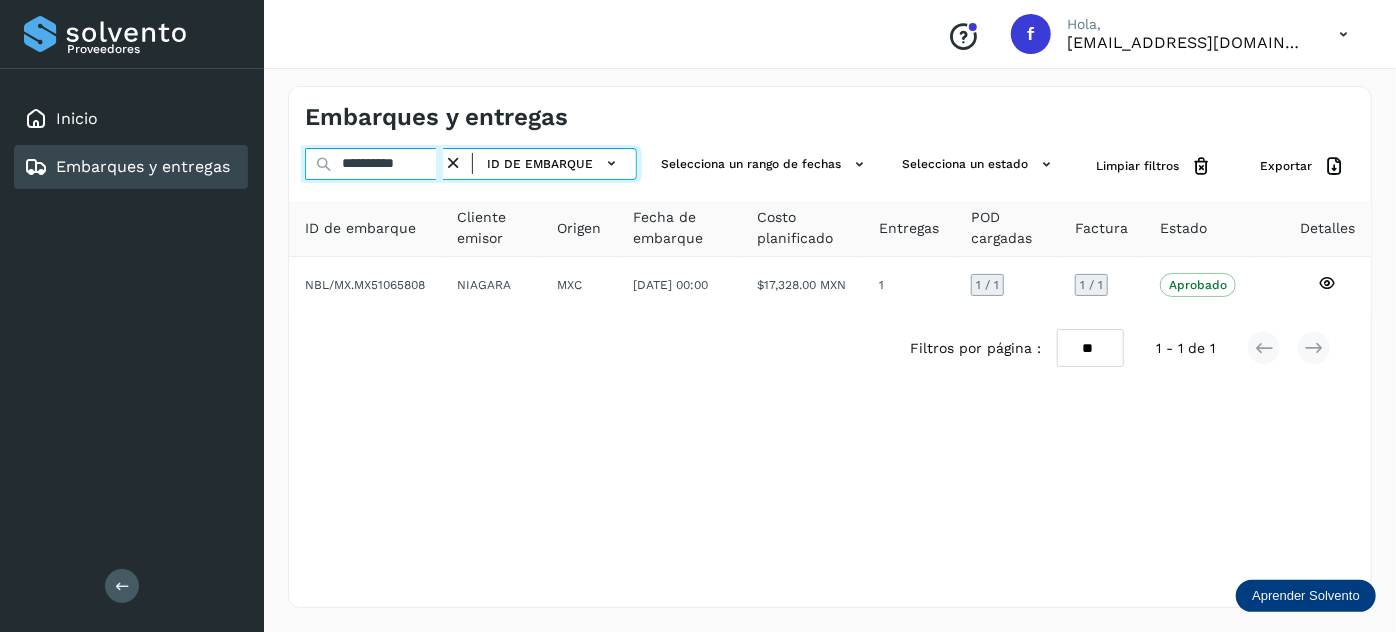 click on "**********" at bounding box center [374, 164] 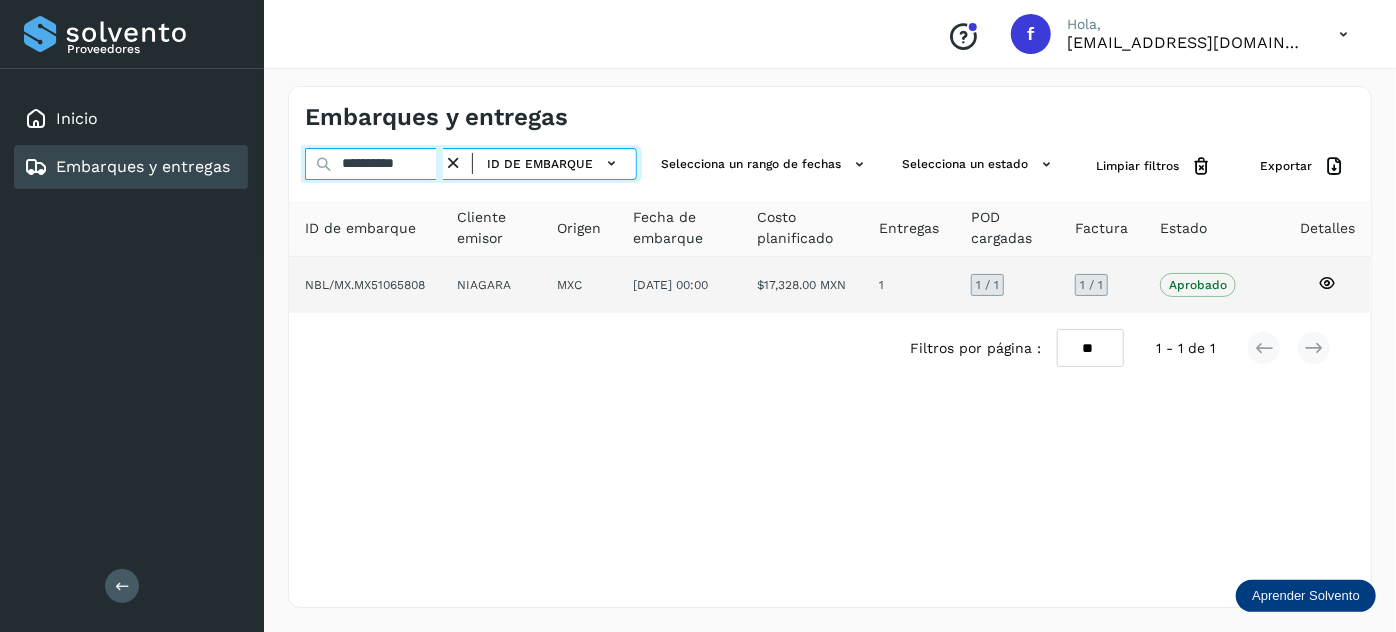paste 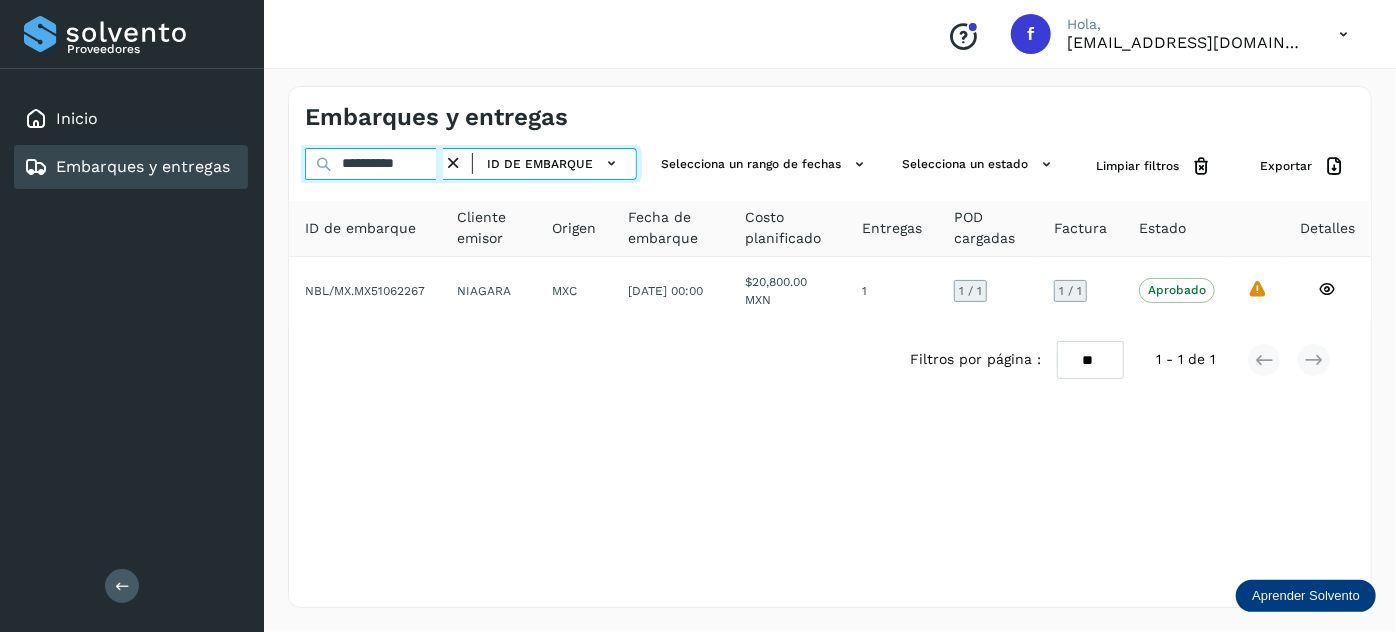 click on "**********" at bounding box center [374, 164] 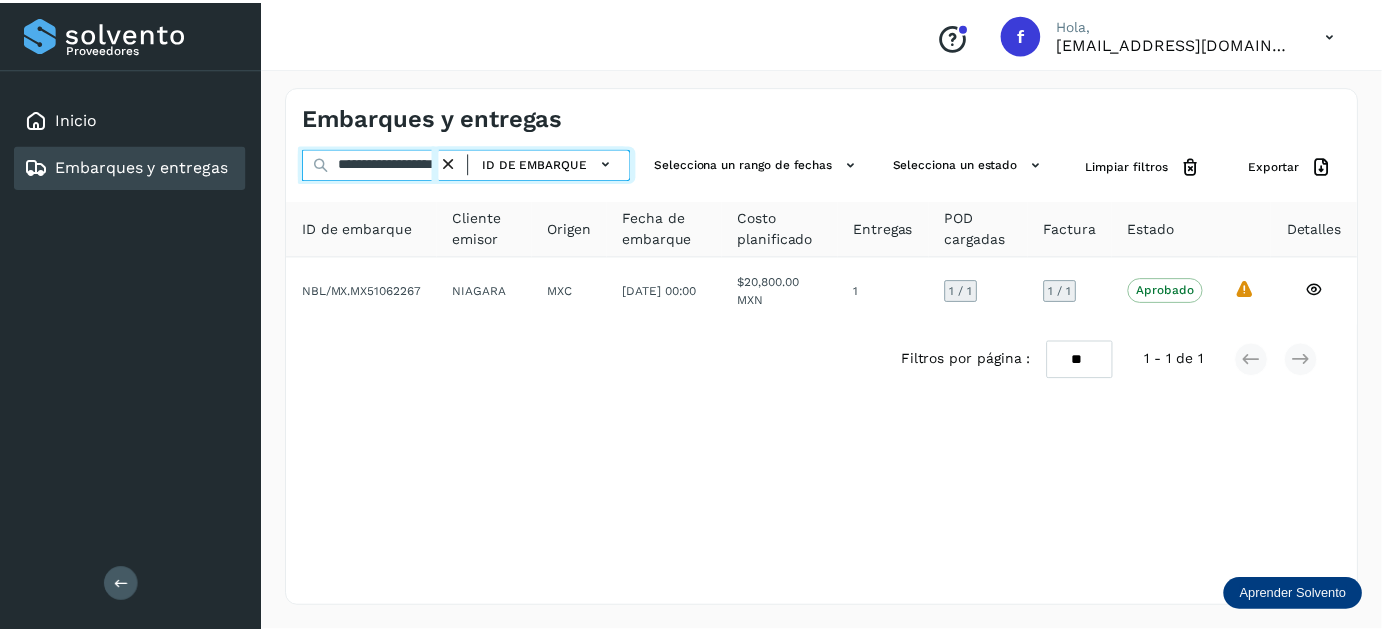 scroll, scrollTop: 0, scrollLeft: 40, axis: horizontal 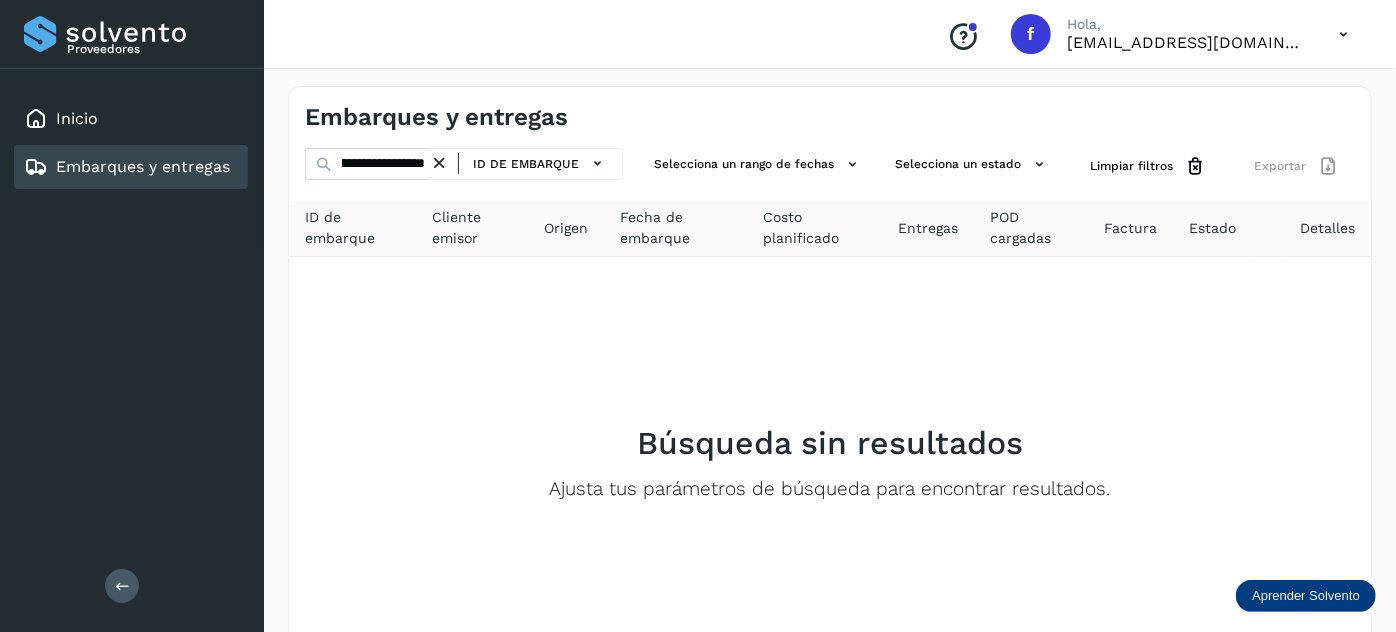 click on "ID de embarque" 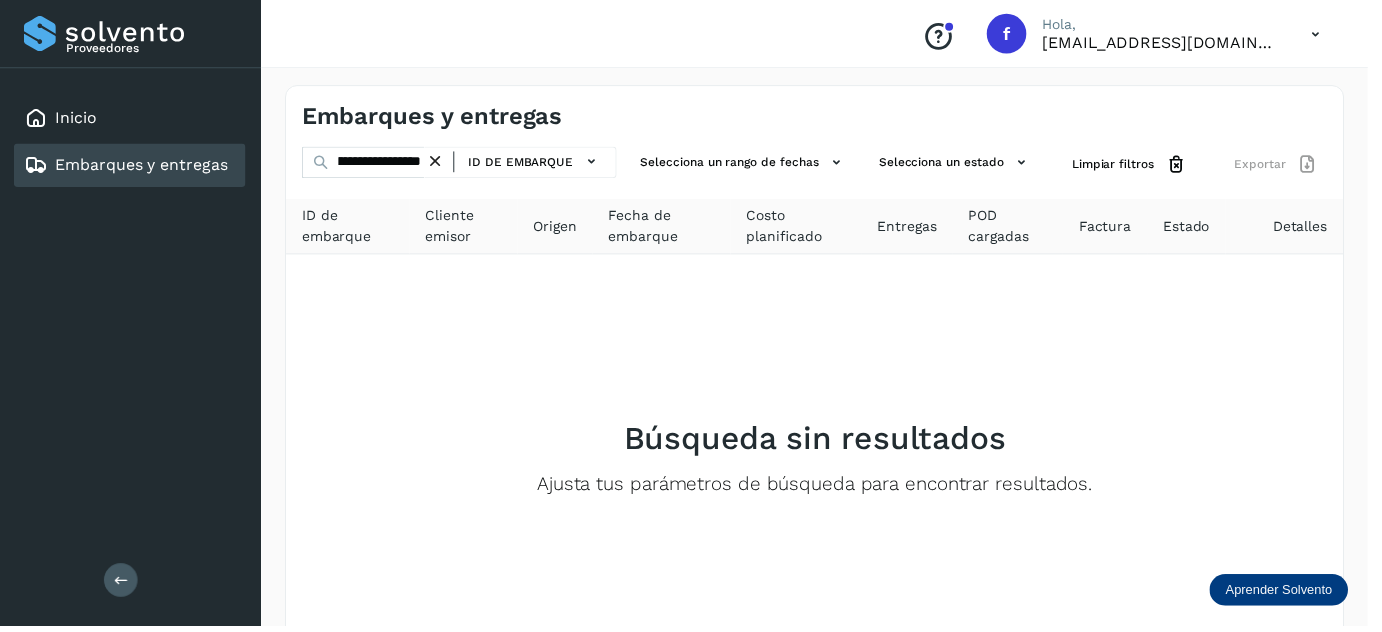 scroll, scrollTop: 0, scrollLeft: 0, axis: both 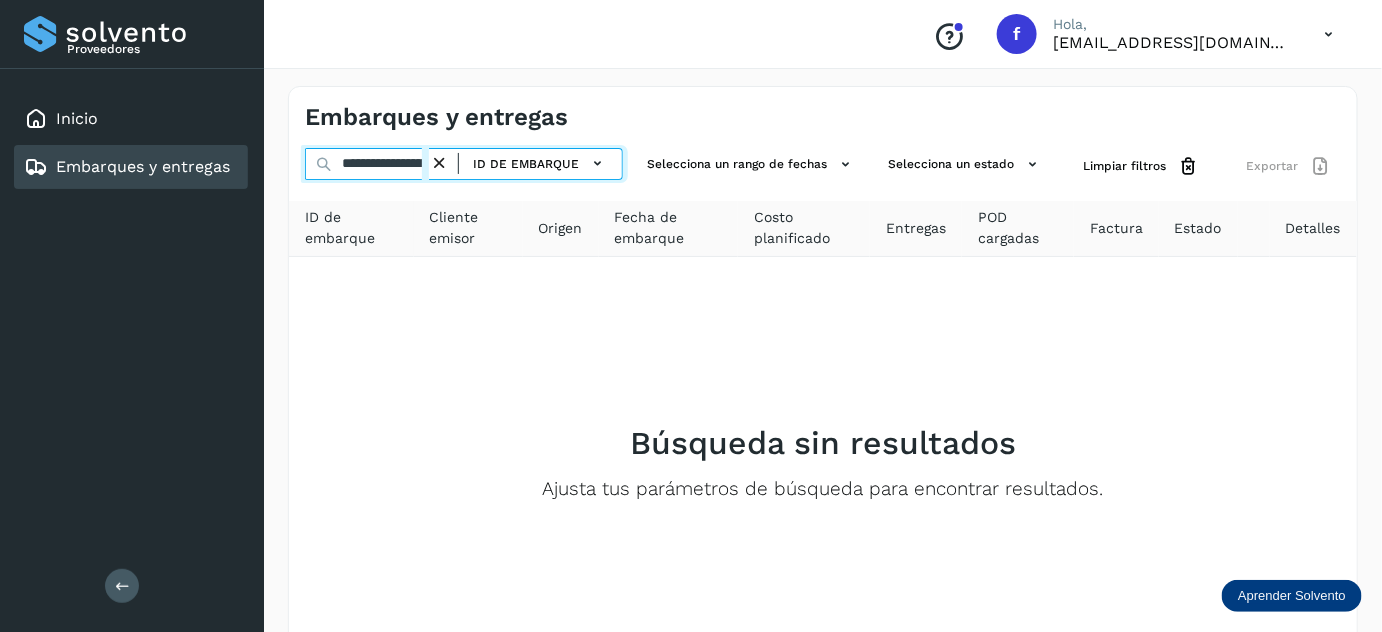 click on "**********" at bounding box center [367, 164] 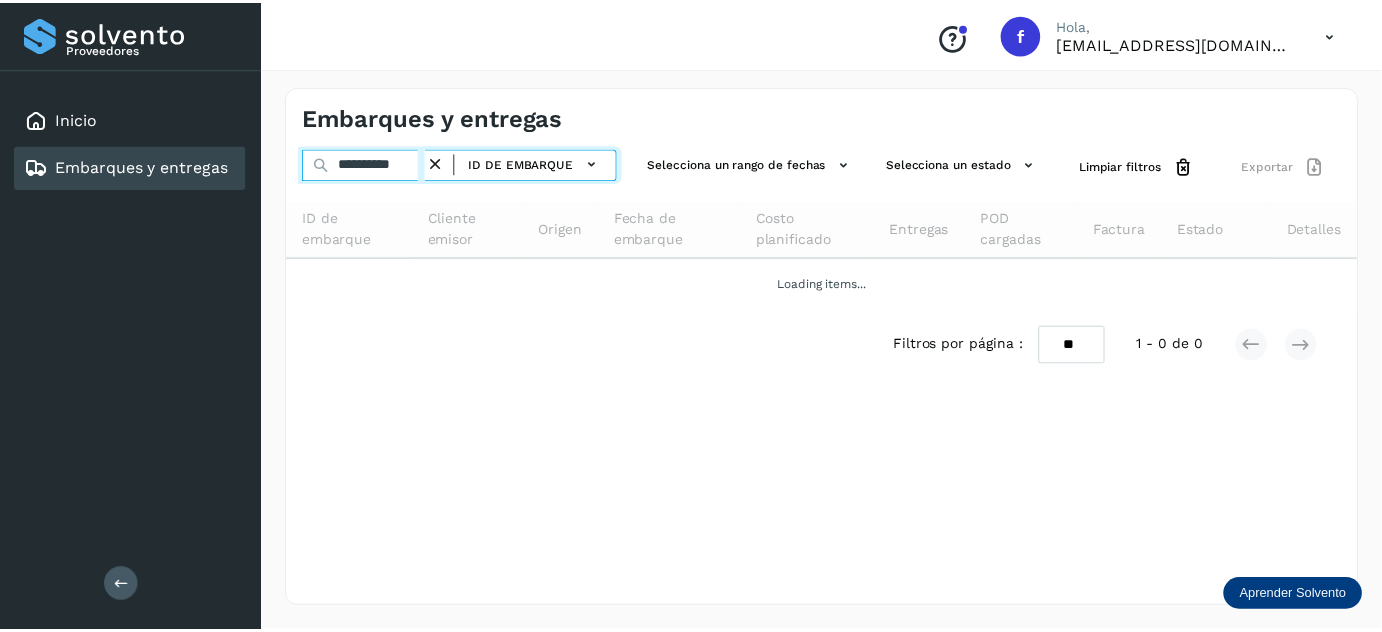 scroll, scrollTop: 0, scrollLeft: 0, axis: both 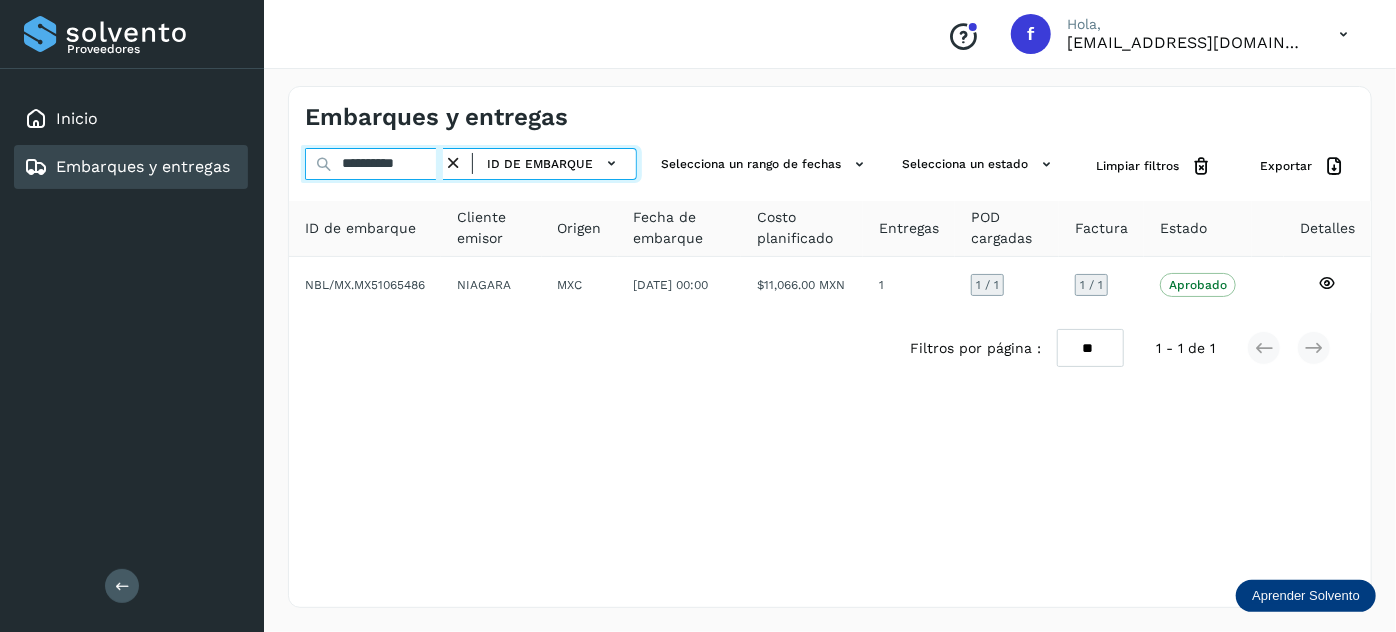 click on "**********" at bounding box center [374, 164] 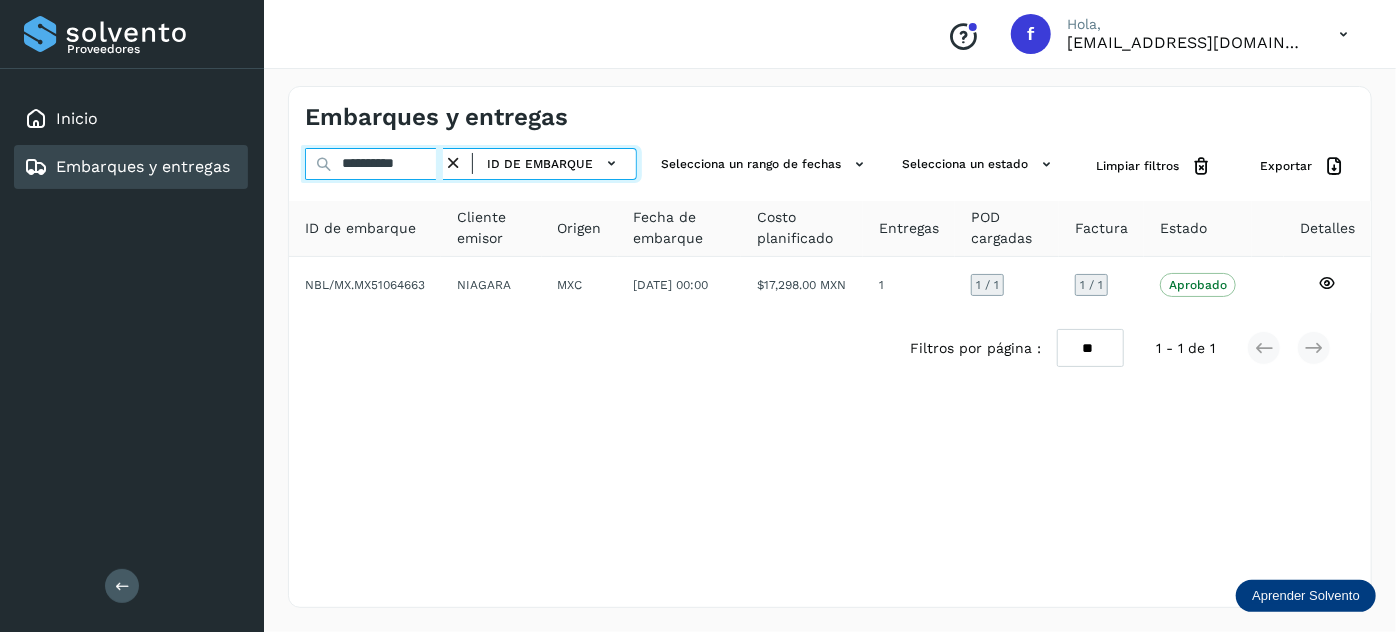click on "**********" at bounding box center (374, 164) 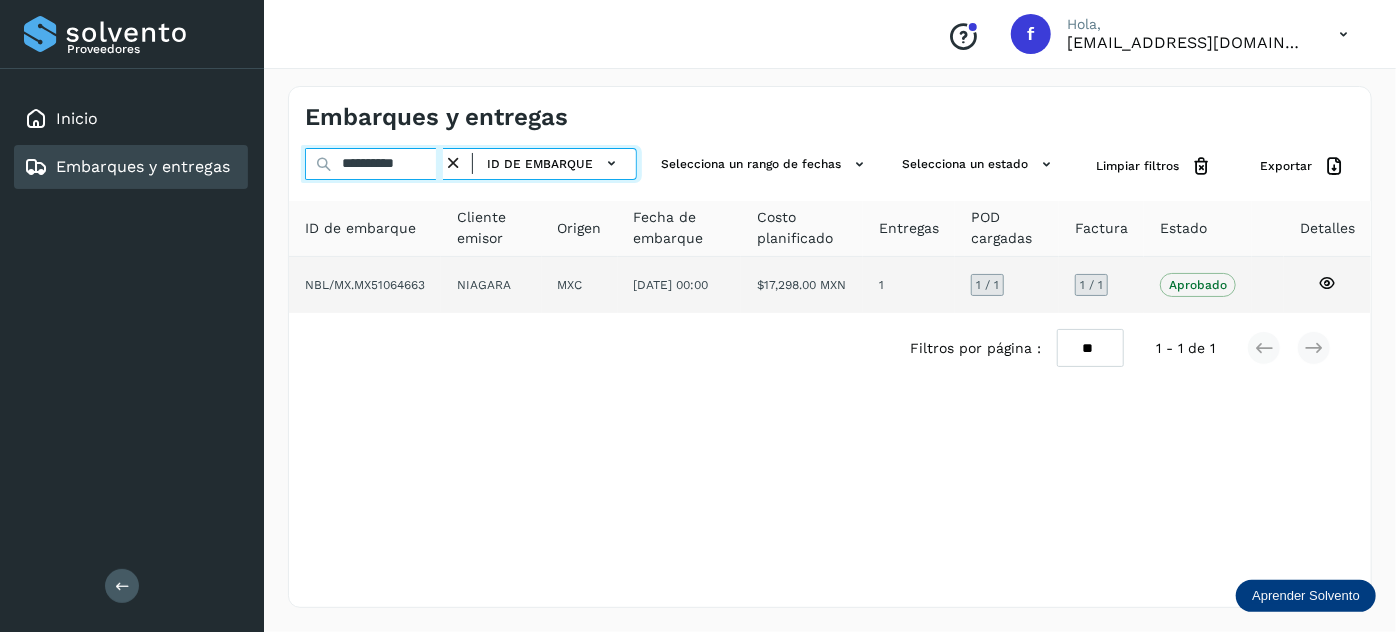 paste 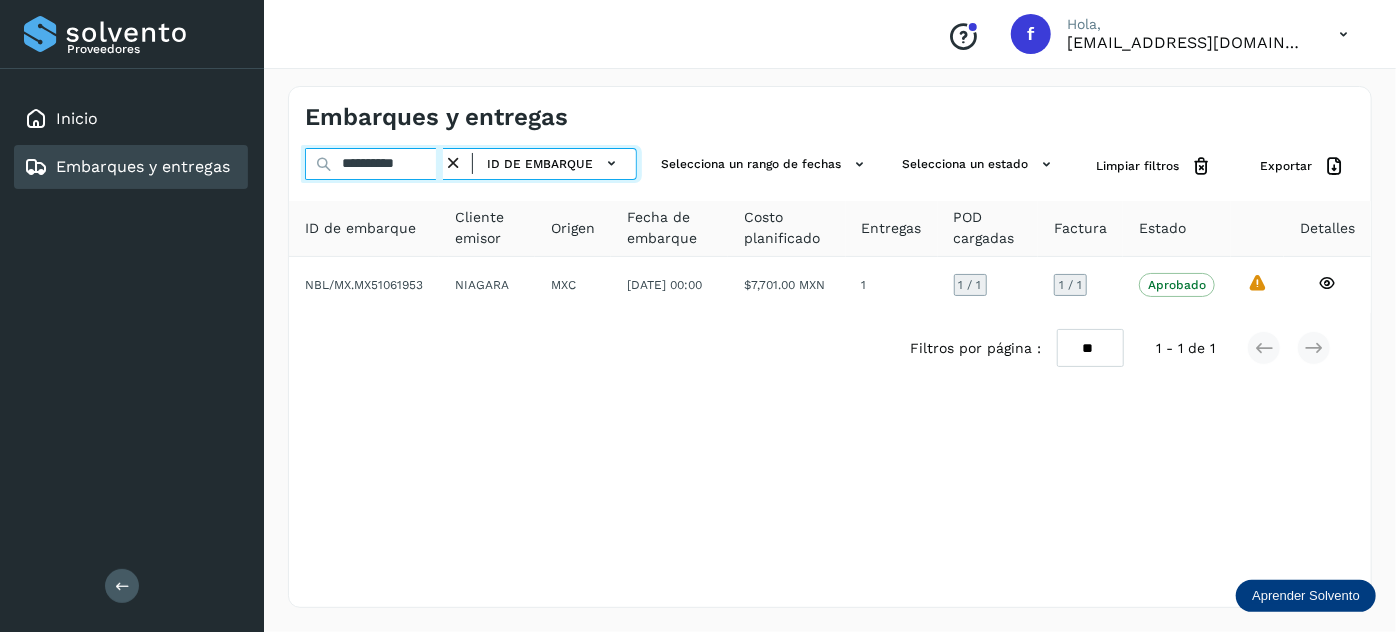 click on "**********" at bounding box center (374, 164) 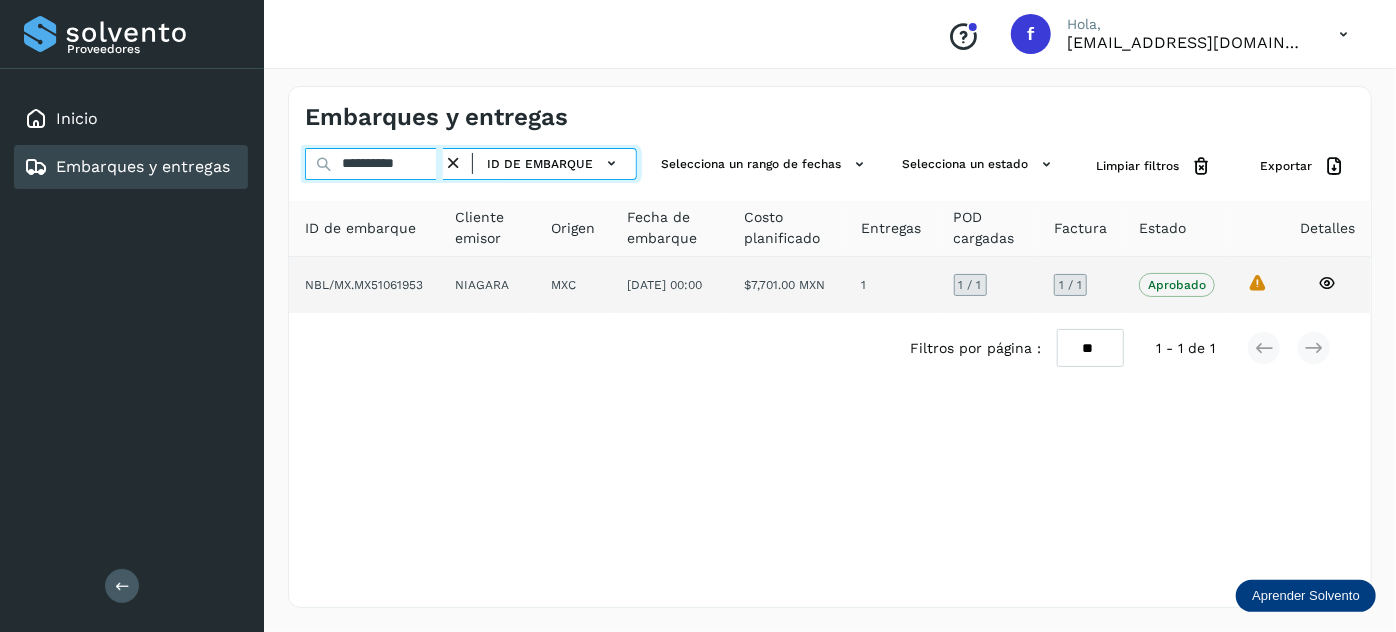 paste 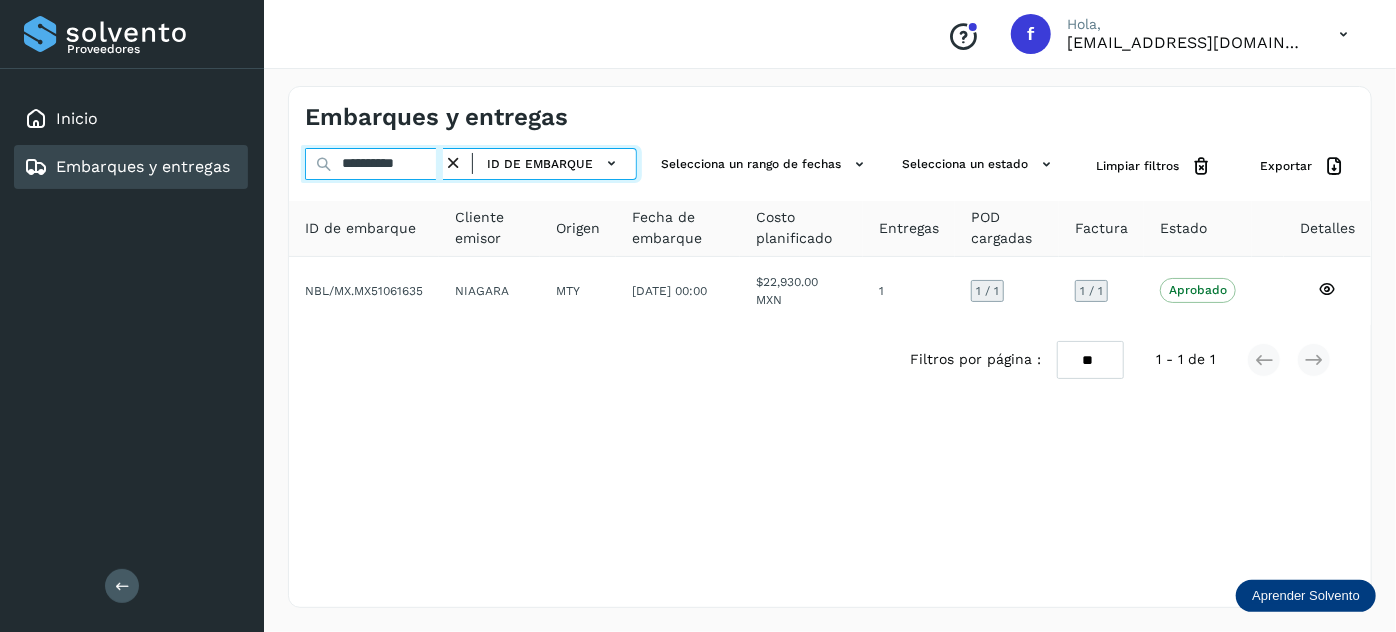 click on "**********" at bounding box center [374, 164] 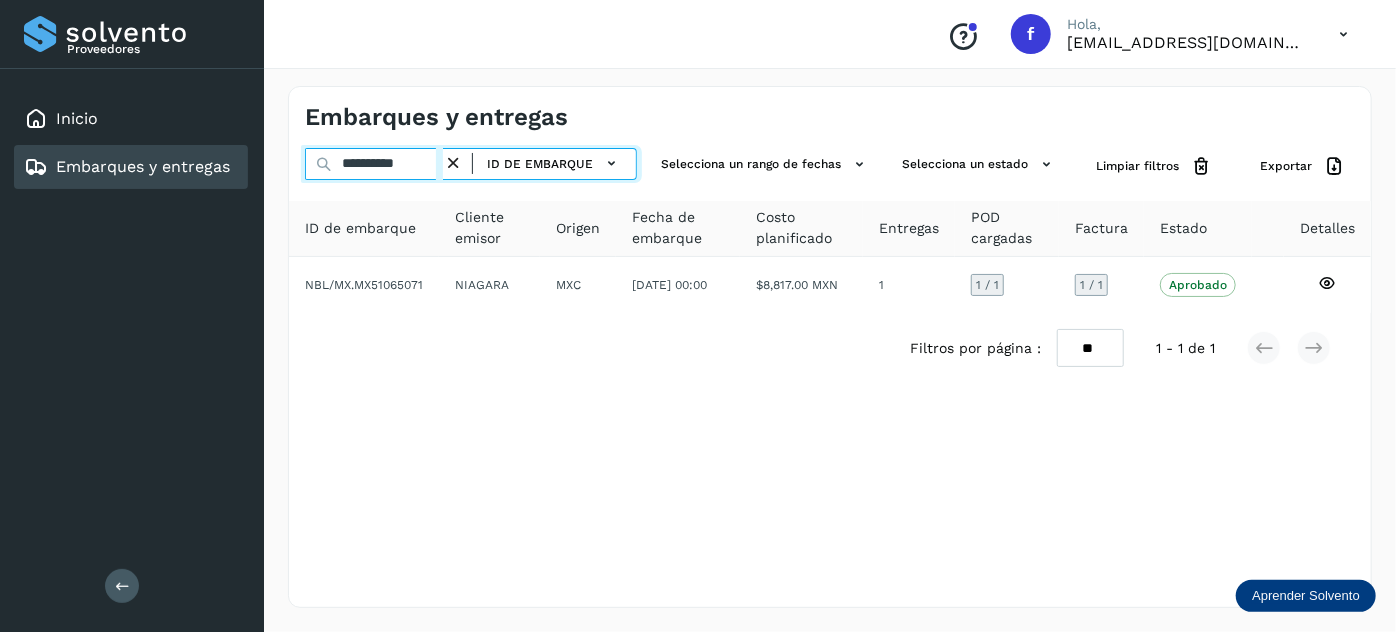 click on "**********" at bounding box center [374, 164] 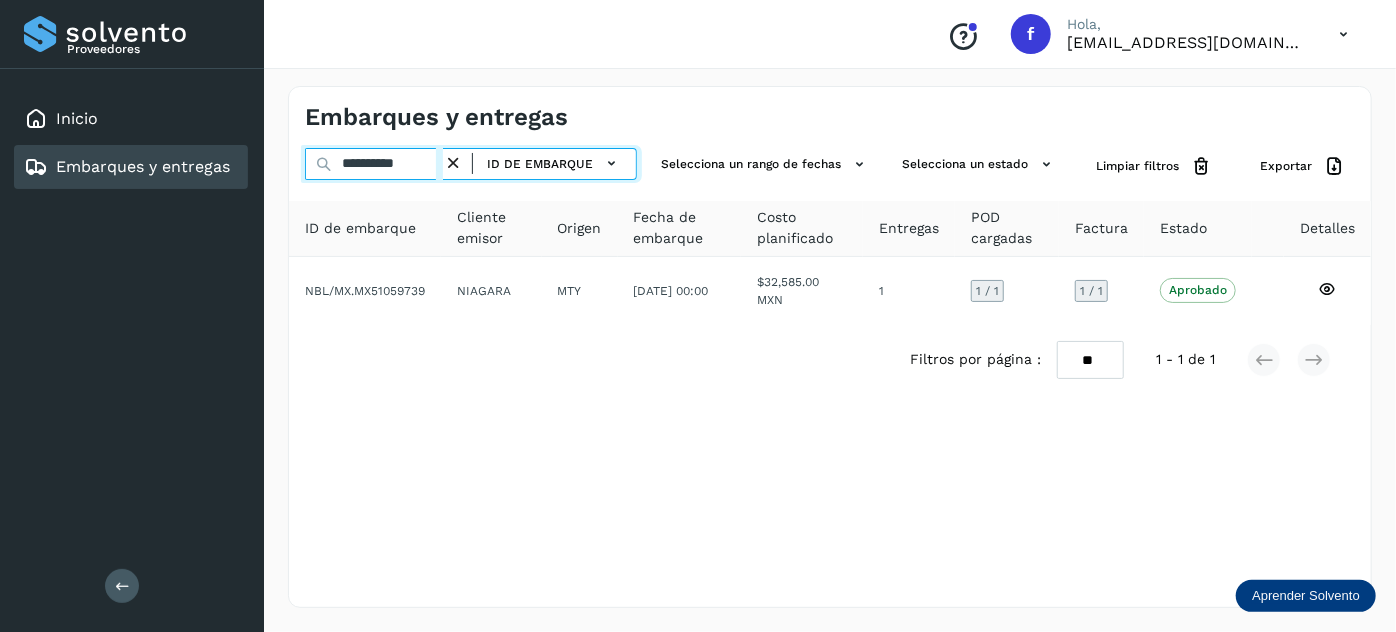 click on "**********" at bounding box center (374, 164) 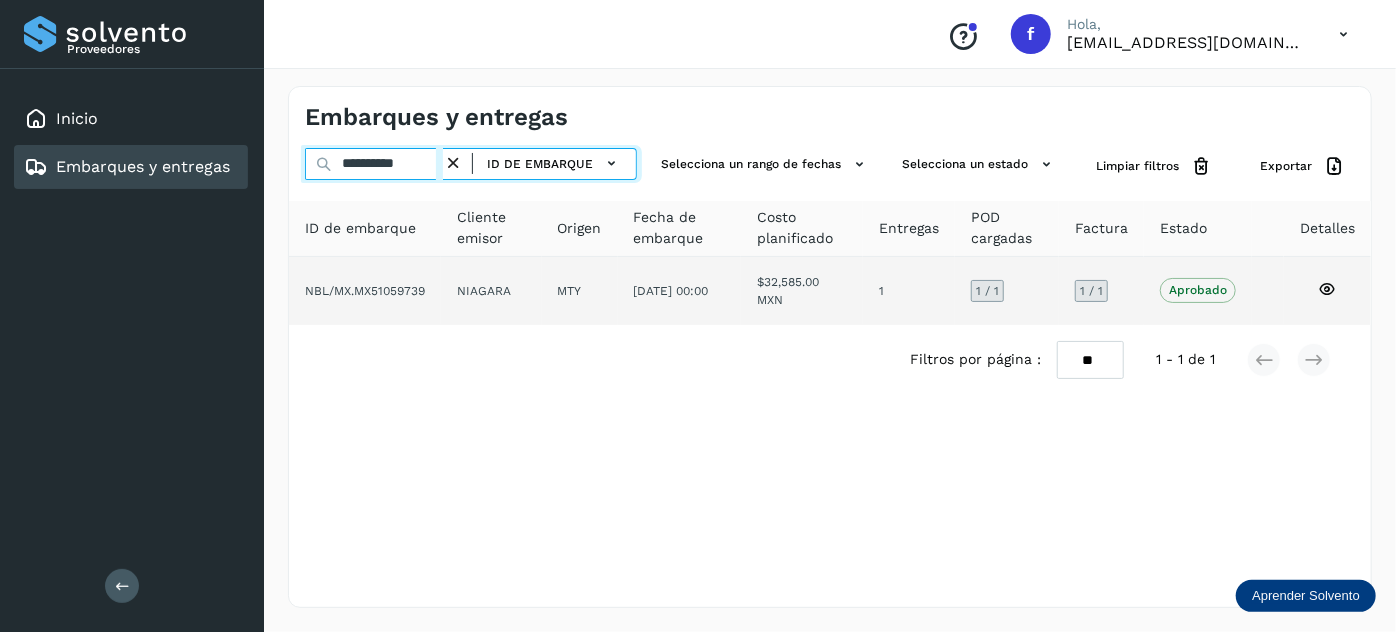 paste 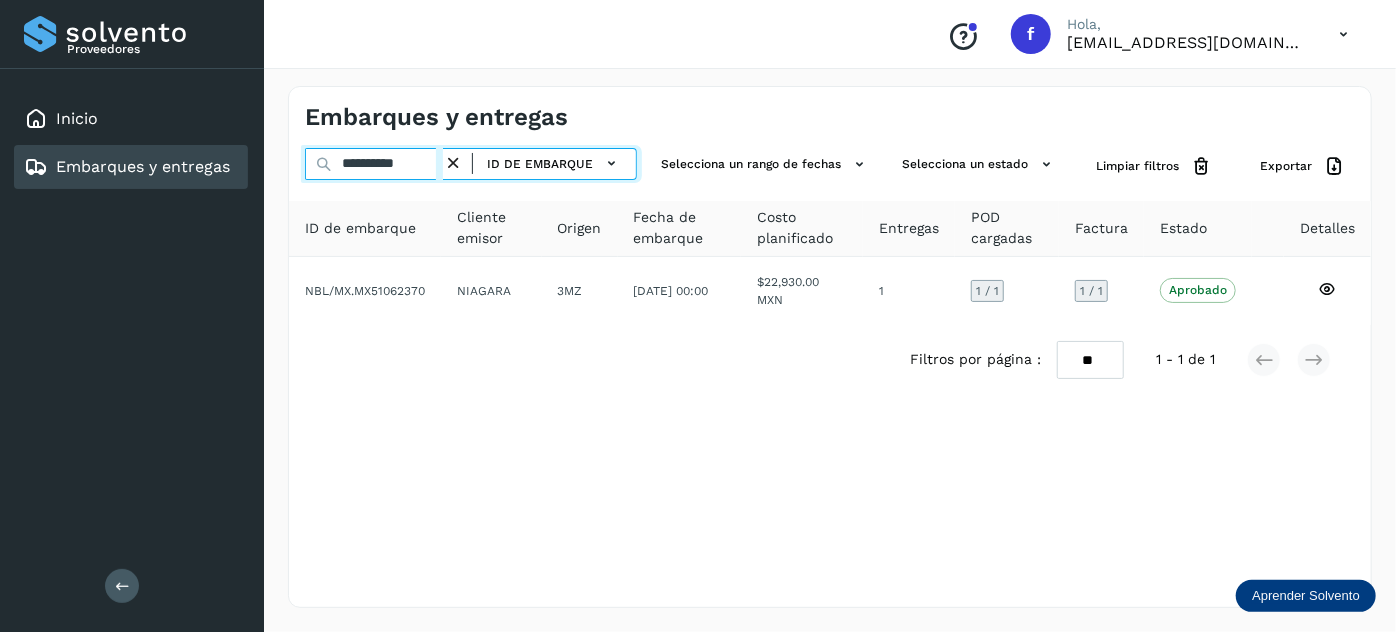 click on "**********" at bounding box center (374, 164) 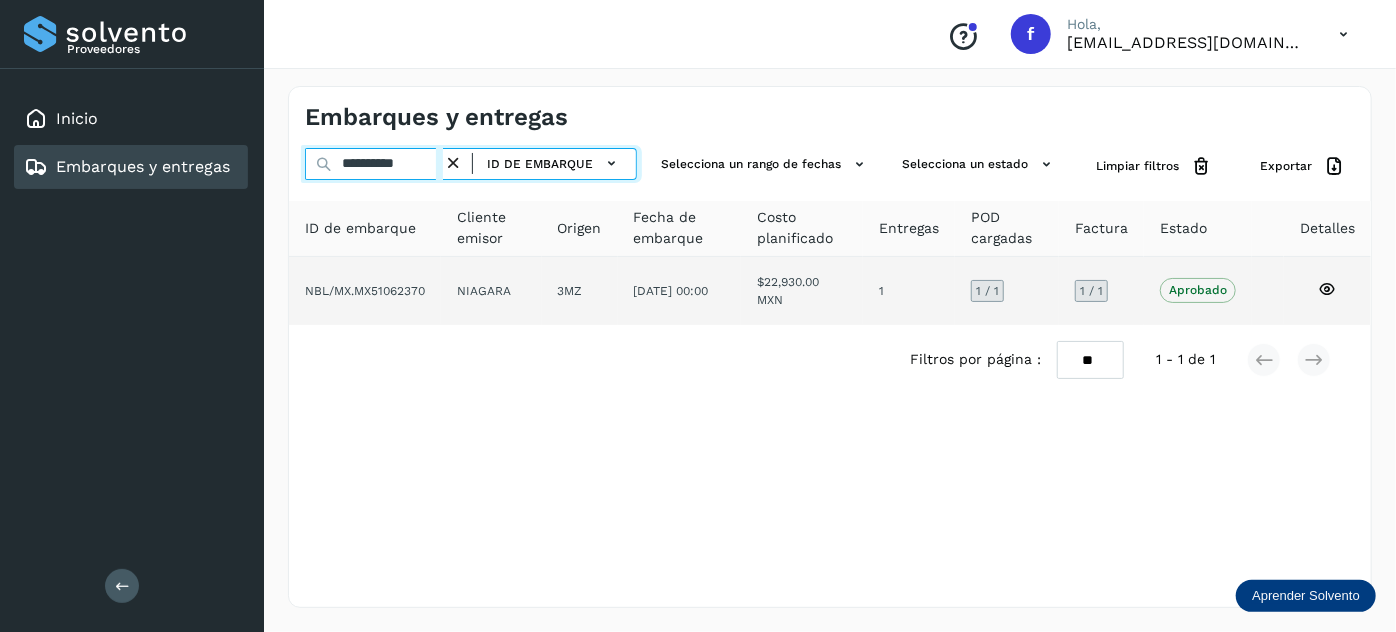 paste 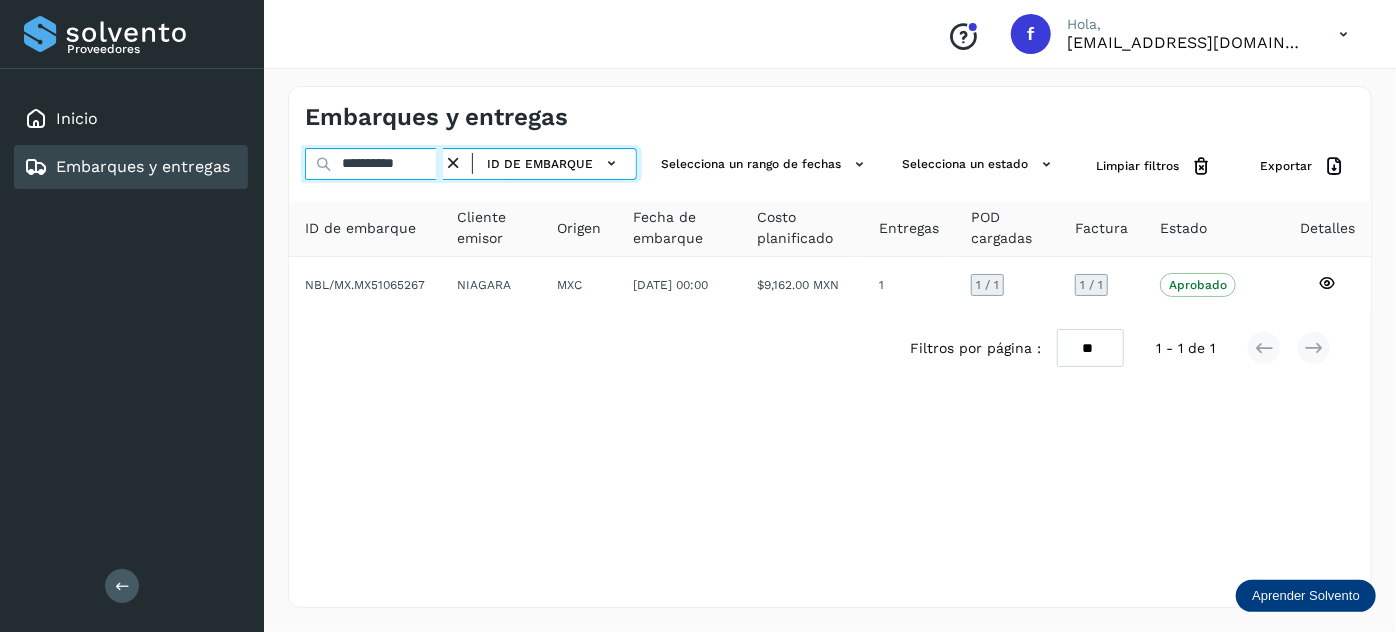 click on "**********" at bounding box center [374, 164] 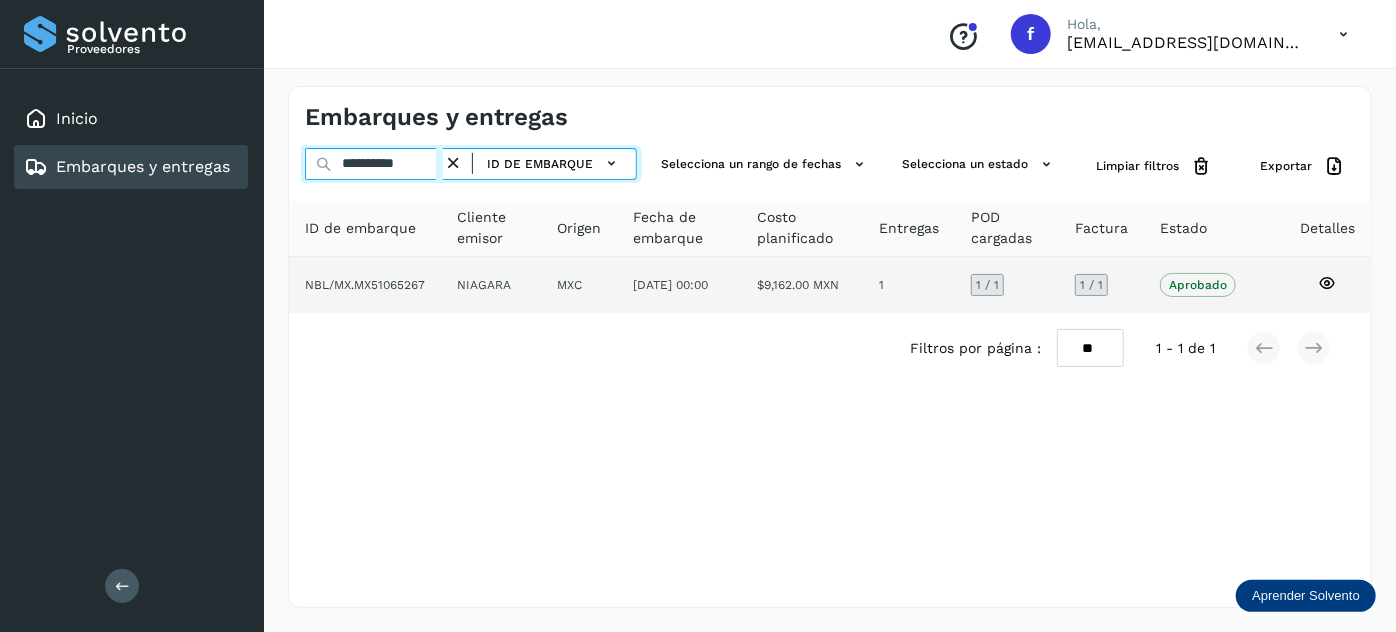 paste 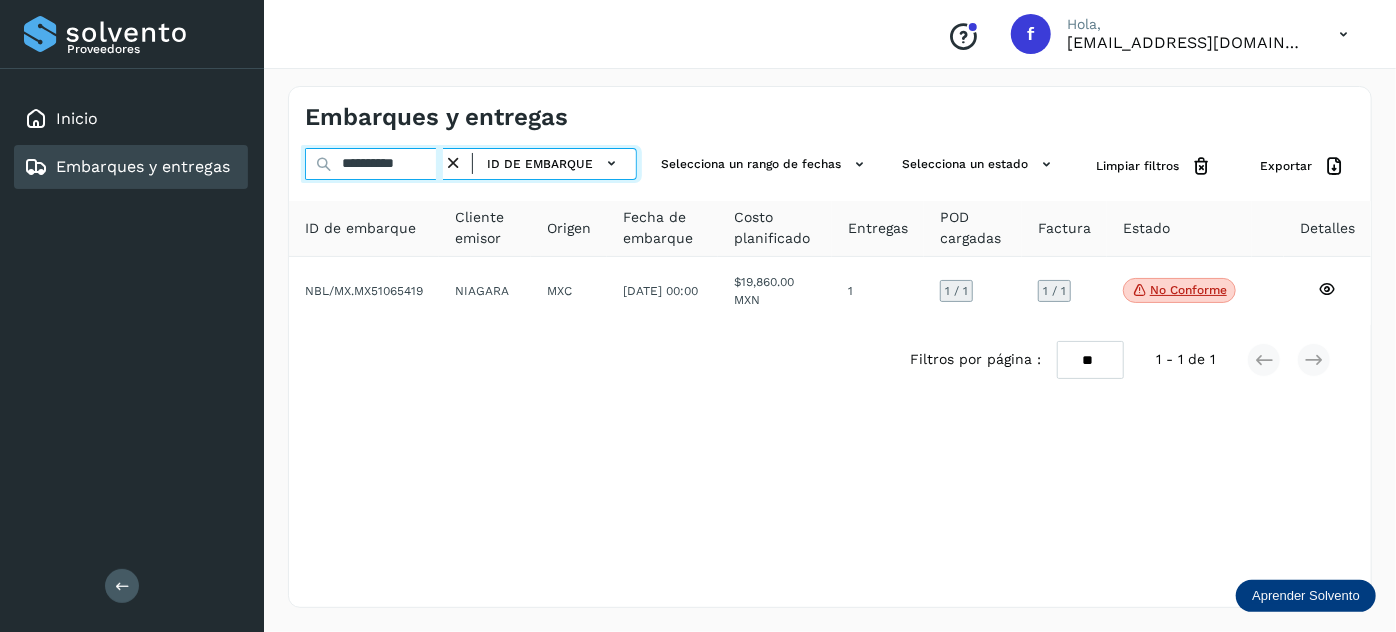 click on "**********" at bounding box center (374, 164) 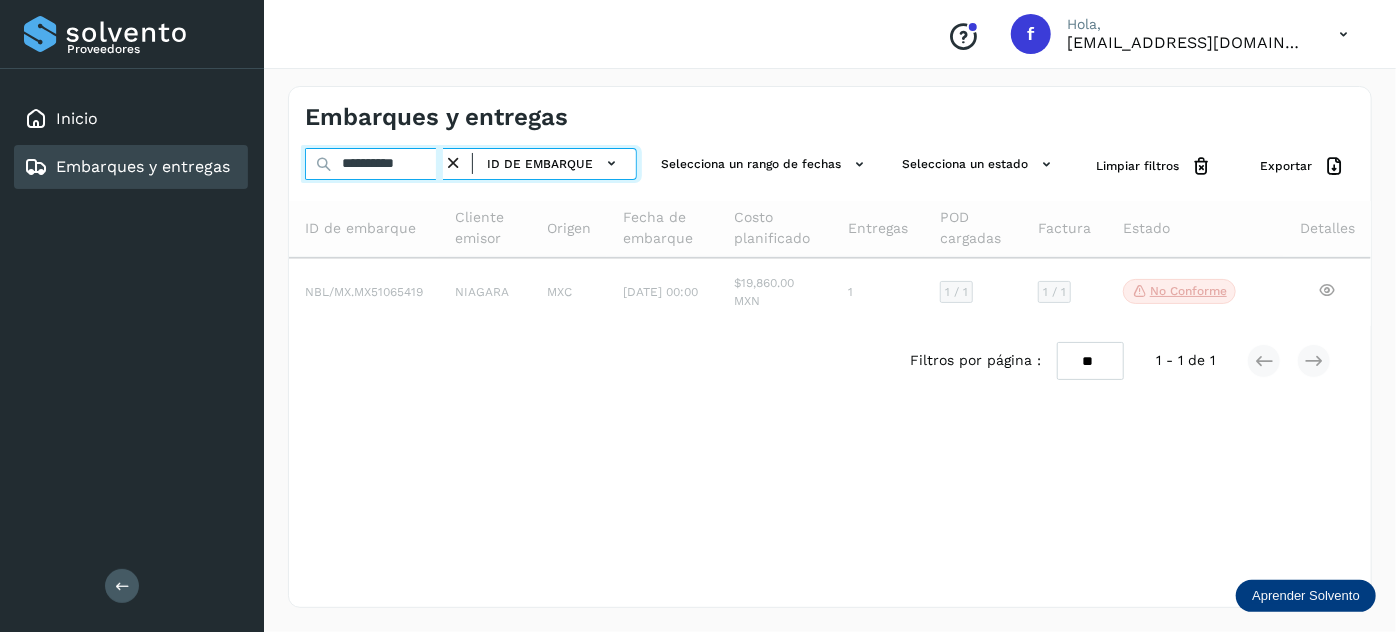 type on "**********" 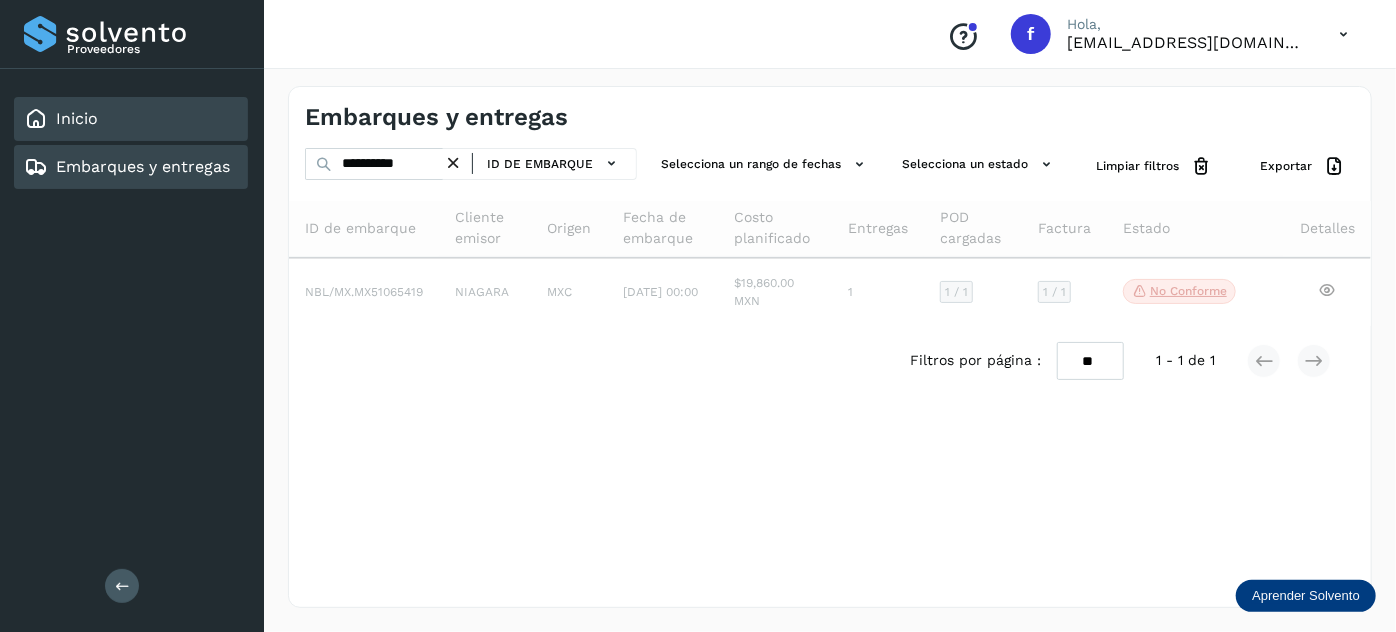 click on "Inicio" at bounding box center (77, 118) 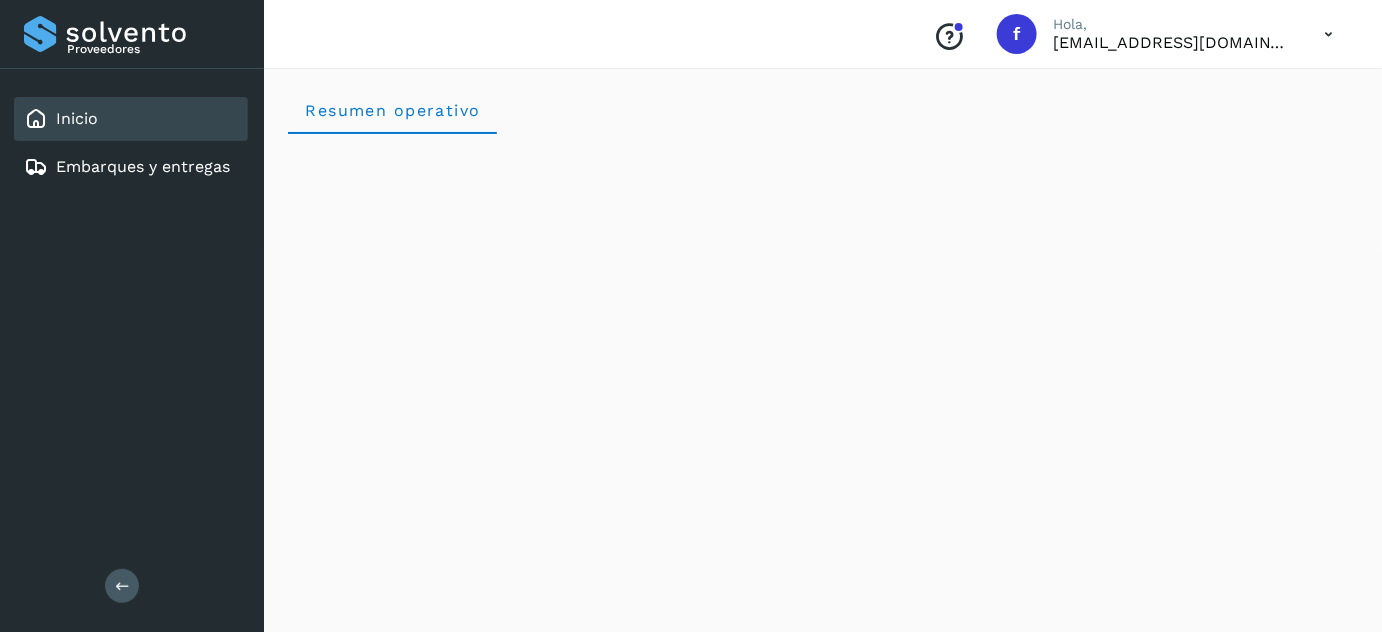 drag, startPoint x: 174, startPoint y: 162, endPoint x: 266, endPoint y: 162, distance: 92 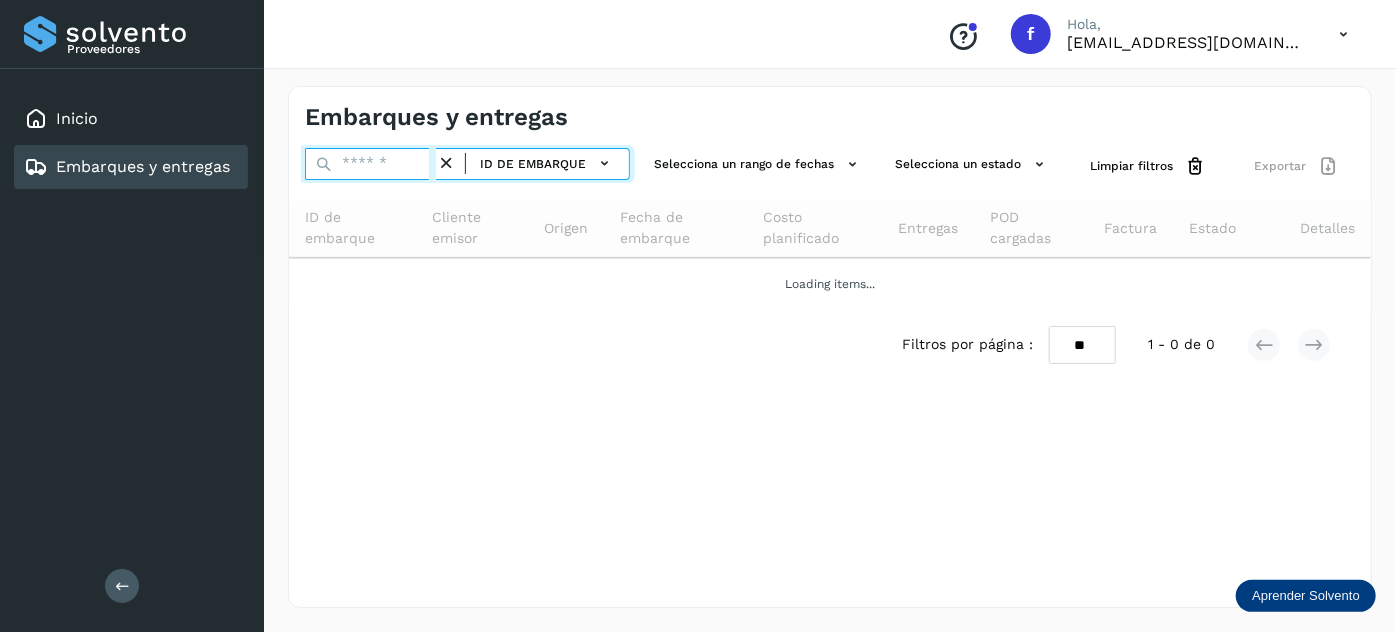 click at bounding box center (370, 164) 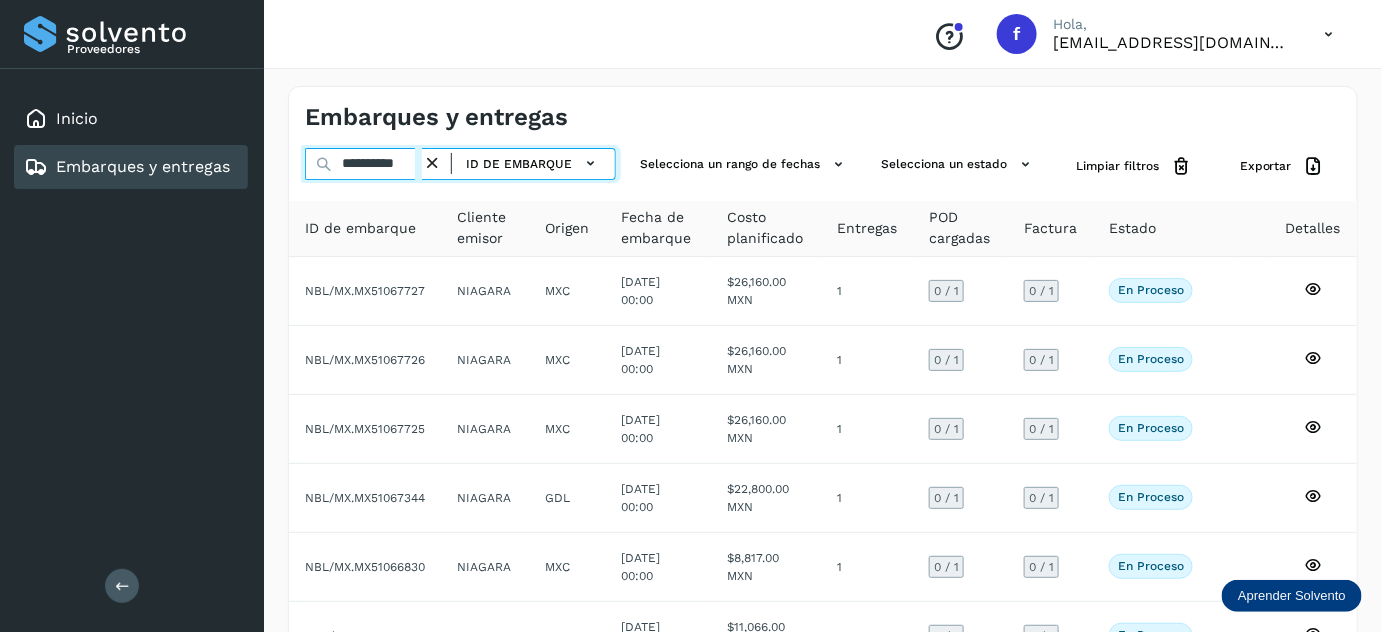 click on "**********" at bounding box center [363, 164] 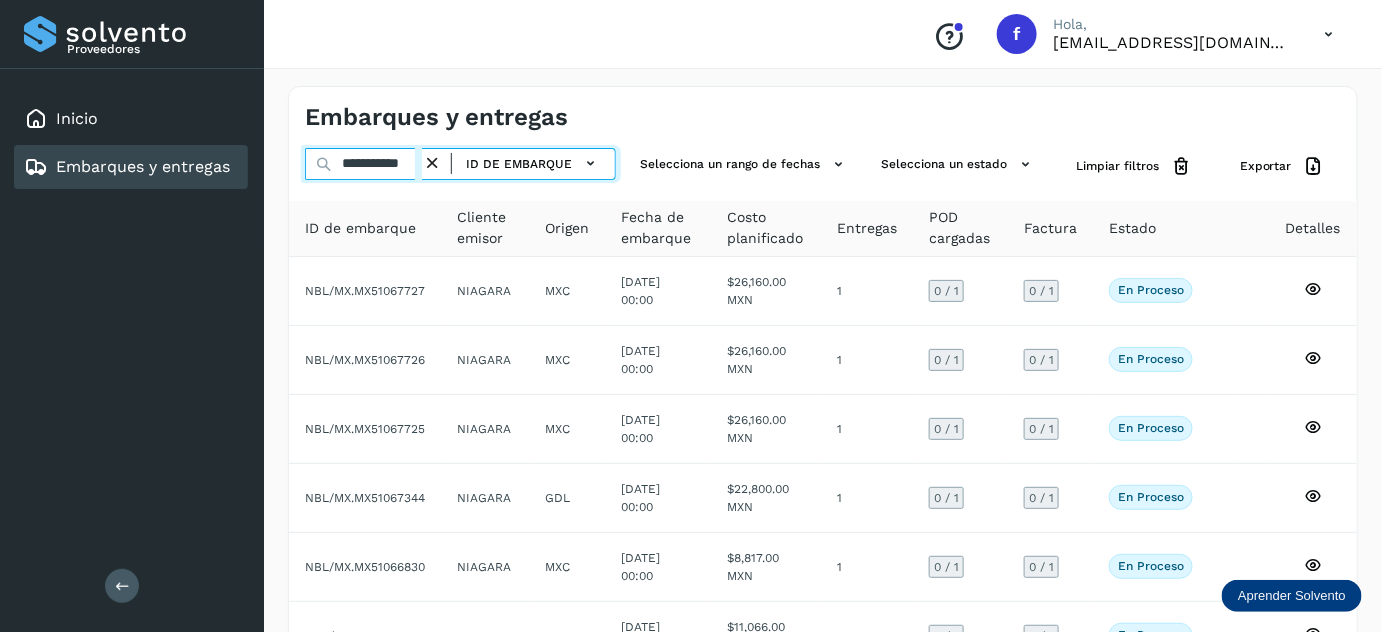 scroll, scrollTop: 0, scrollLeft: 11, axis: horizontal 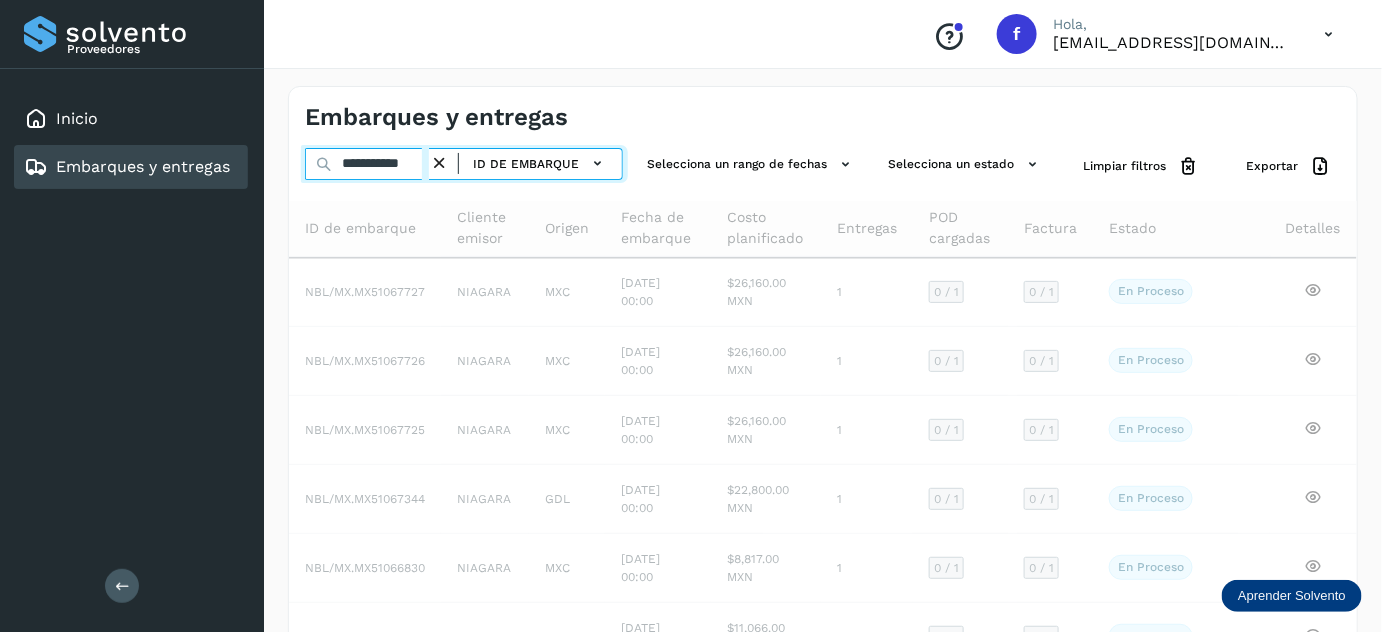 type on "**********" 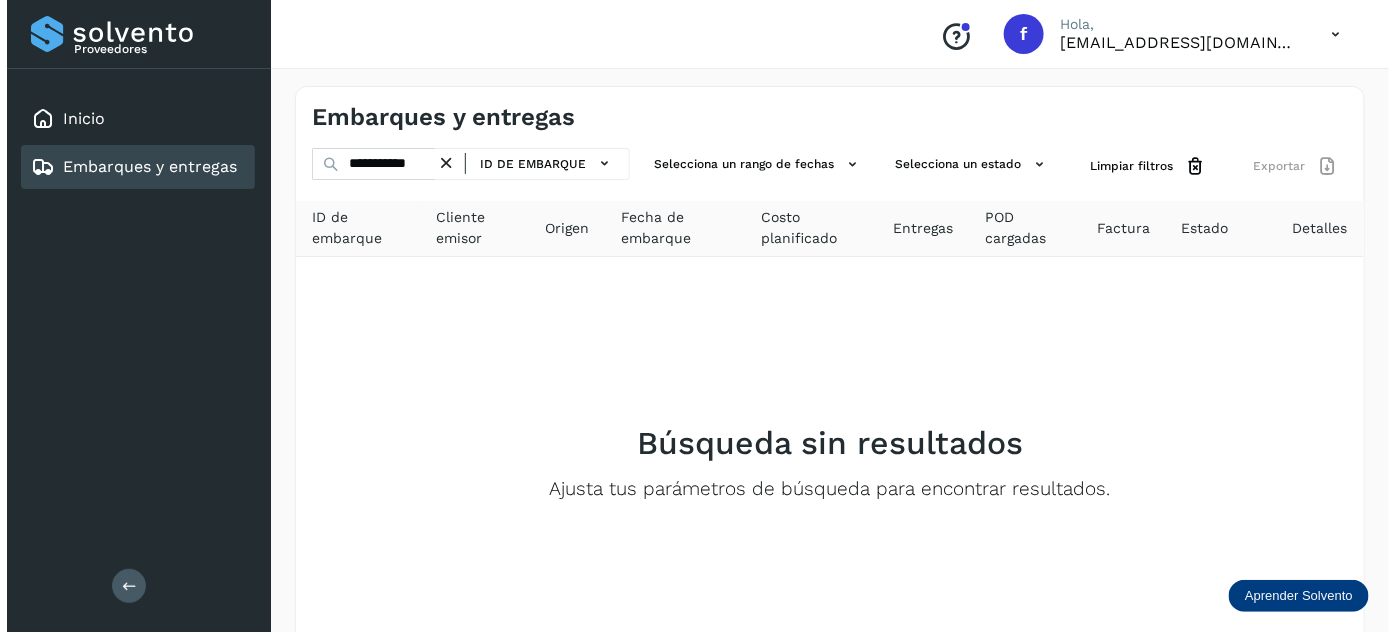 scroll, scrollTop: 0, scrollLeft: 0, axis: both 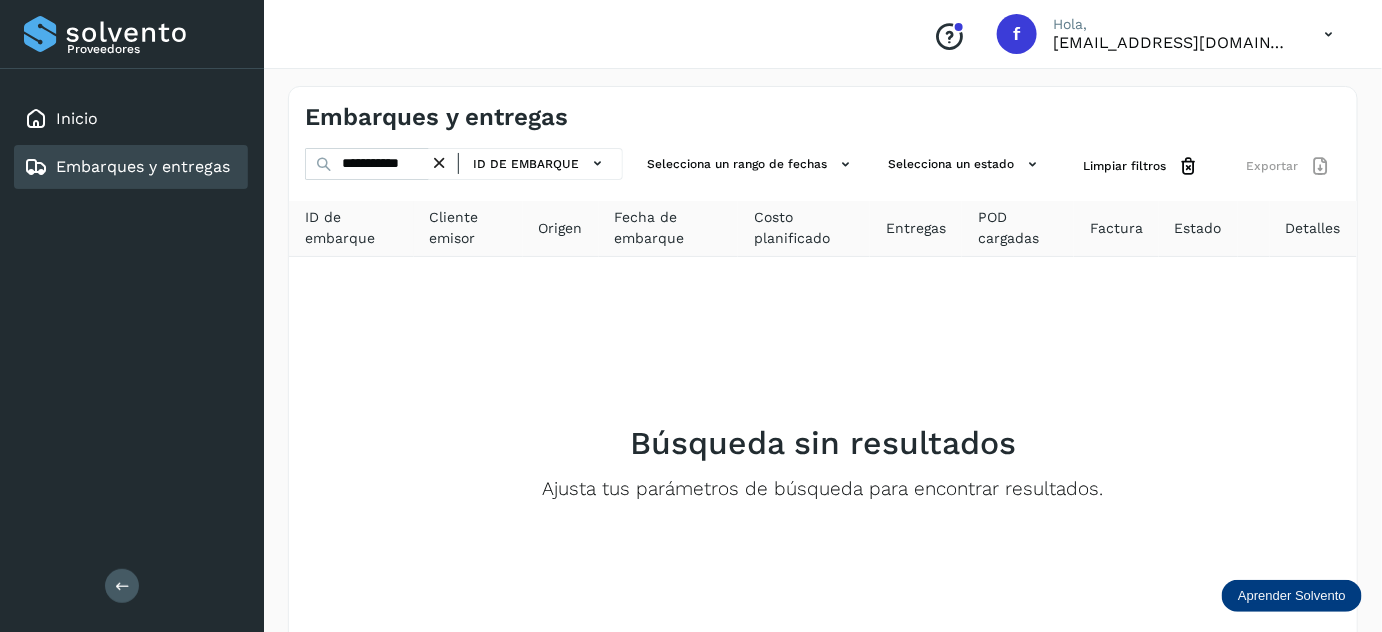 click at bounding box center [439, 163] 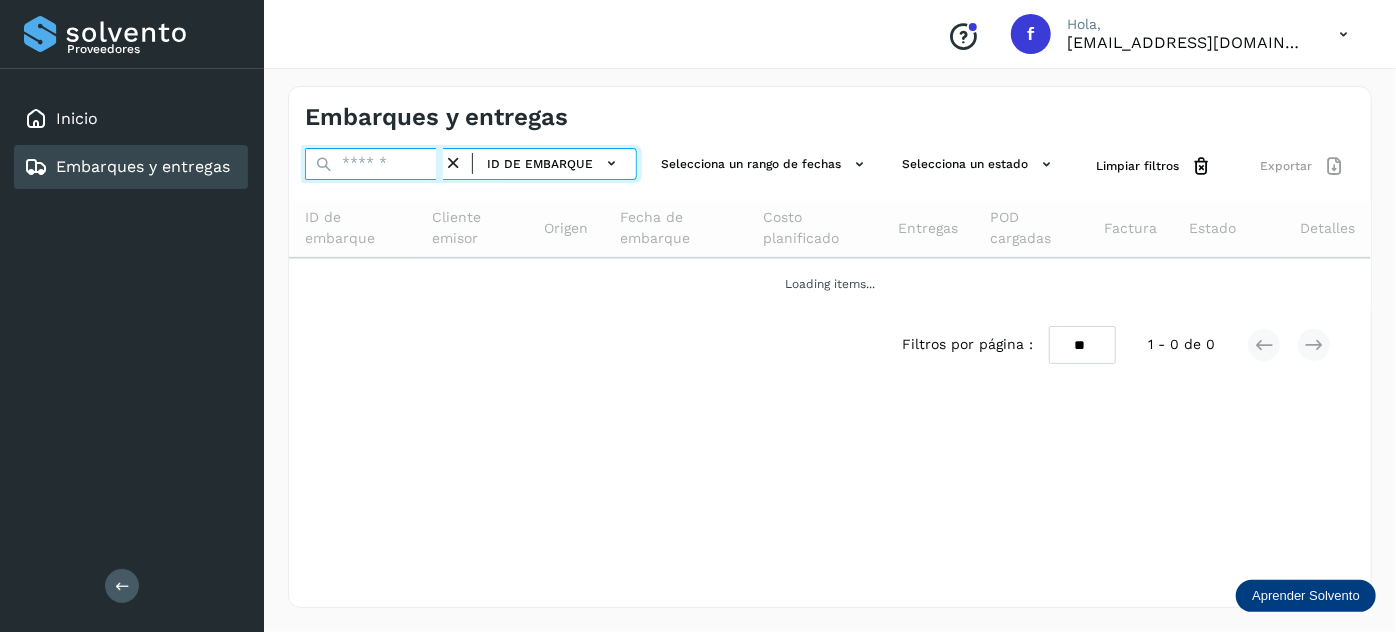 click at bounding box center [374, 164] 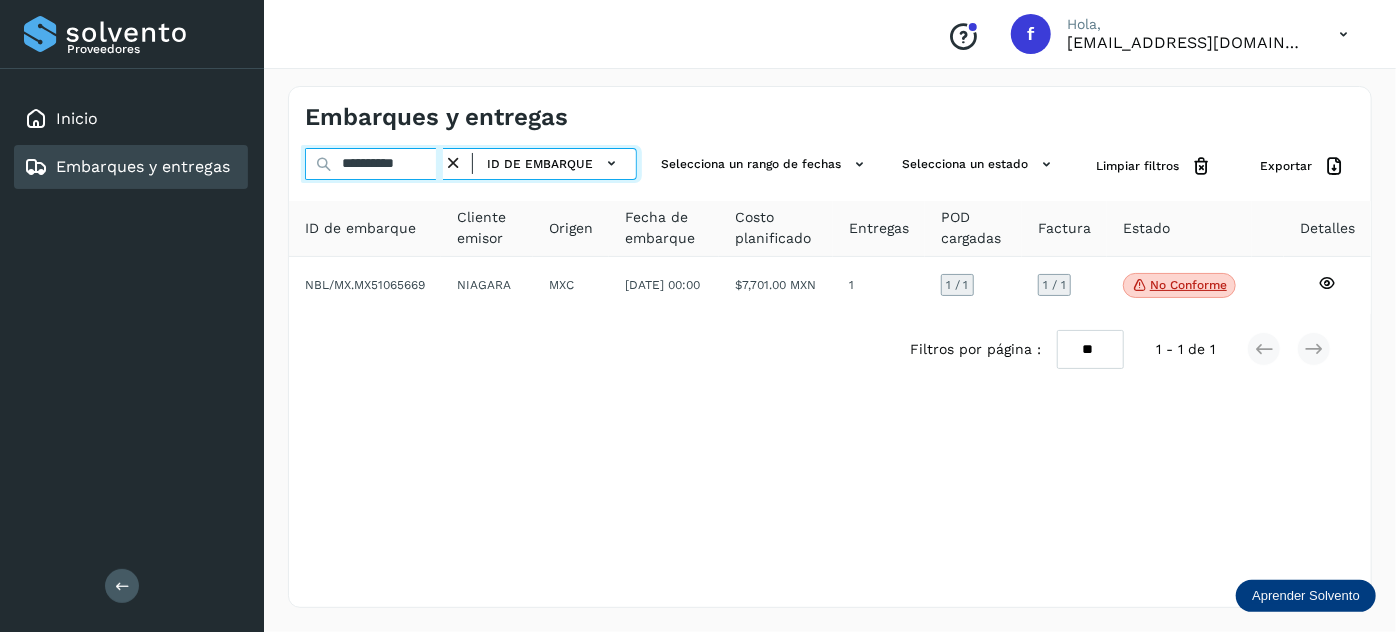 click on "**********" at bounding box center (374, 164) 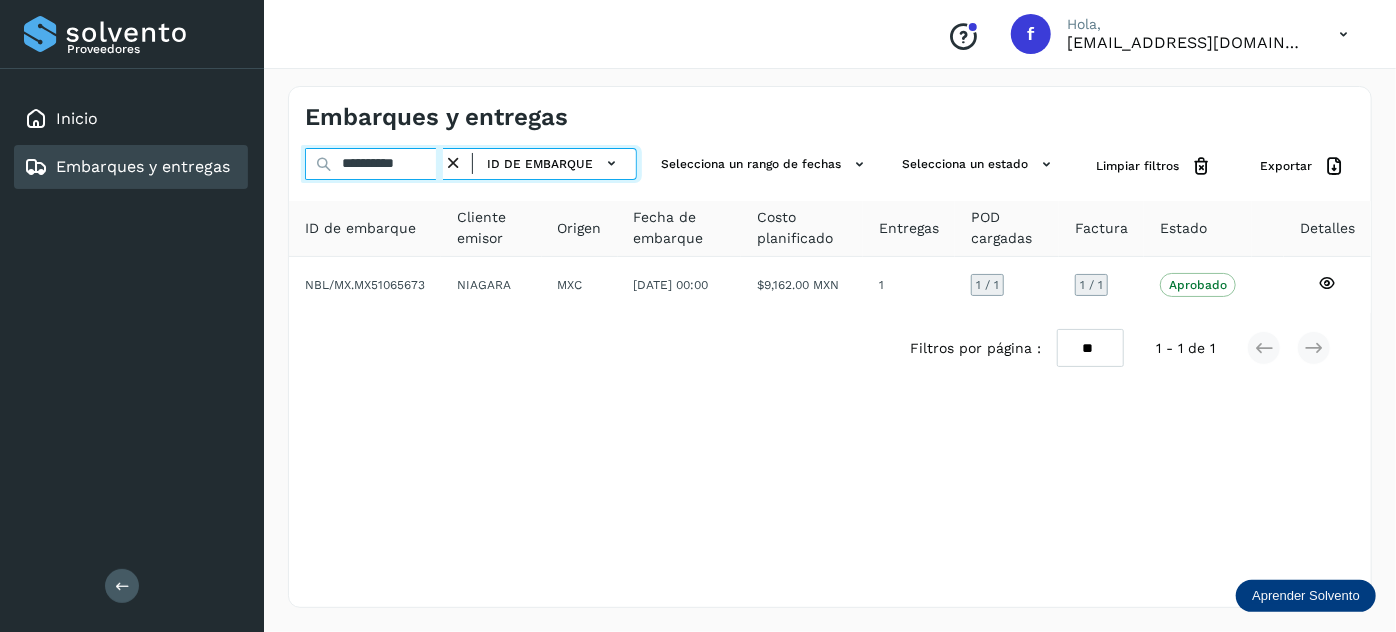 click on "**********" at bounding box center [374, 164] 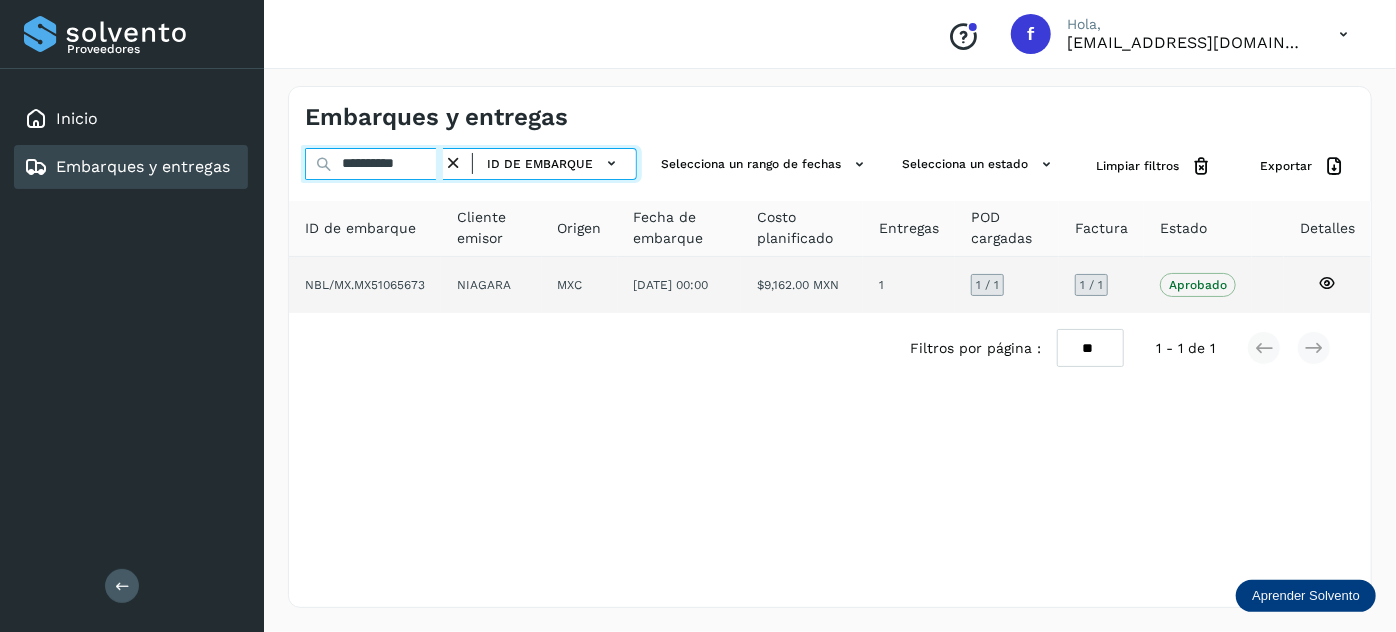 paste 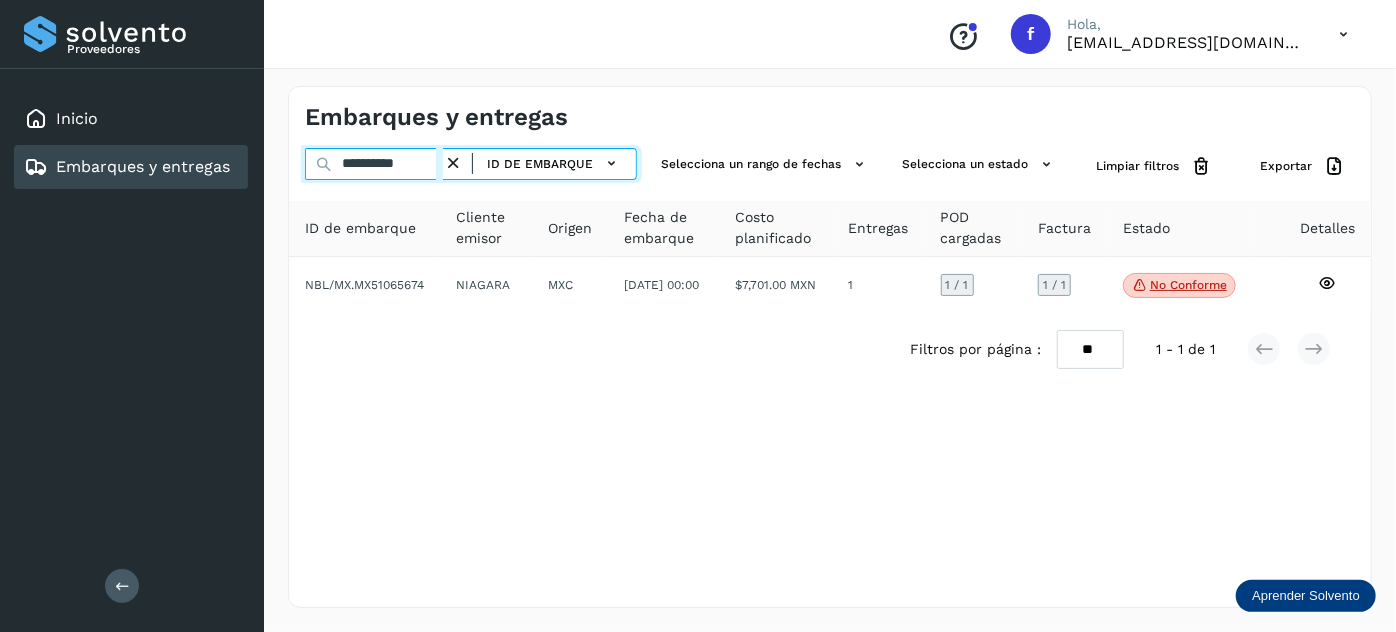 click on "**********" at bounding box center [374, 164] 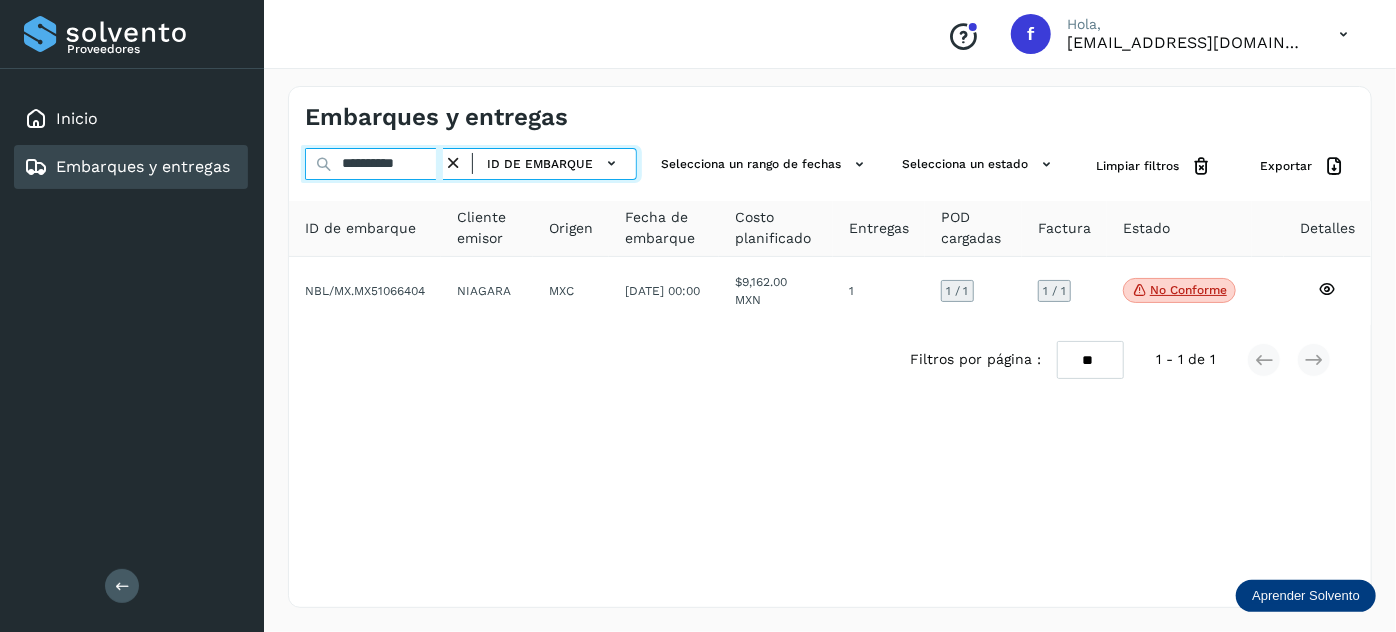 click on "**********" at bounding box center [374, 164] 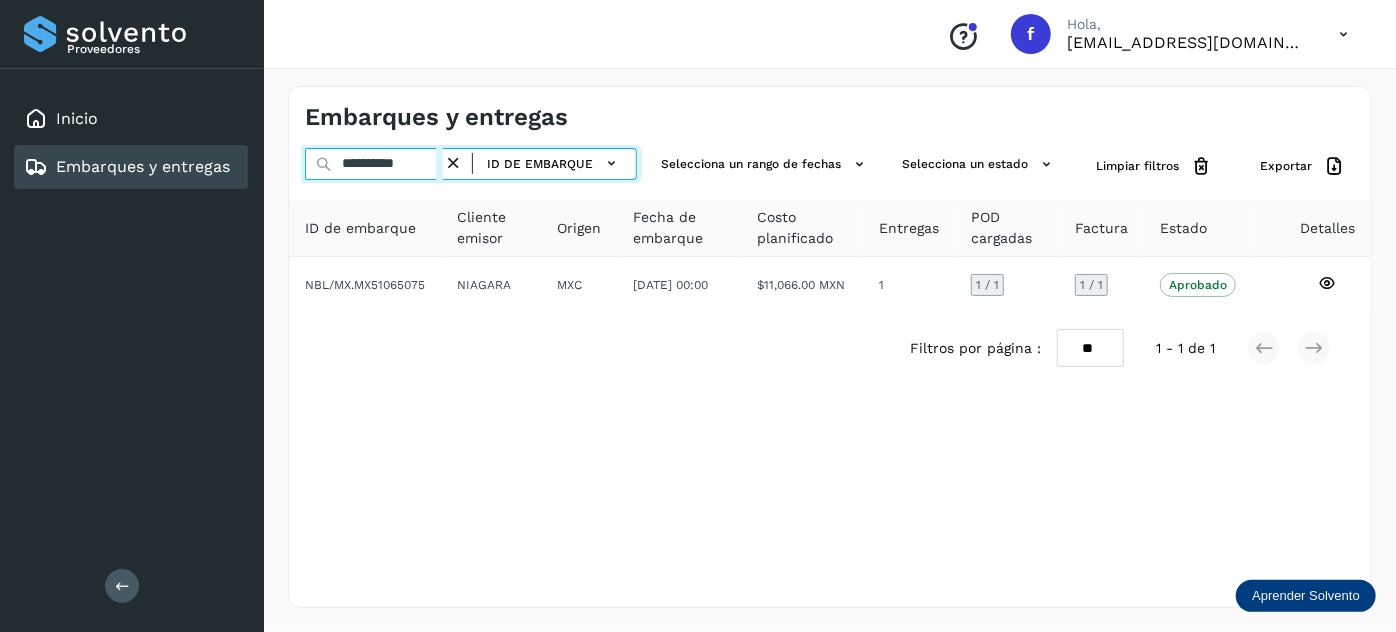 click on "**********" at bounding box center [374, 164] 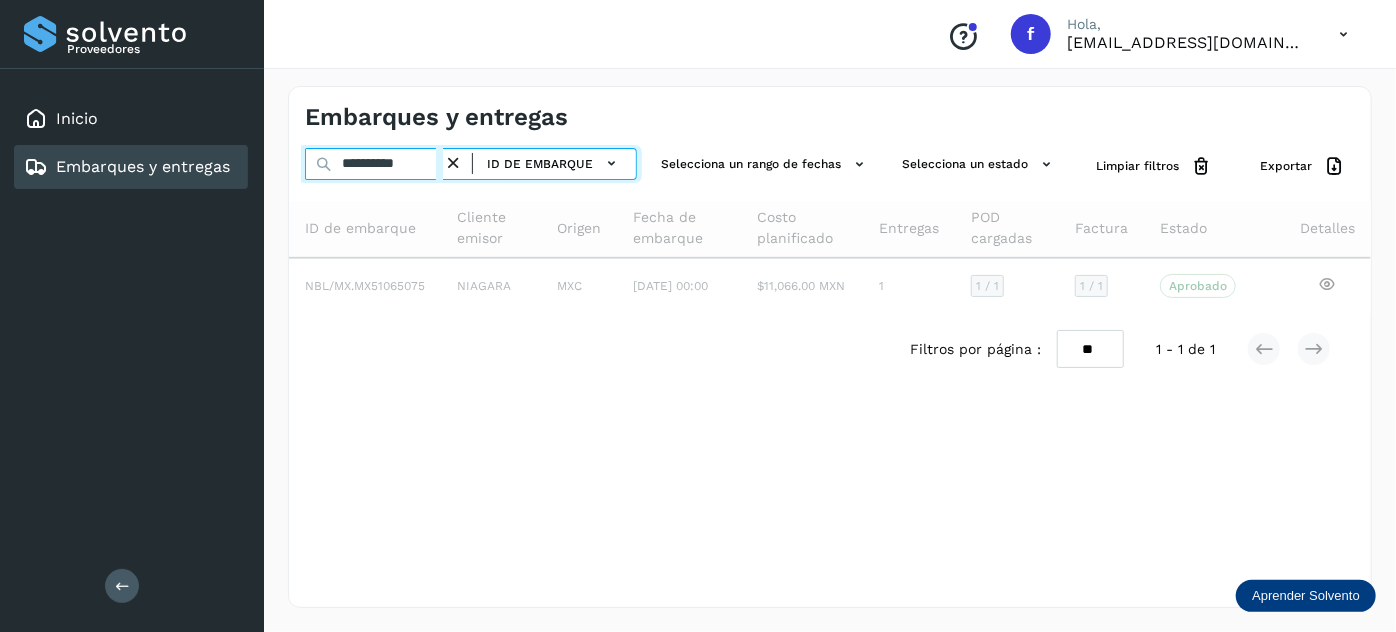 type on "**********" 